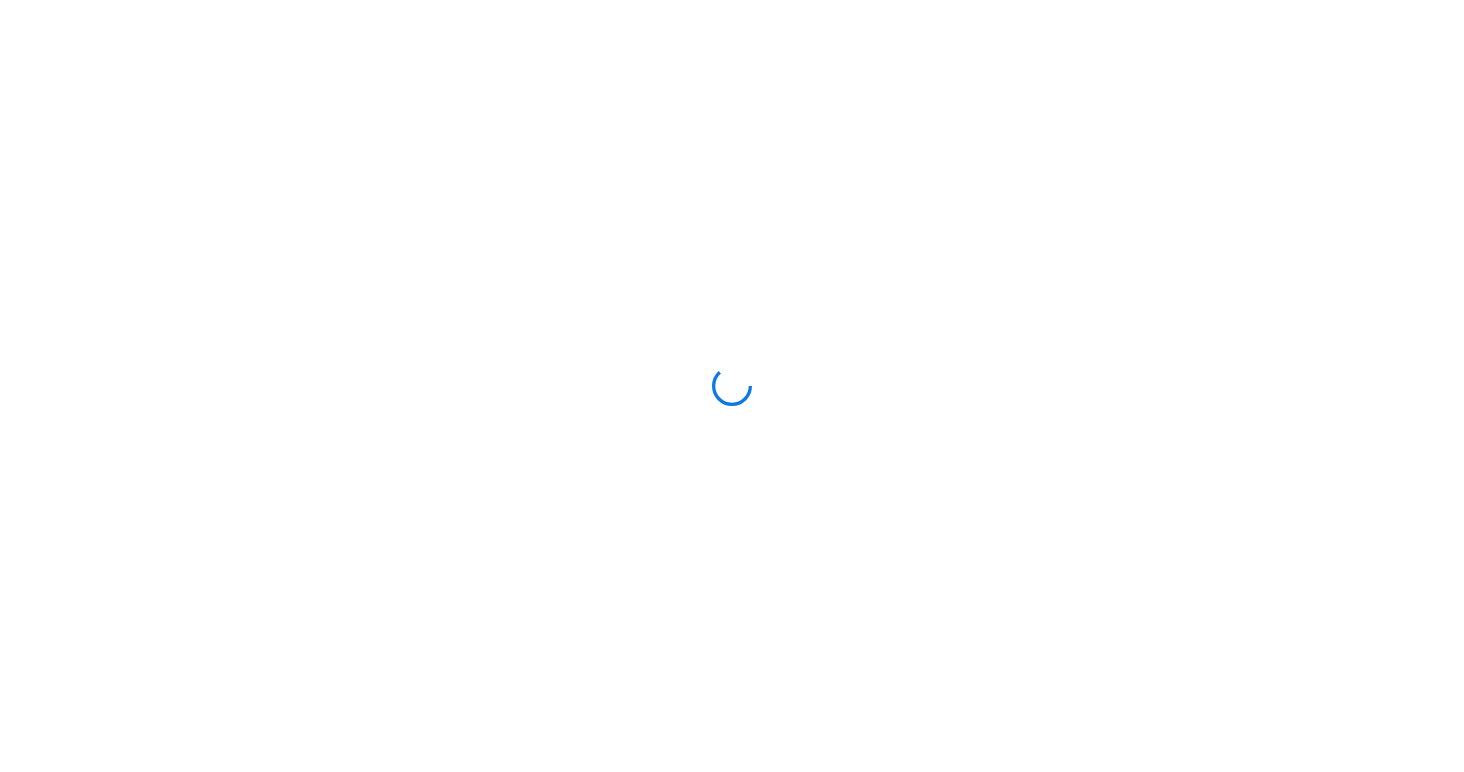 scroll, scrollTop: 0, scrollLeft: 0, axis: both 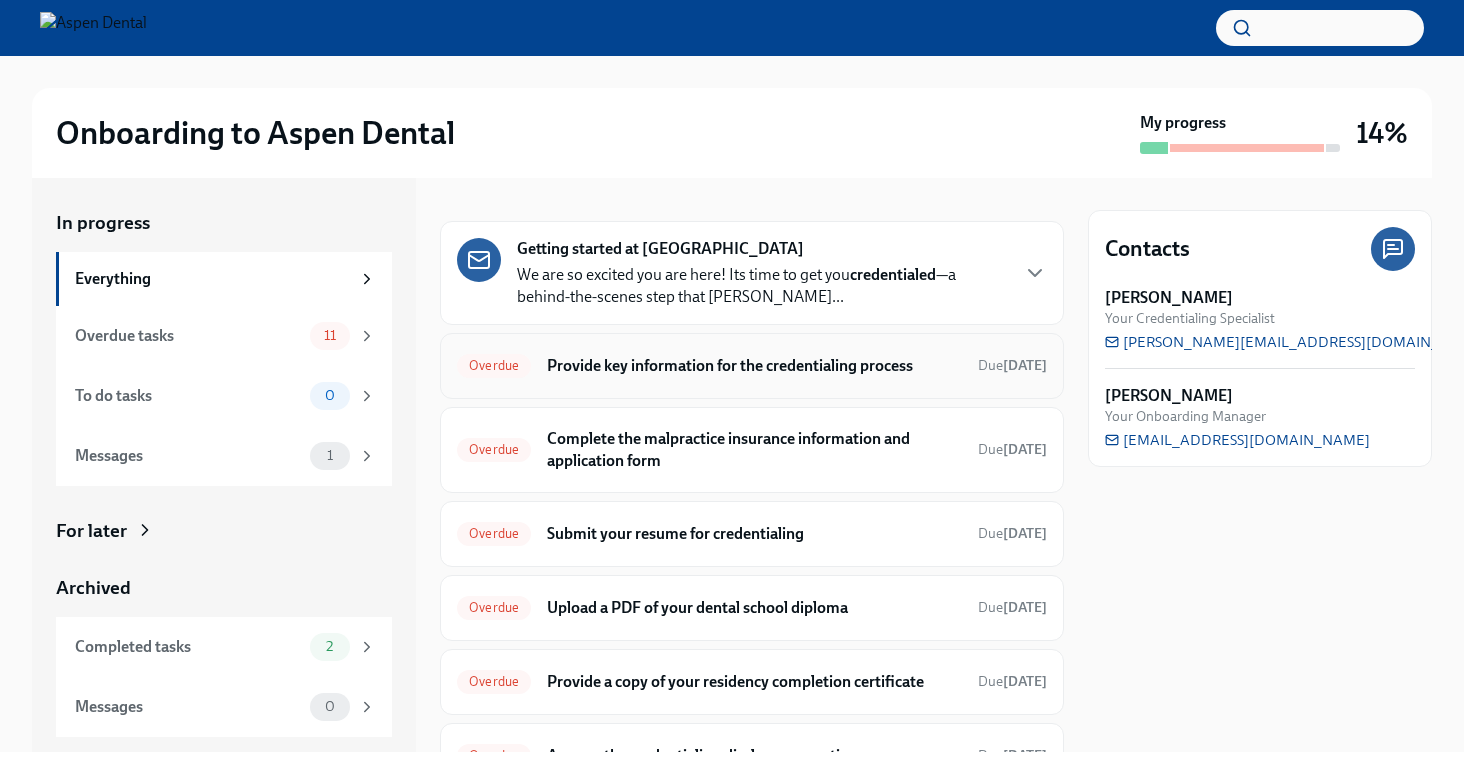 click on "Provide key information for the credentialing process" at bounding box center [754, 366] 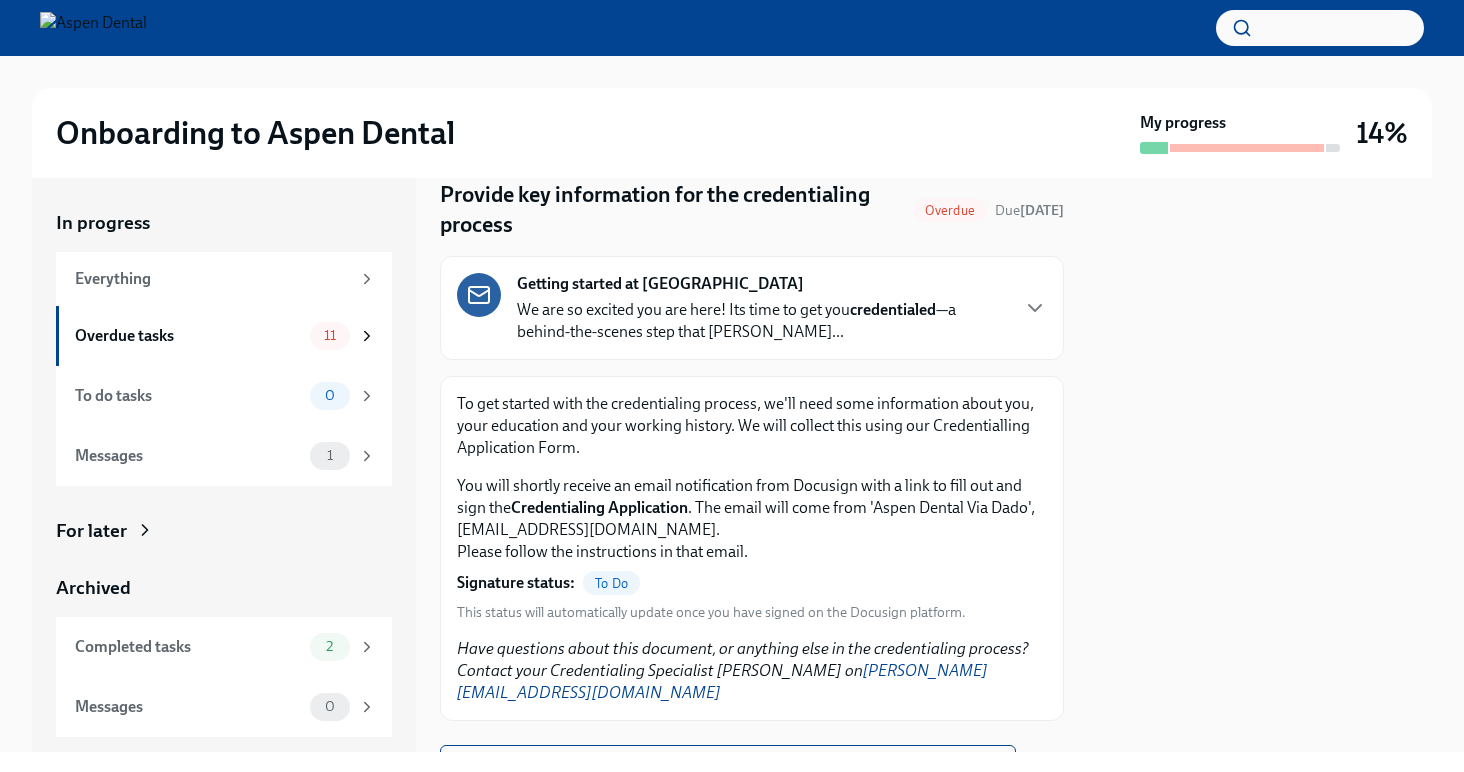 scroll, scrollTop: 77, scrollLeft: 0, axis: vertical 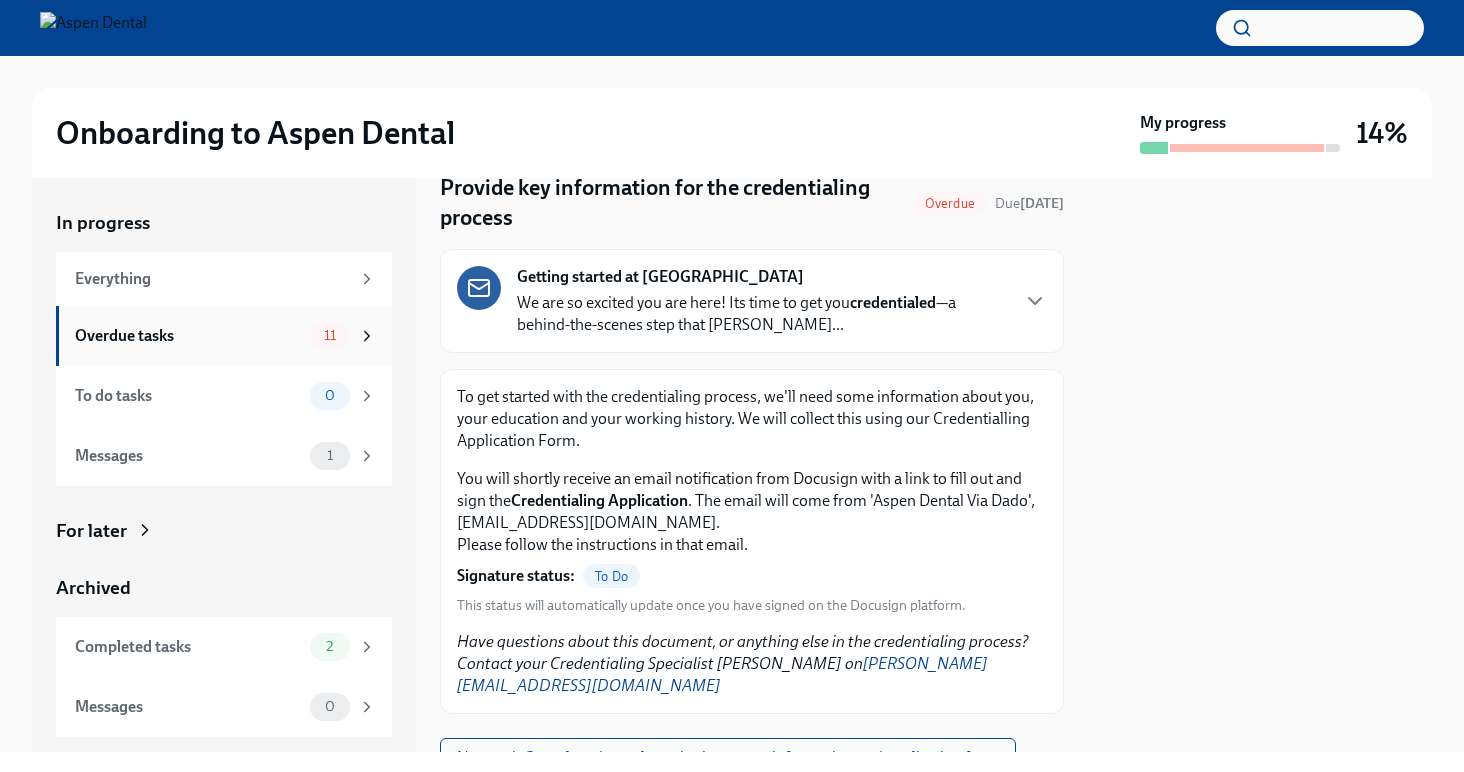 click on "Overdue tasks" at bounding box center [188, 336] 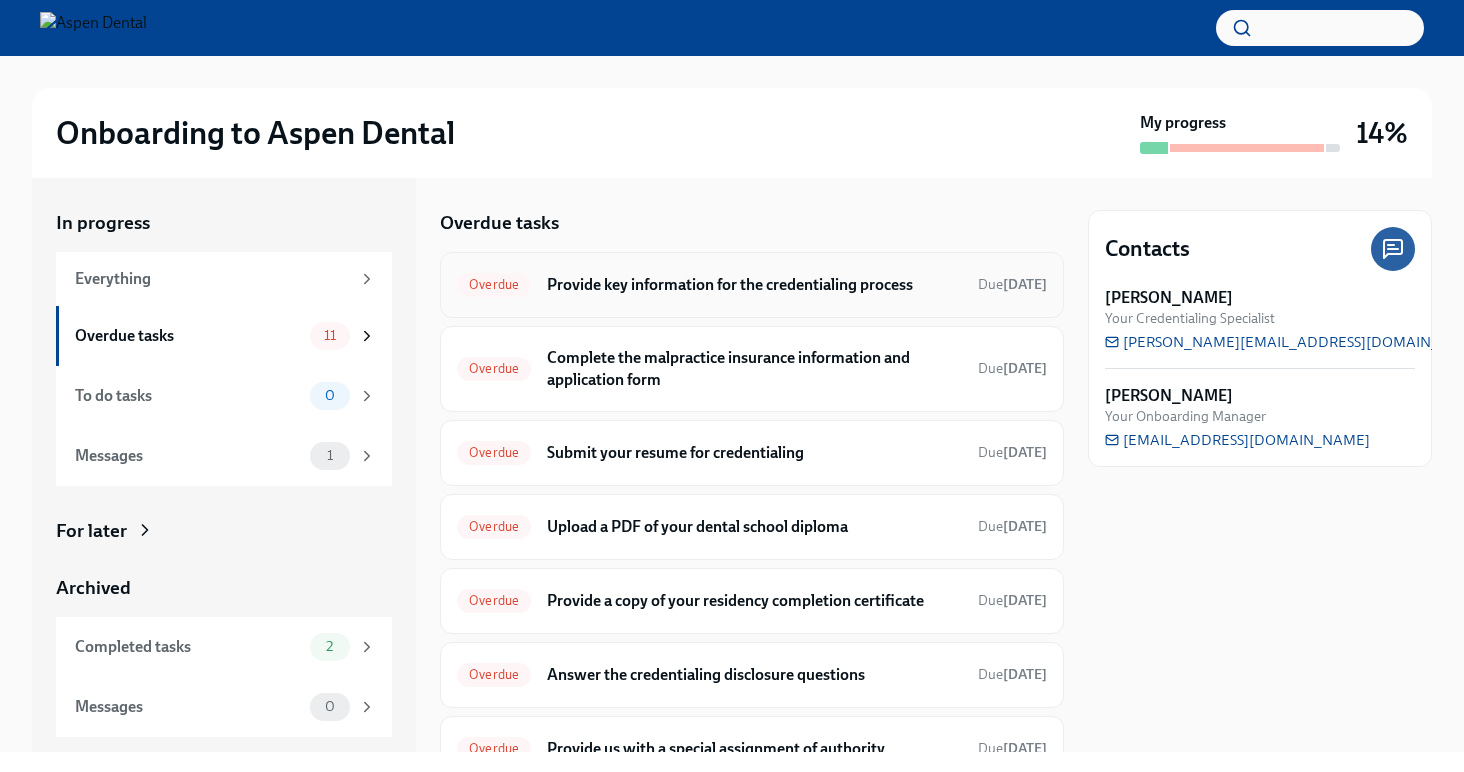 click on "Provide key information for the credentialing process" at bounding box center (754, 285) 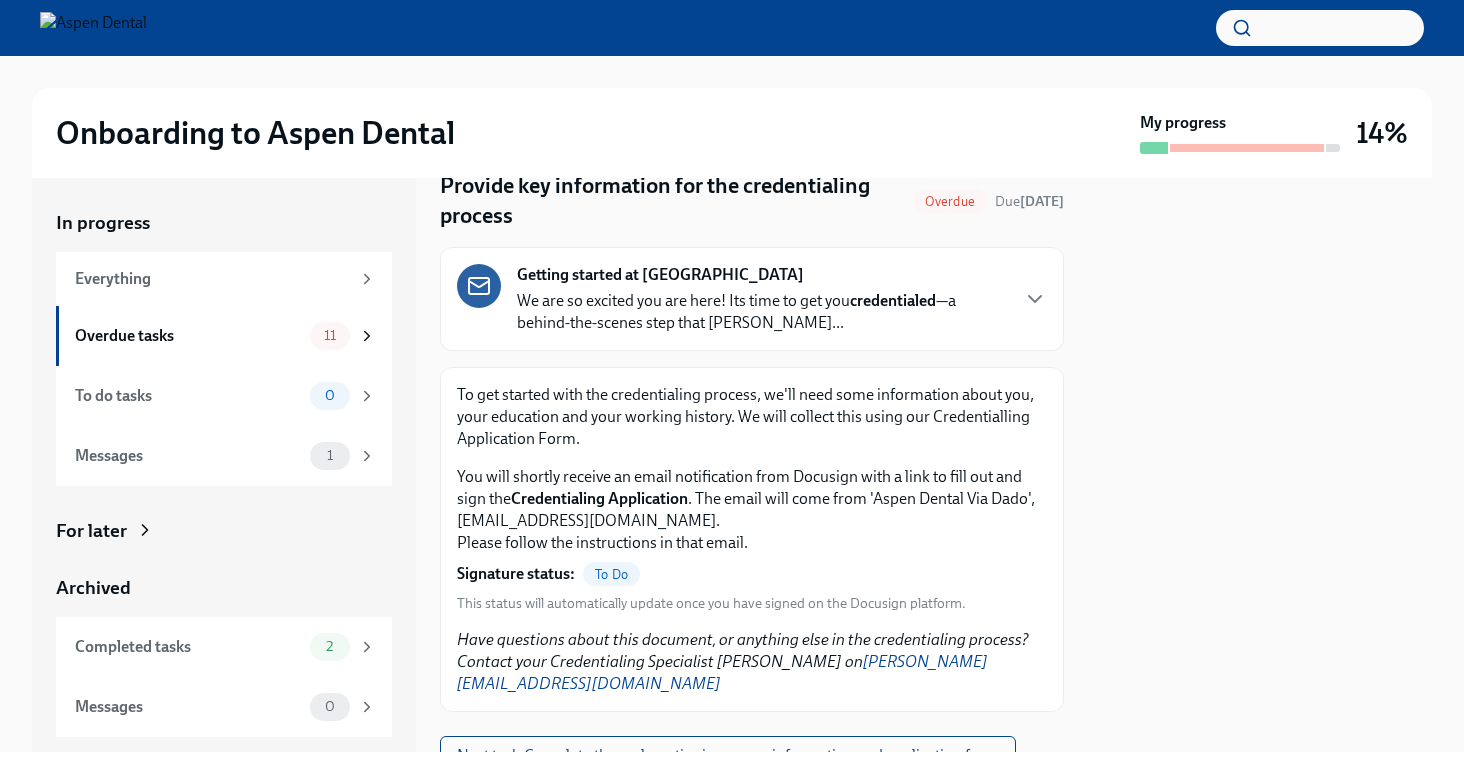 scroll, scrollTop: 145, scrollLeft: 0, axis: vertical 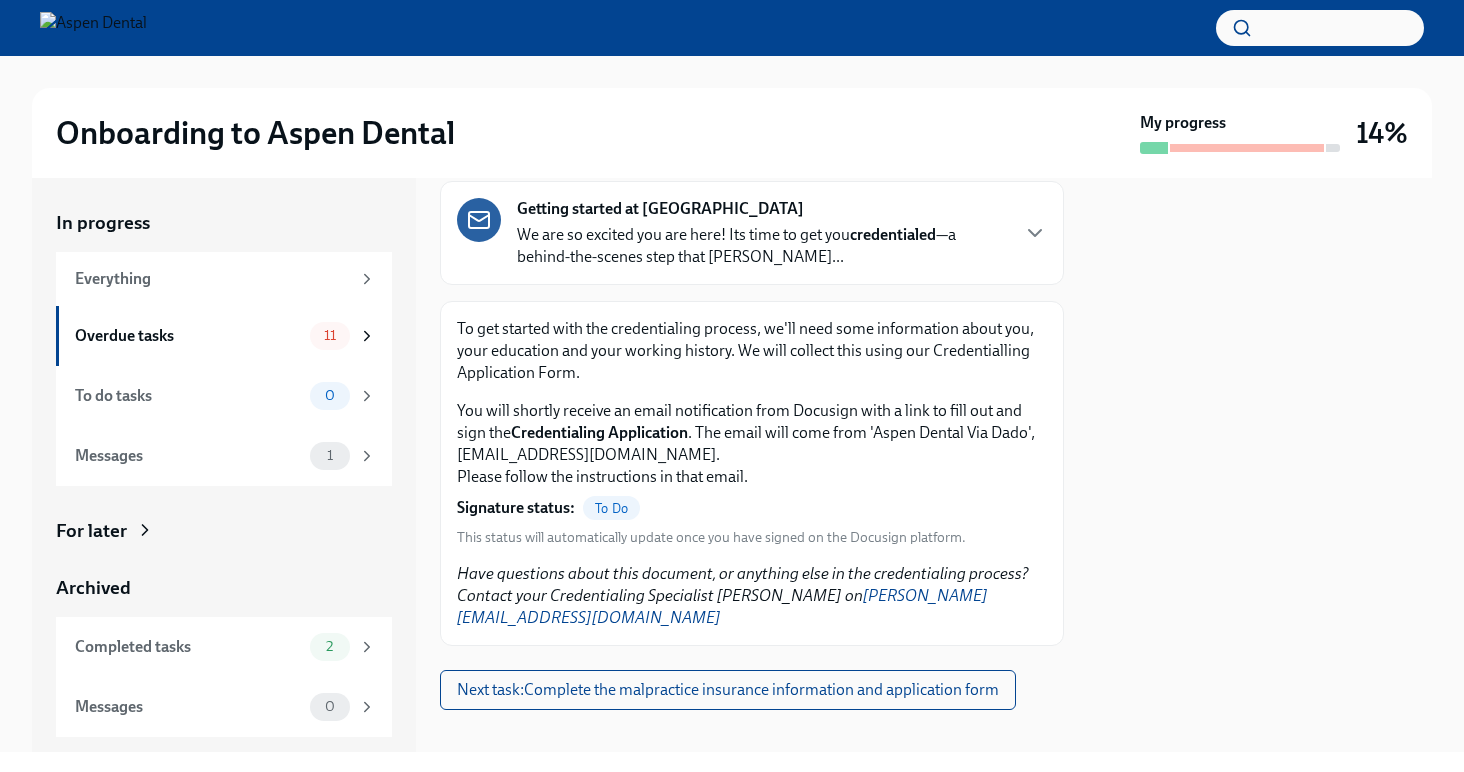 click on "To Do" at bounding box center (611, 508) 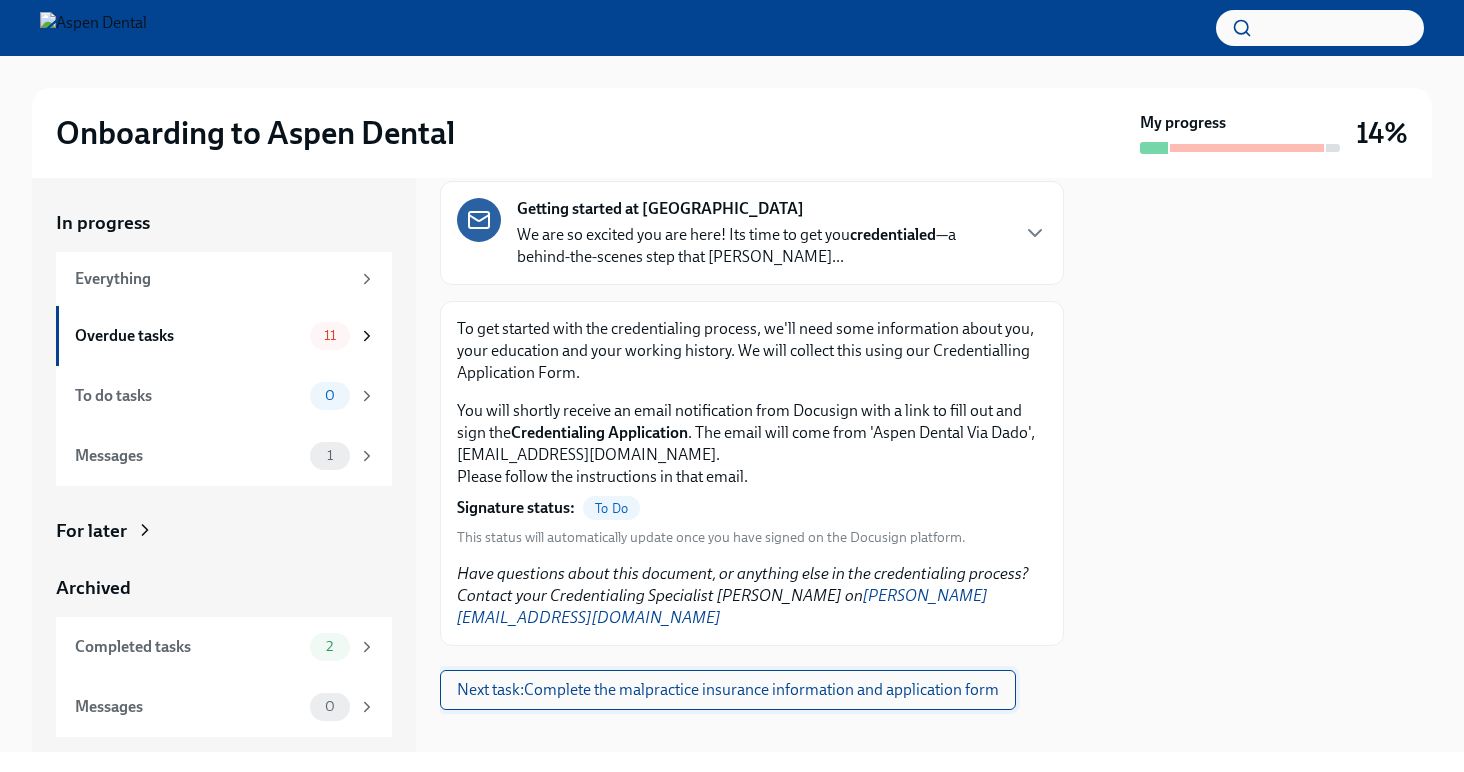 click on "Next task :  Complete the malpractice insurance information and application form" at bounding box center [728, 690] 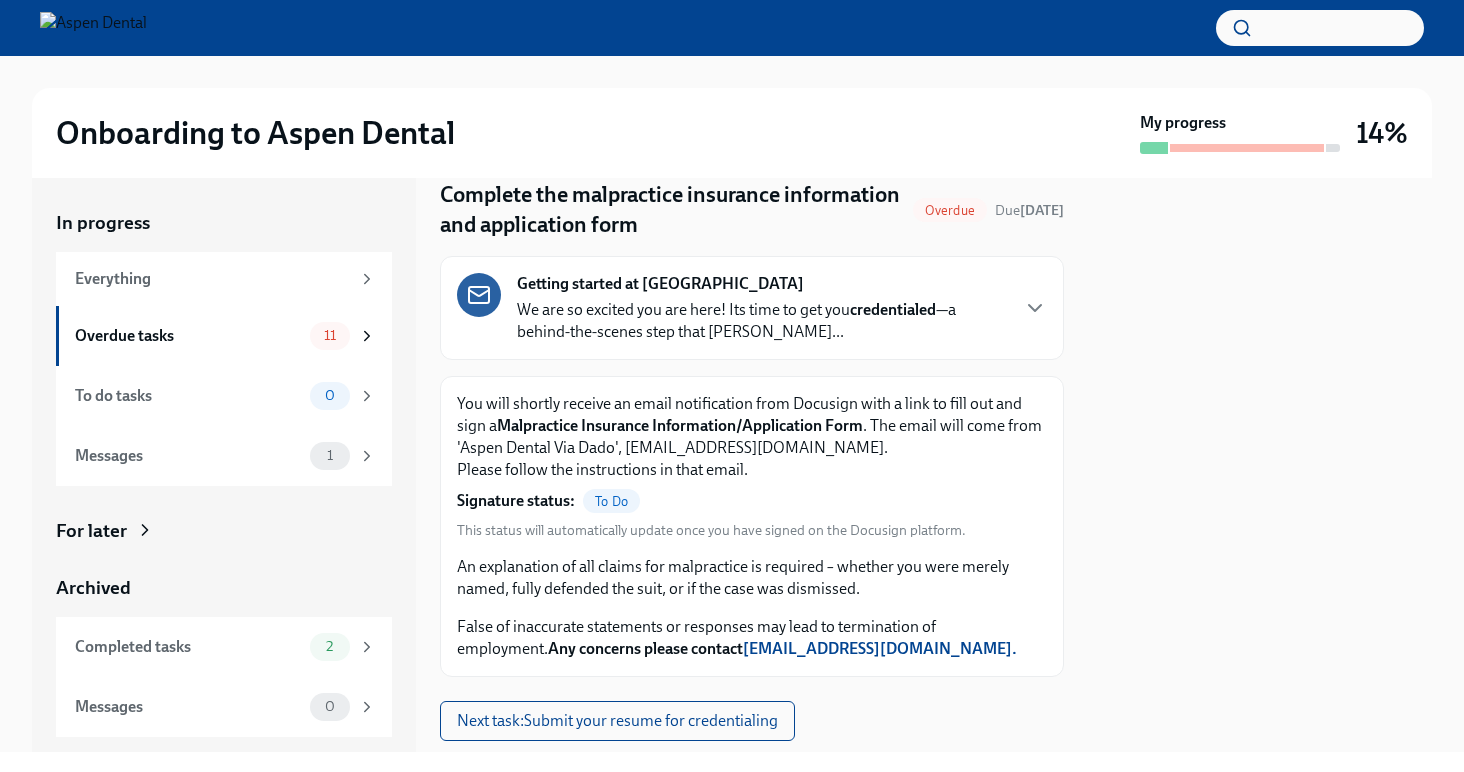 scroll, scrollTop: 123, scrollLeft: 0, axis: vertical 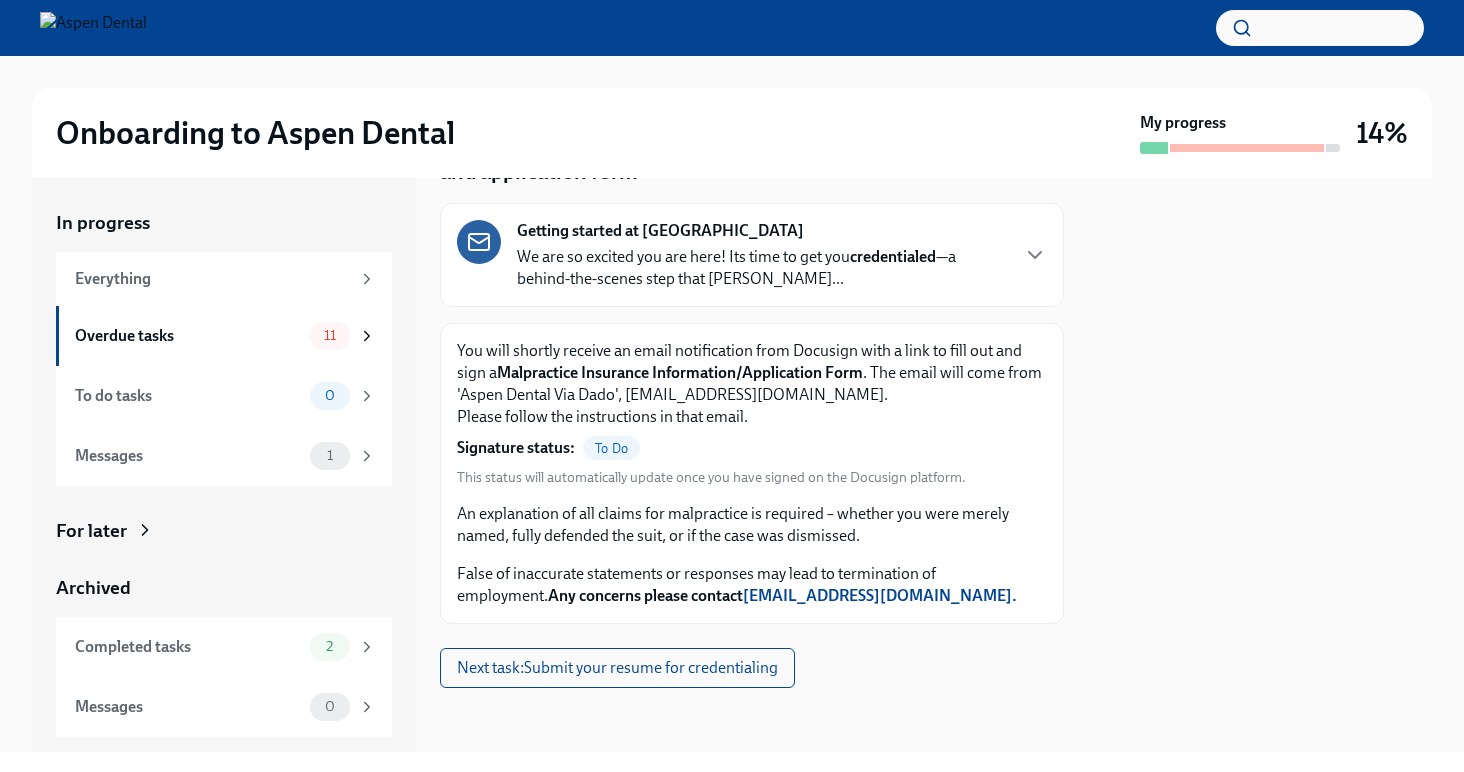click on "To Do" at bounding box center [611, 448] 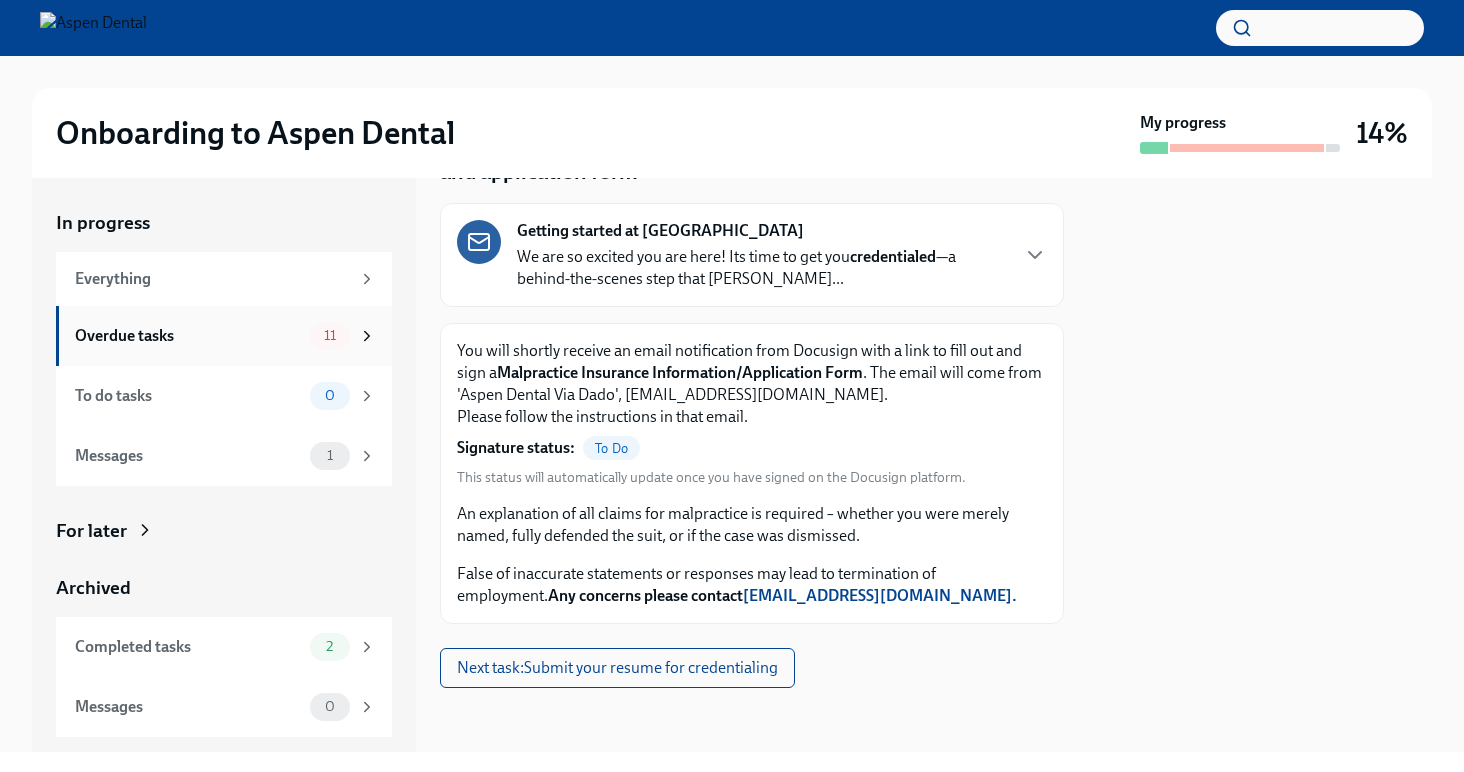 click on "Overdue tasks 11" at bounding box center (225, 336) 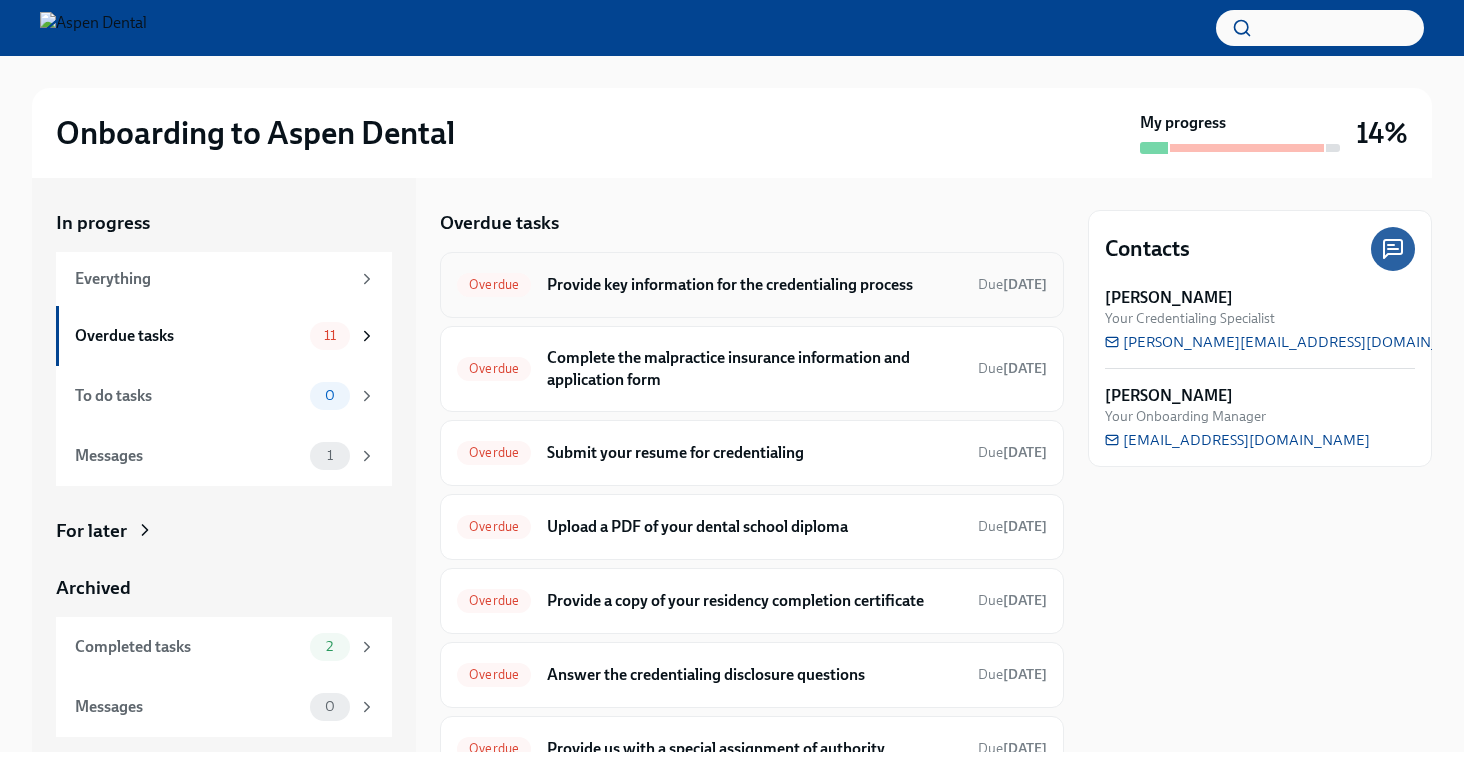 click on "Provide key information for the credentialing process" at bounding box center (754, 285) 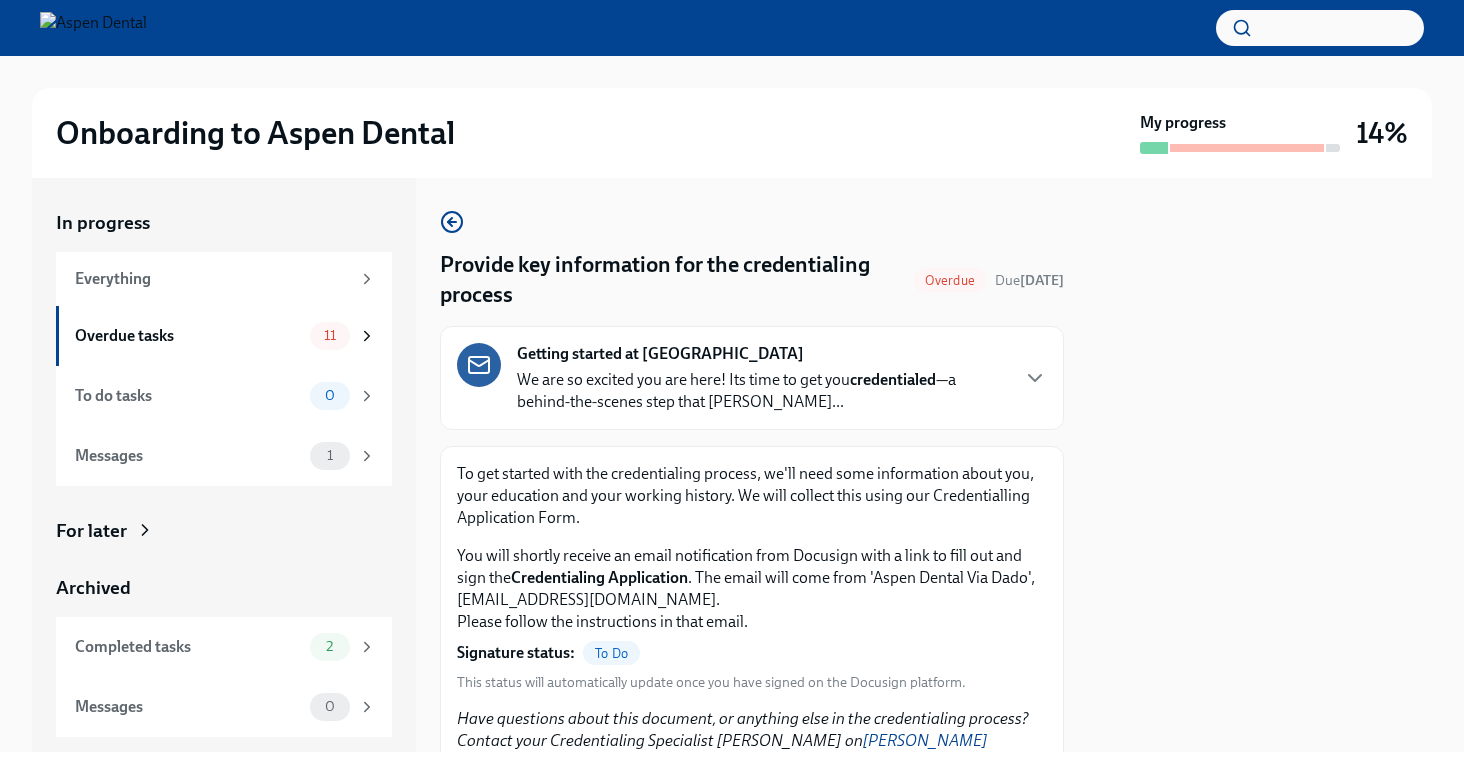 click on "We are so excited you are here! Its time to get you  credentialed —a behind-the-scenes step that confi..." at bounding box center [762, 391] 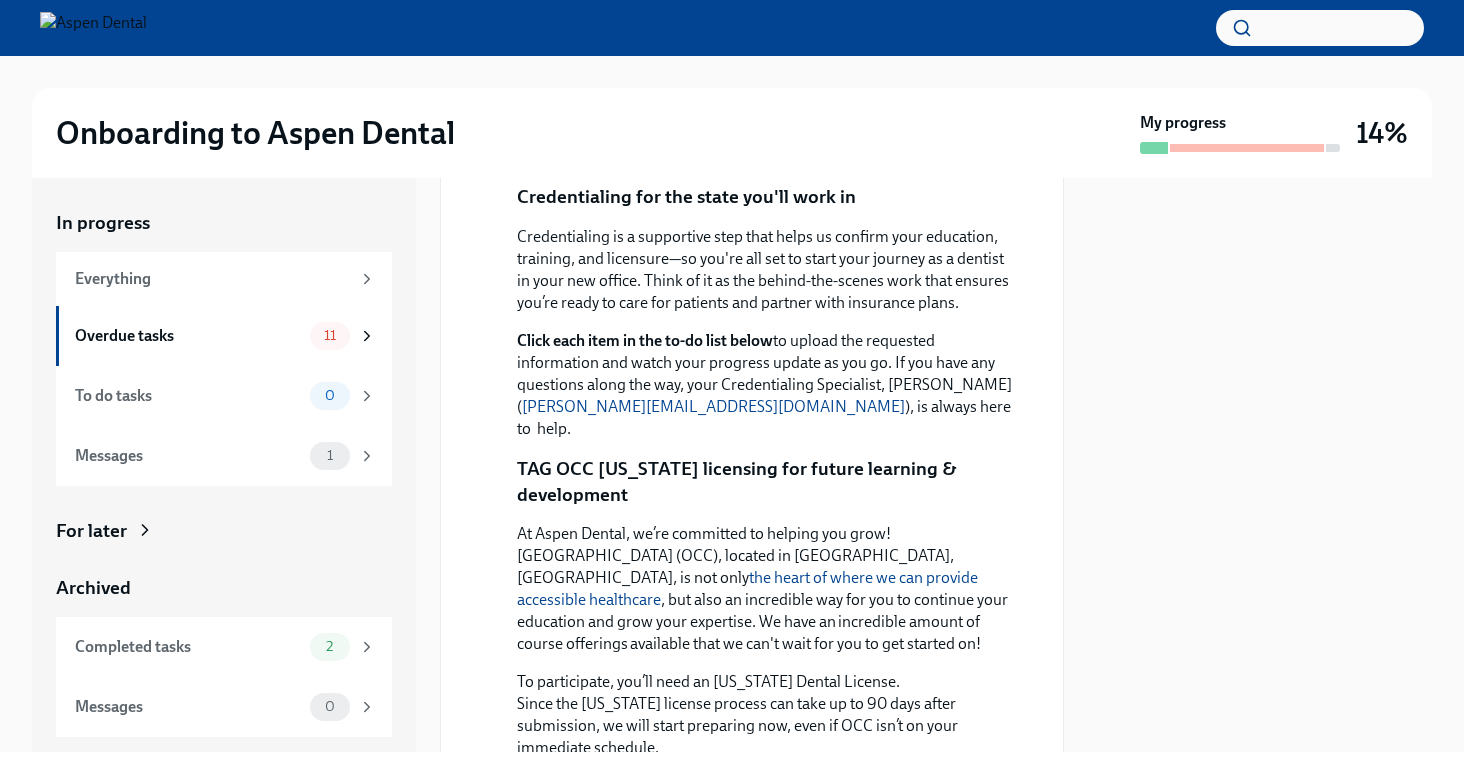 scroll, scrollTop: 1022, scrollLeft: 0, axis: vertical 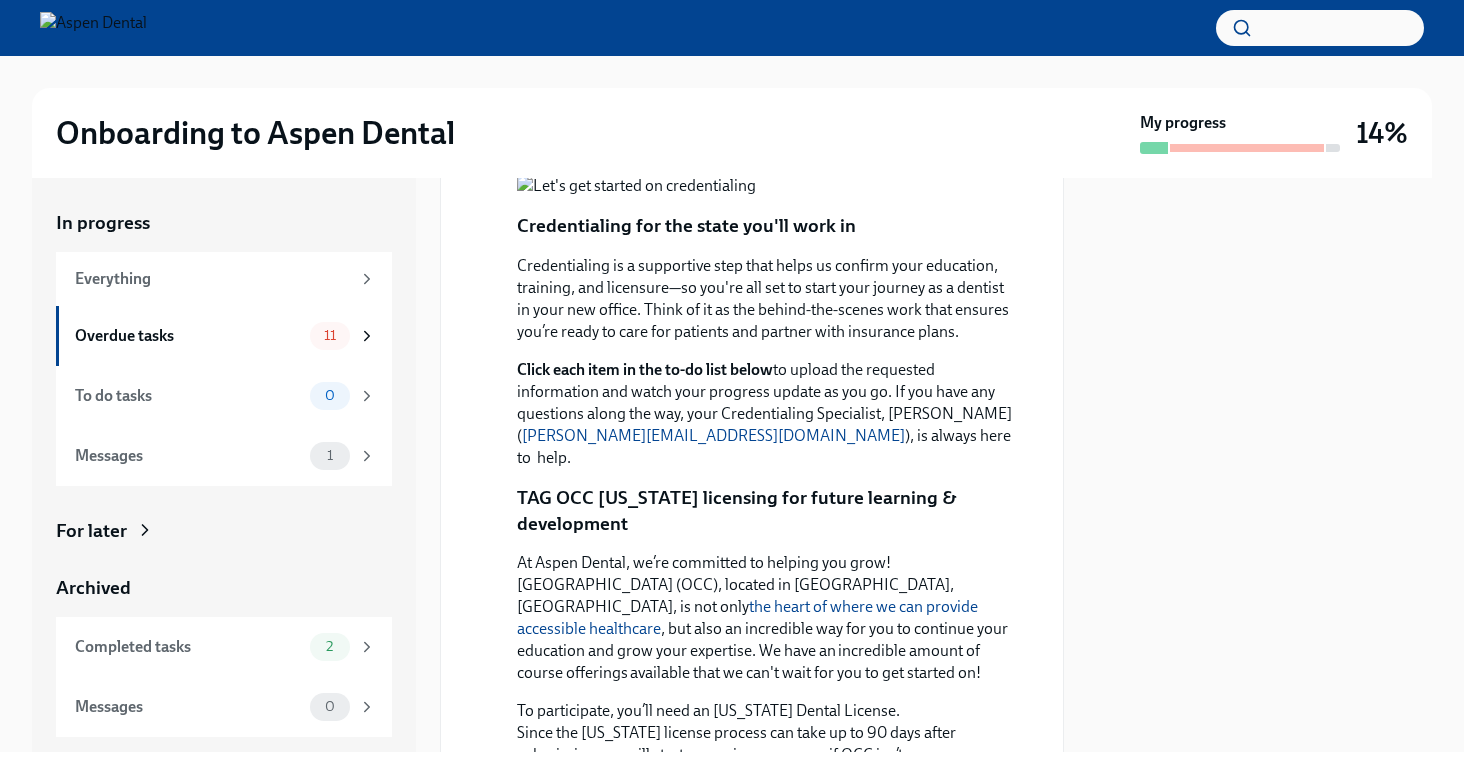 click at bounding box center (766, 44) 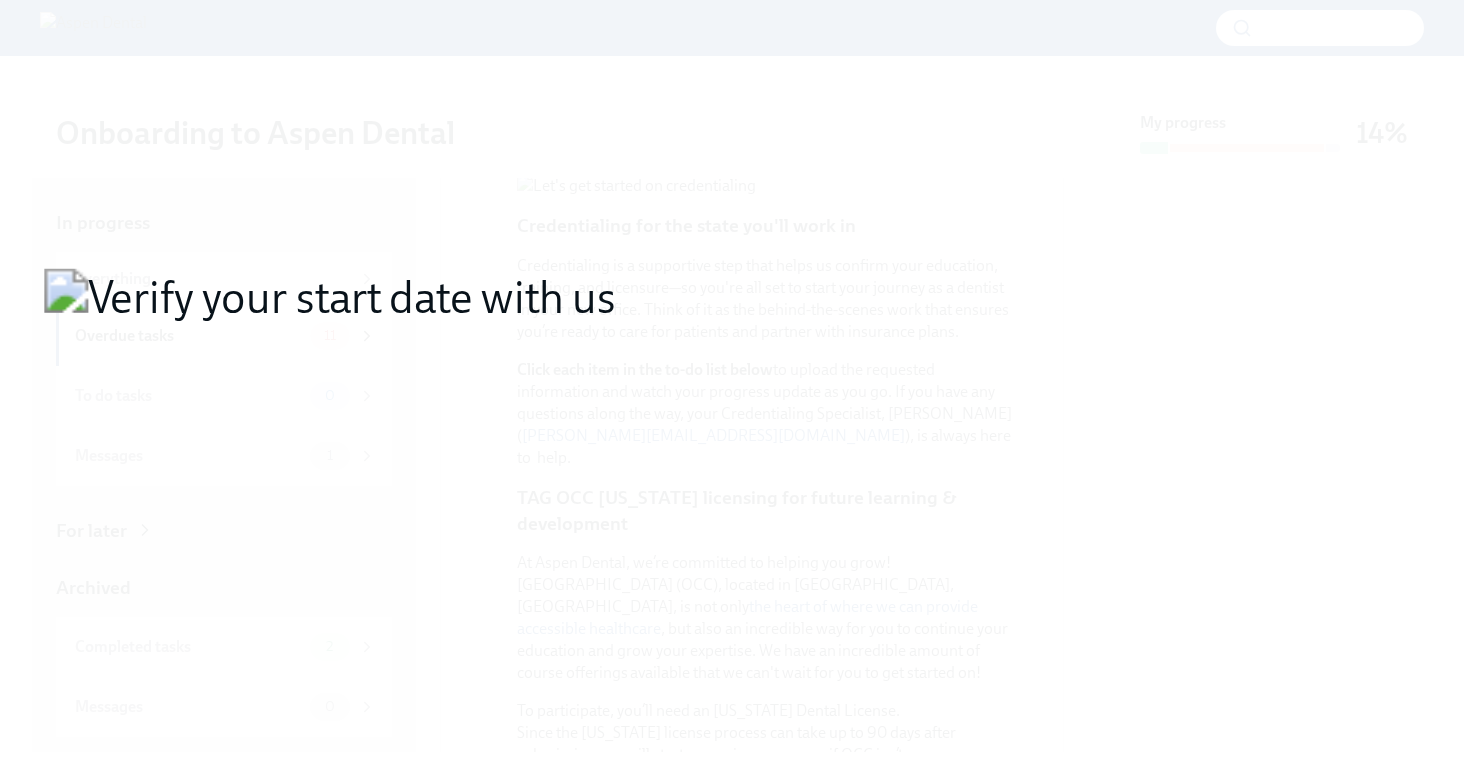 click at bounding box center (732, 386) 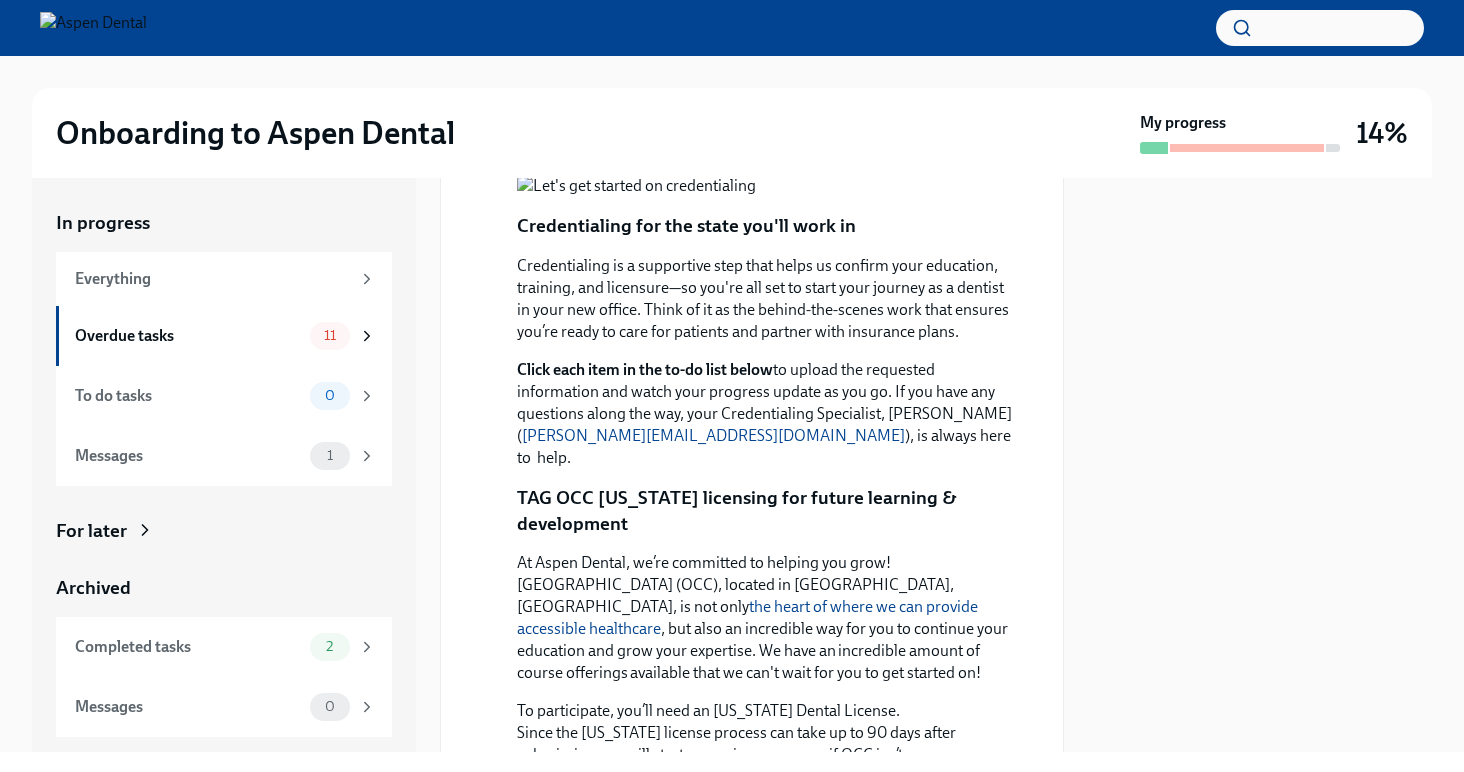 click at bounding box center (766, 44) 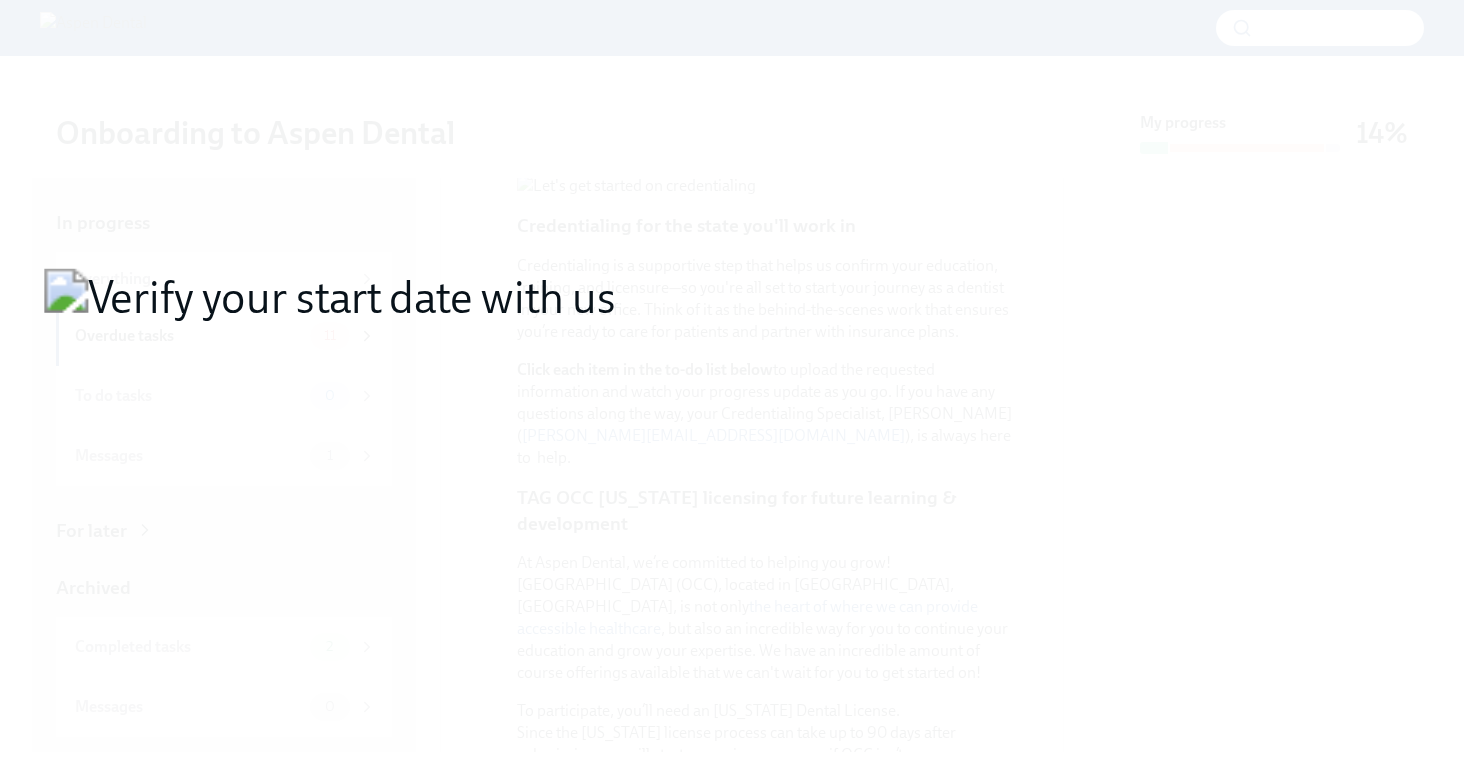 click at bounding box center (732, 386) 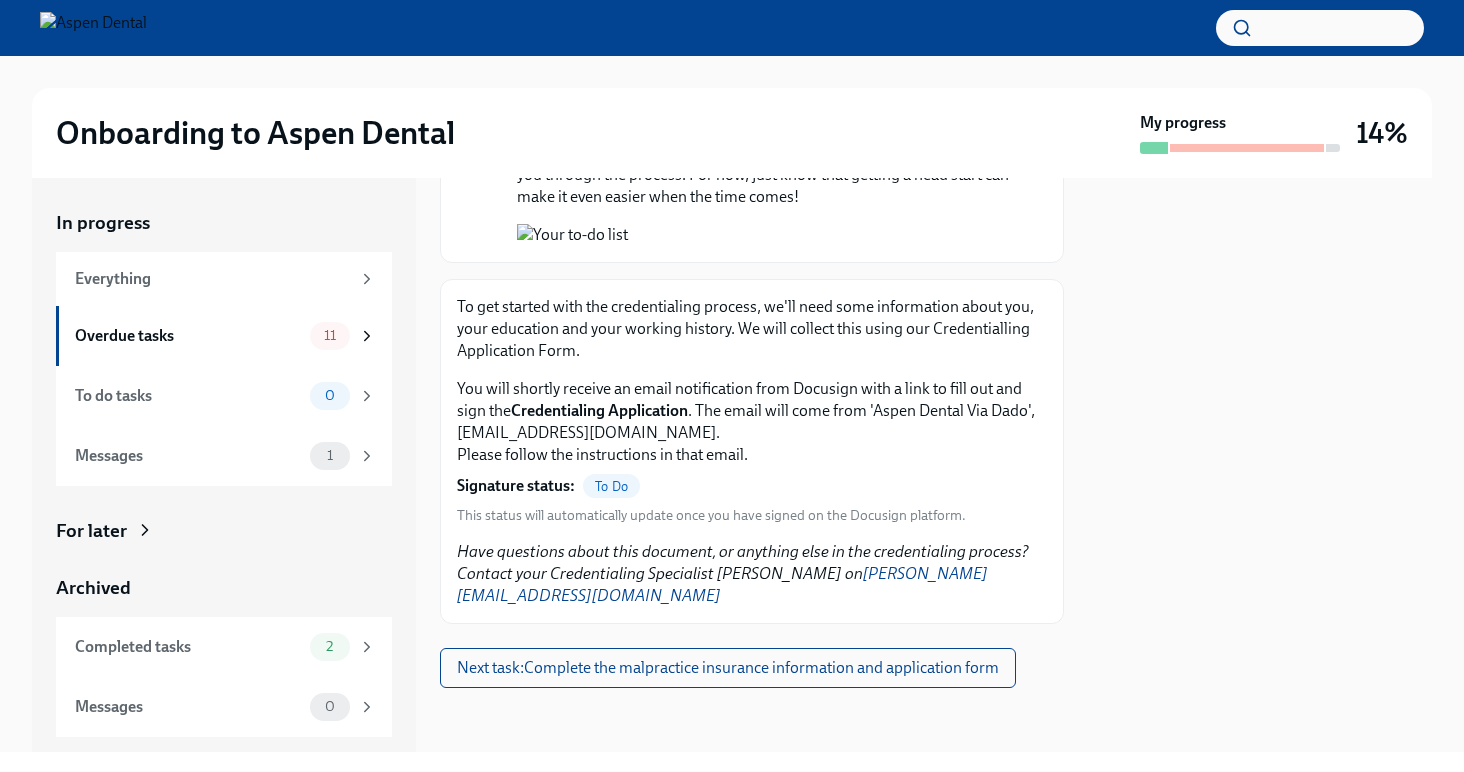 scroll, scrollTop: 2159, scrollLeft: 0, axis: vertical 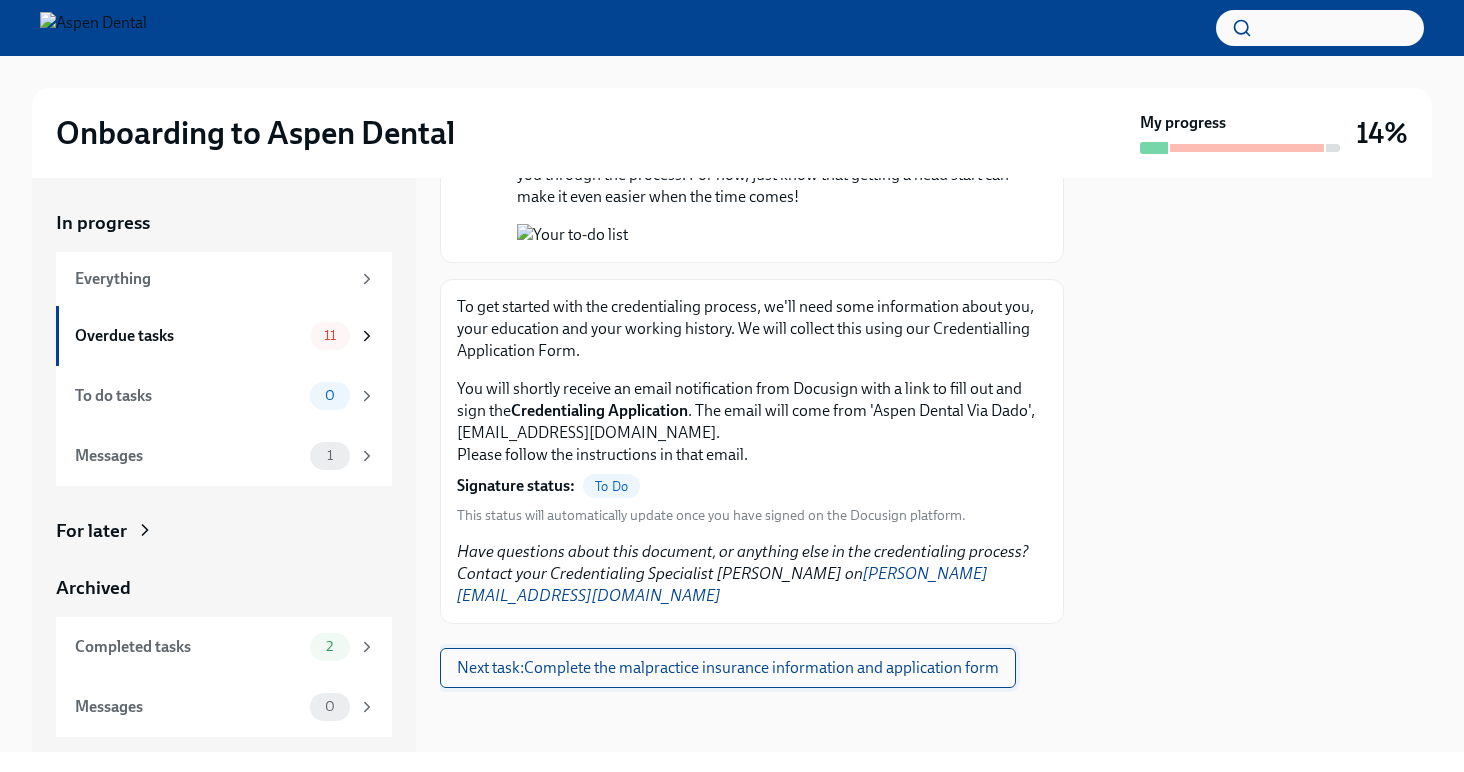 click on "Next task :  Complete the malpractice insurance information and application form" at bounding box center (728, 668) 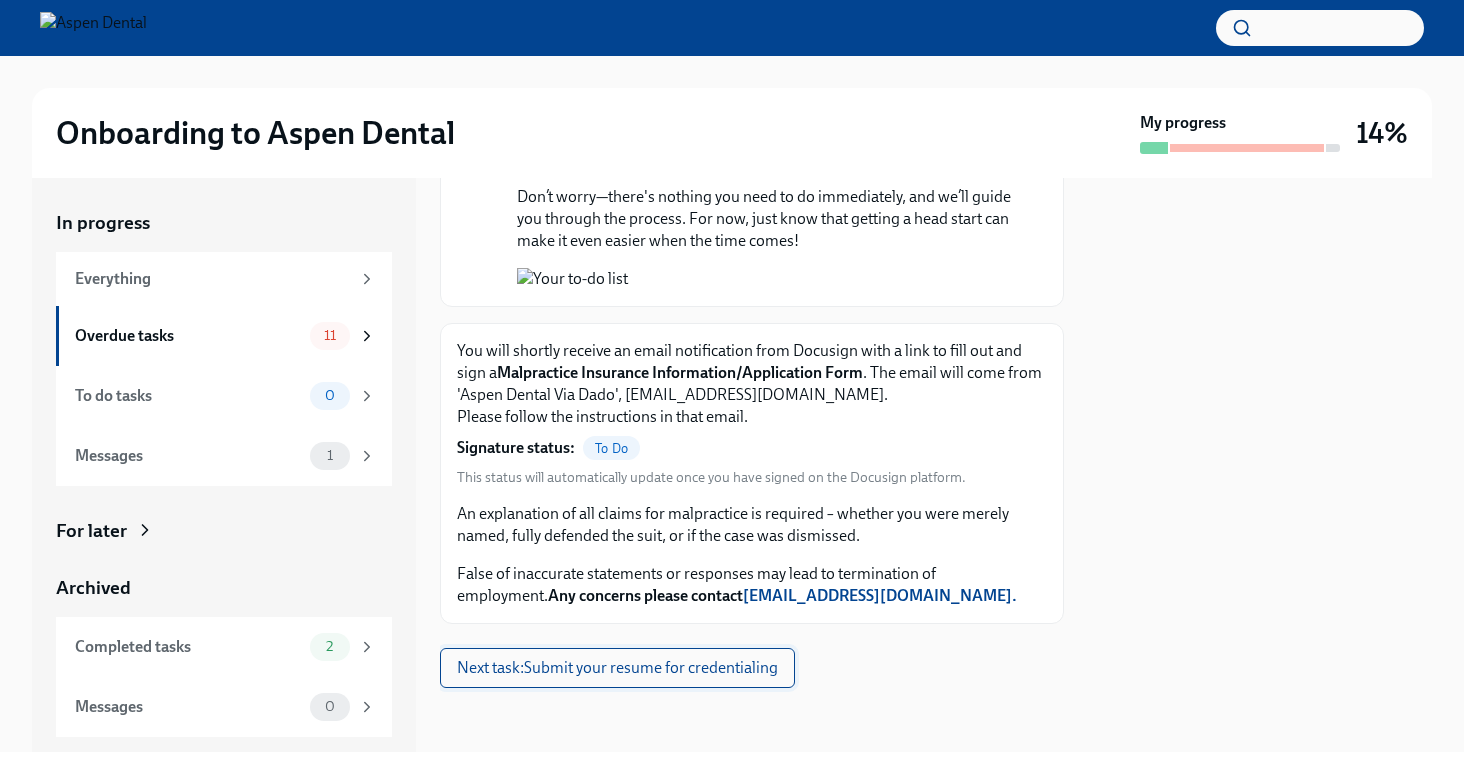 scroll, scrollTop: 0, scrollLeft: 0, axis: both 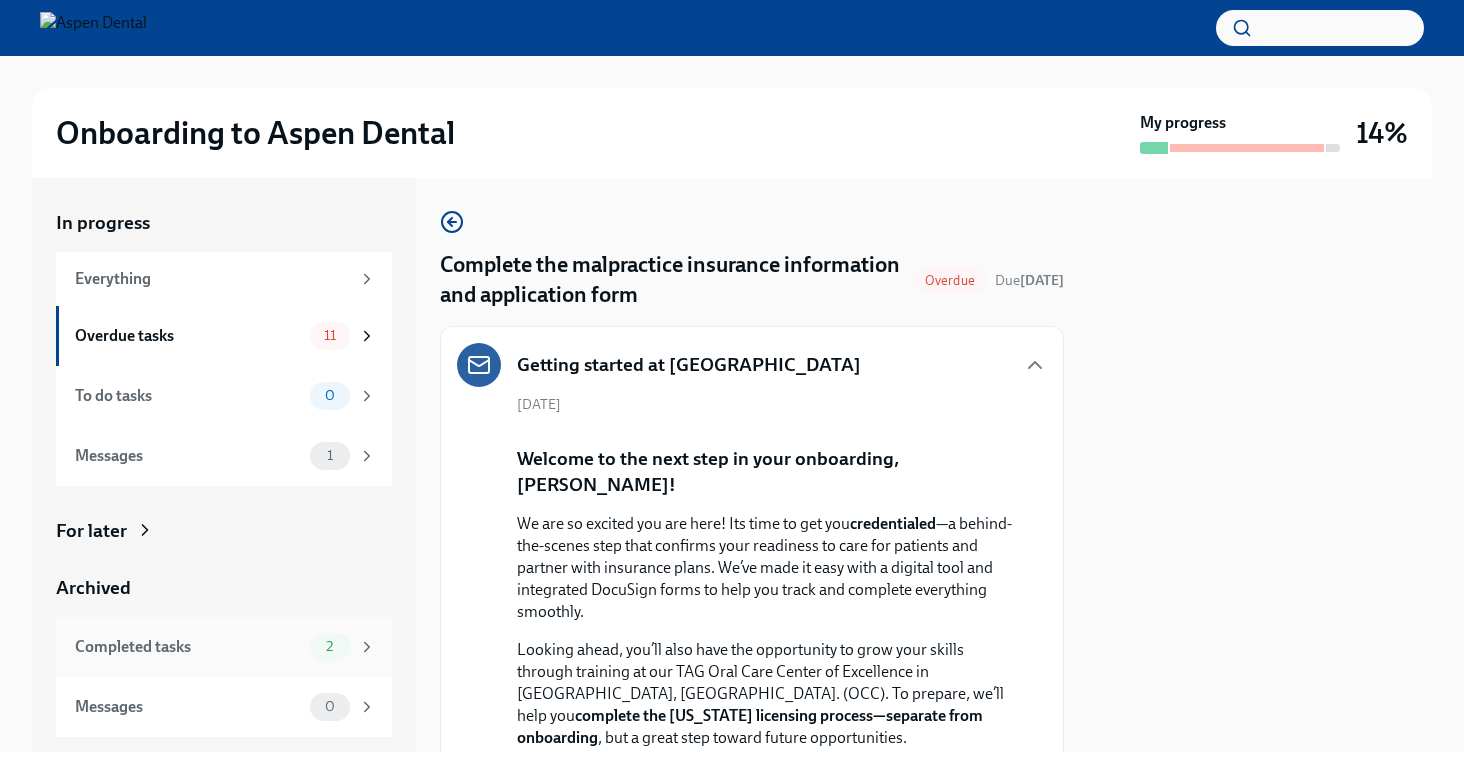 click on "Completed tasks 2" at bounding box center (224, 647) 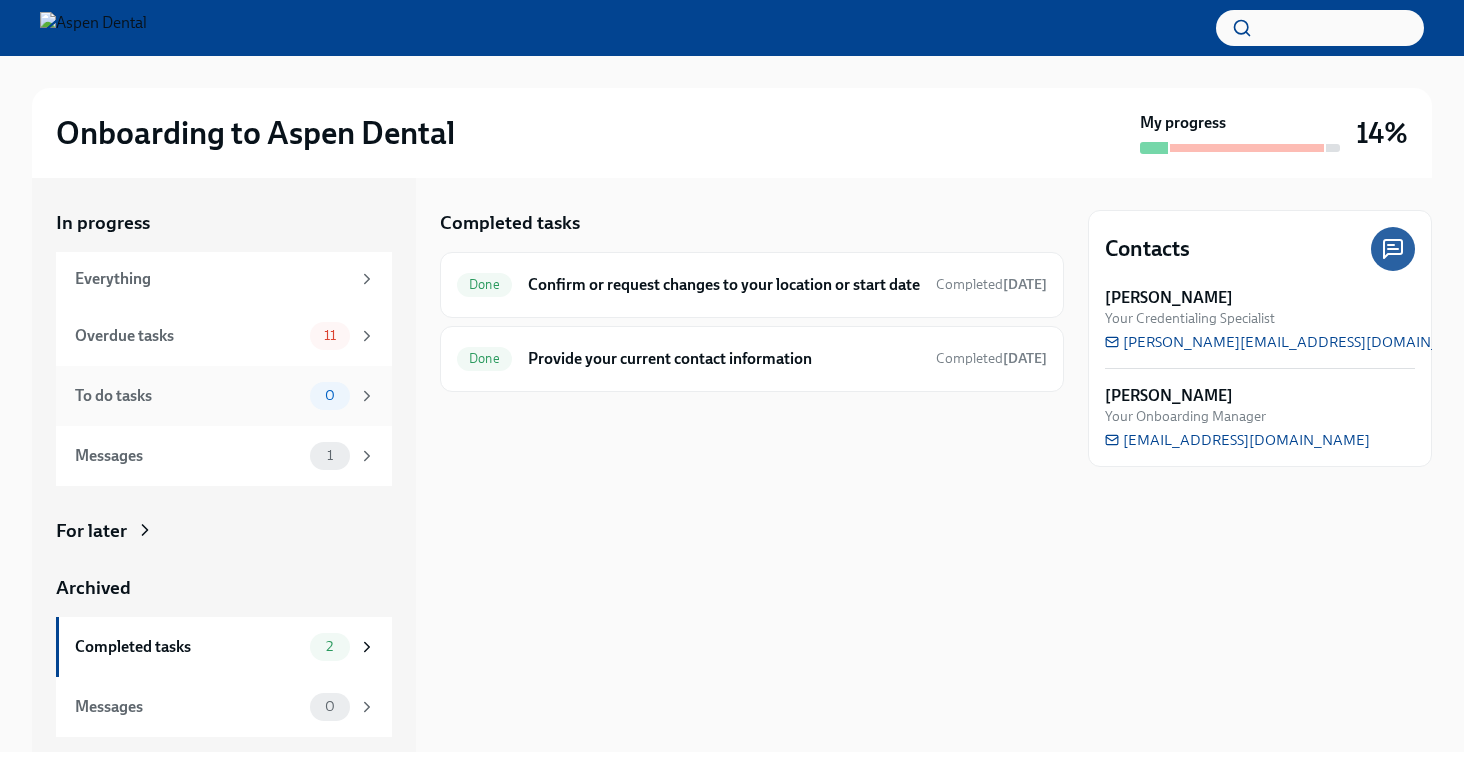 click on "To do tasks" at bounding box center (188, 396) 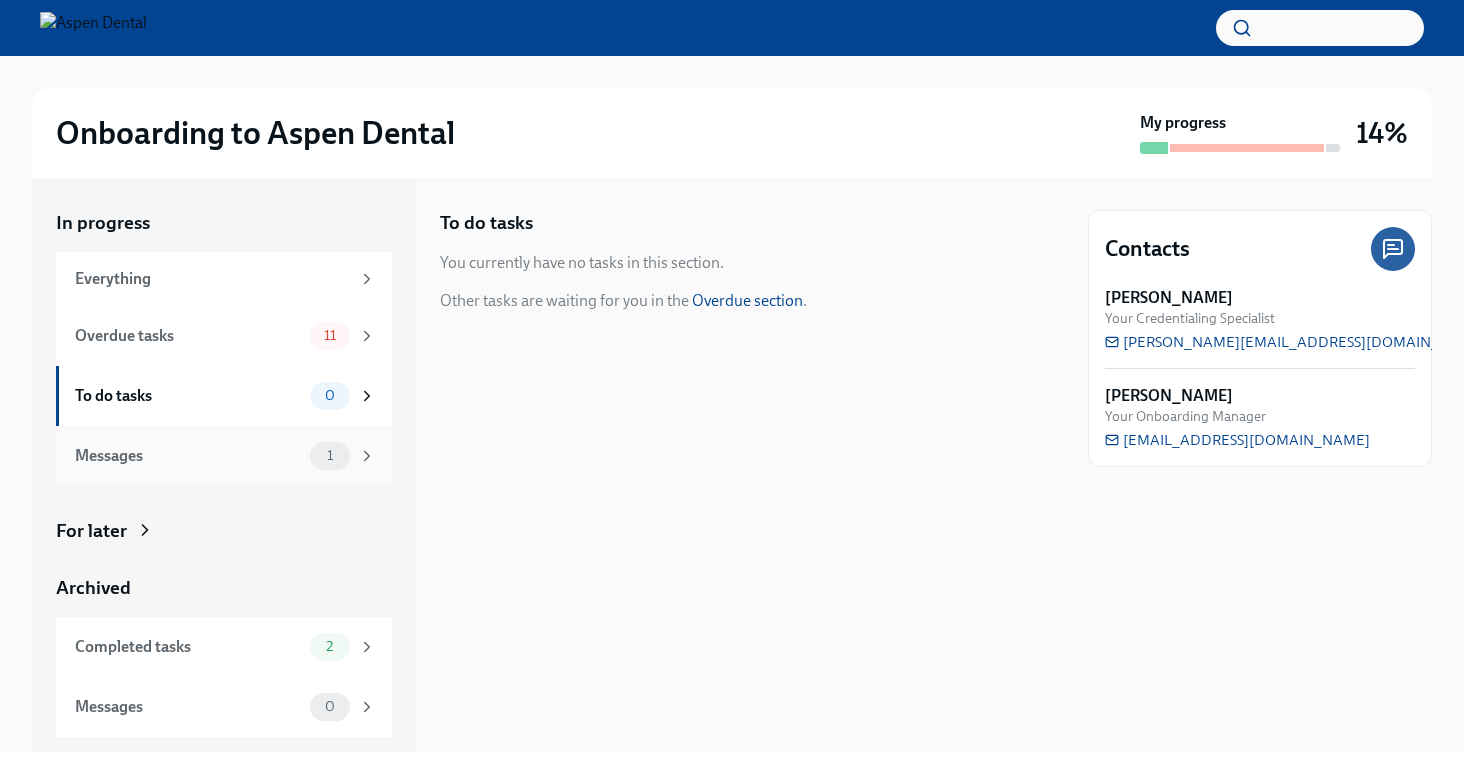 click on "Messages" at bounding box center [188, 456] 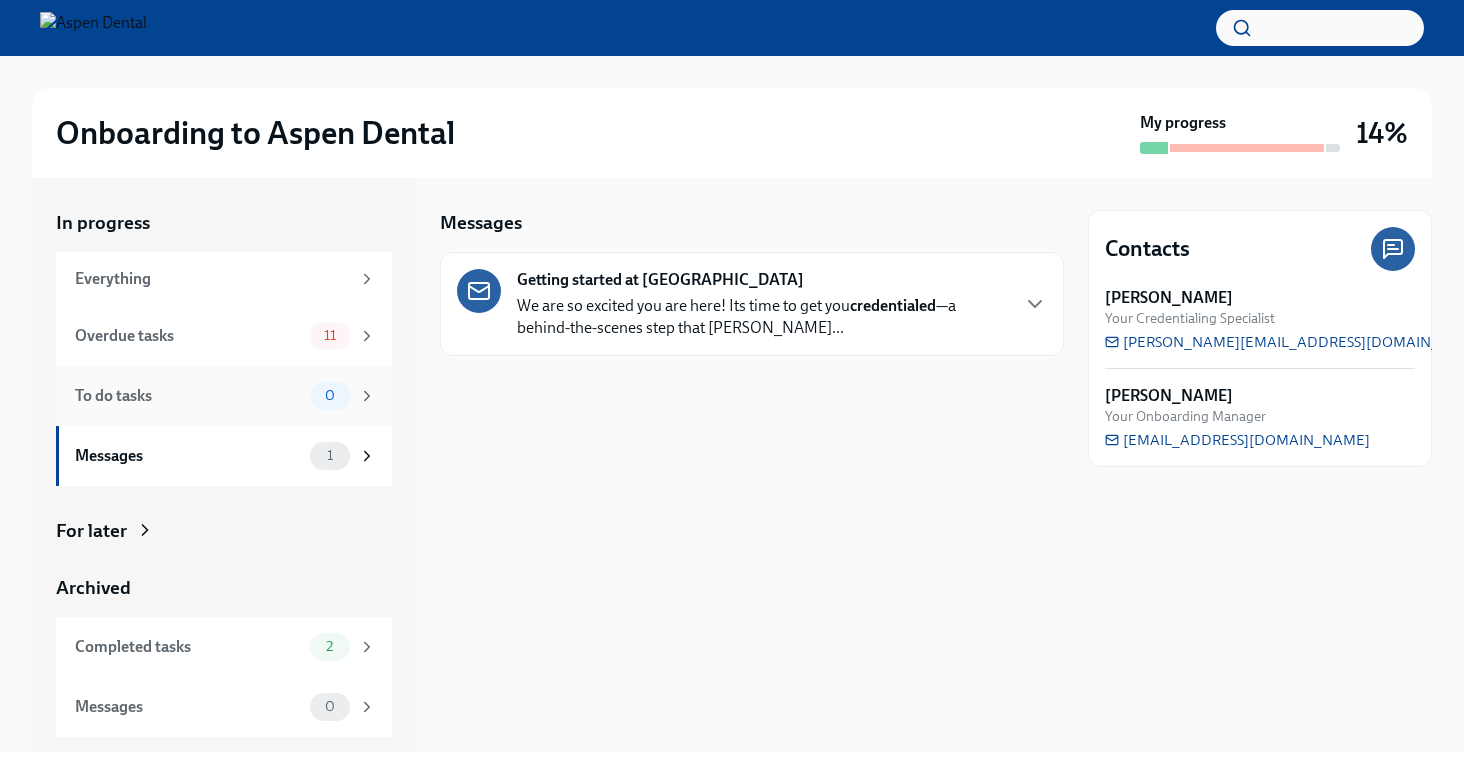 click on "To do tasks 0" at bounding box center (224, 396) 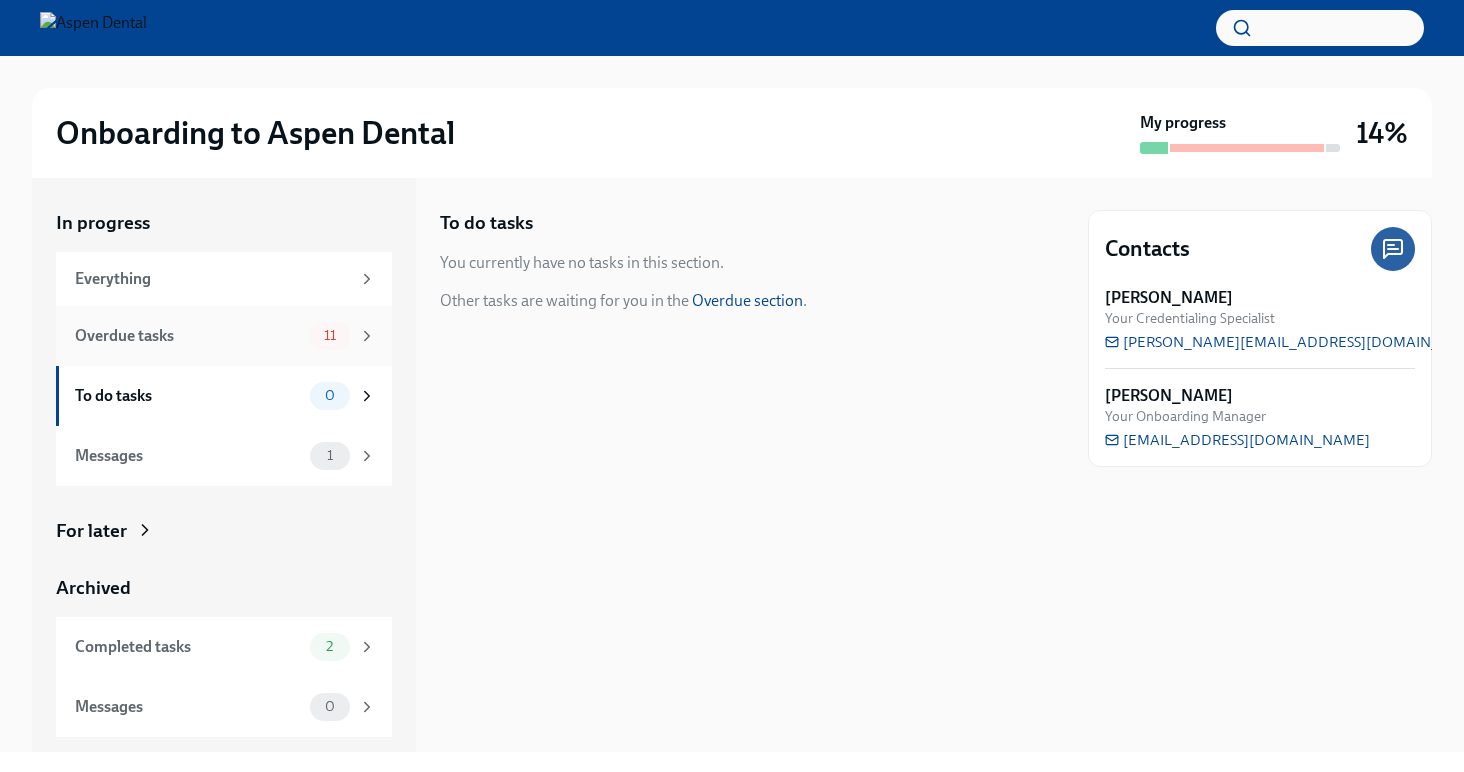 click on "11" at bounding box center [330, 336] 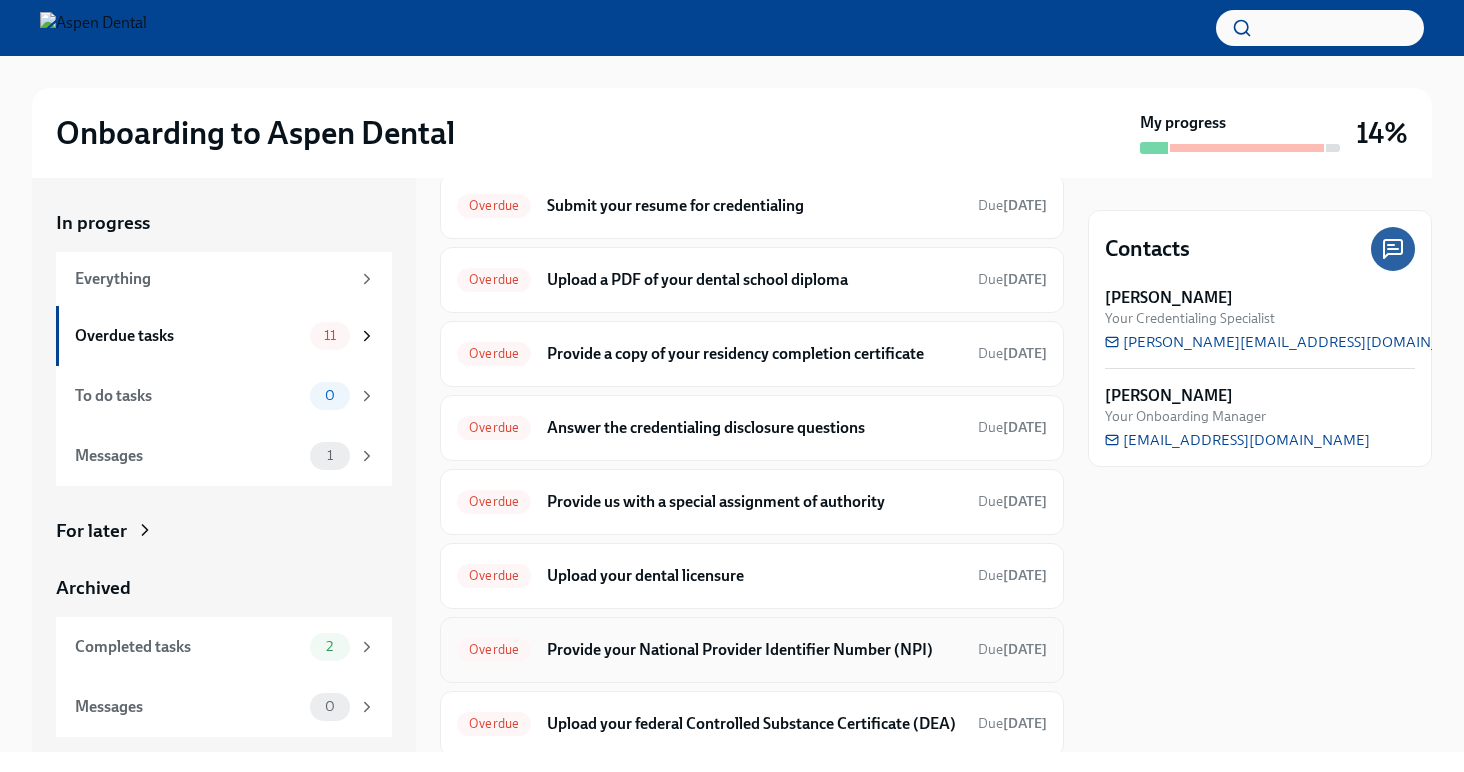 scroll, scrollTop: 191, scrollLeft: 0, axis: vertical 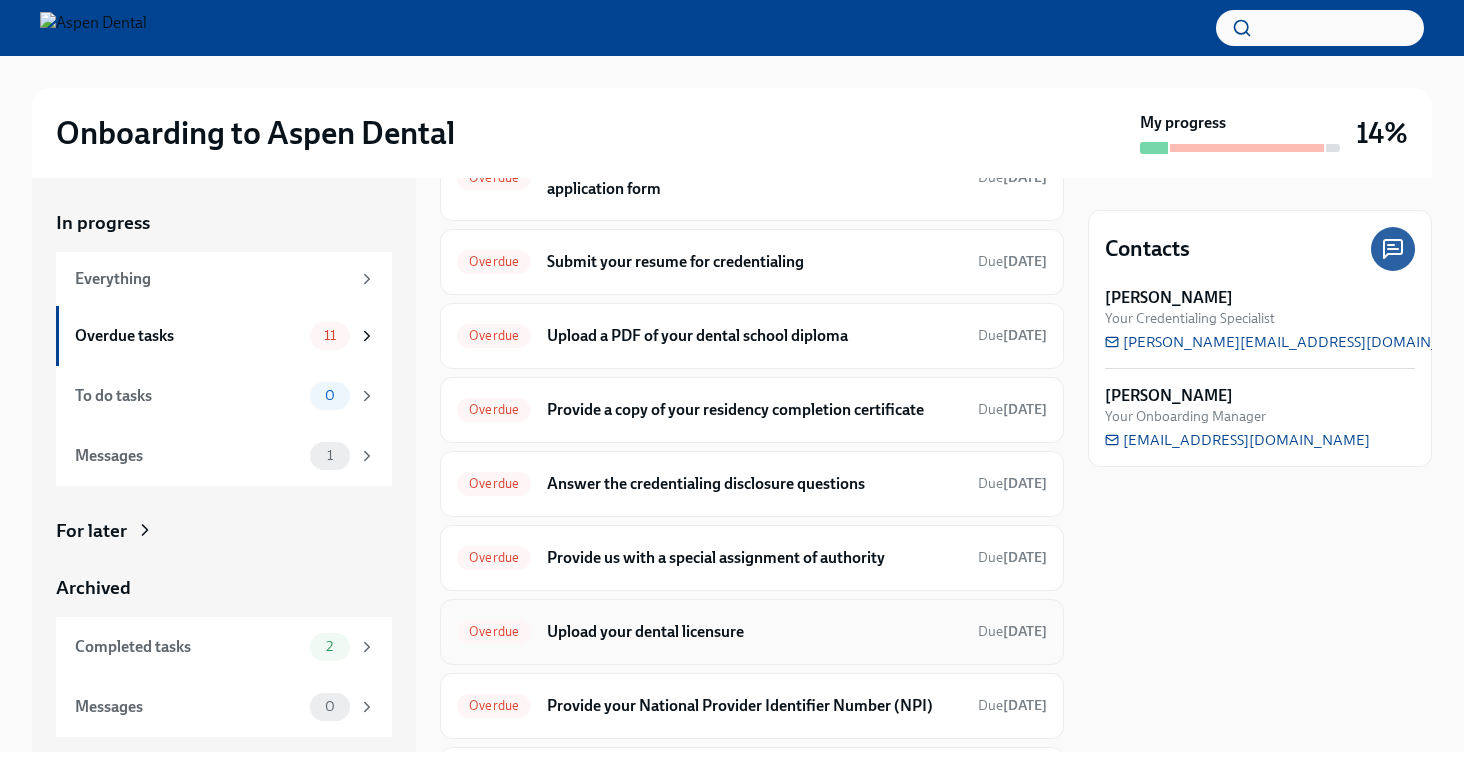 click on "Overdue Upload your dental licensure Due  Apr 3rd" at bounding box center (752, 632) 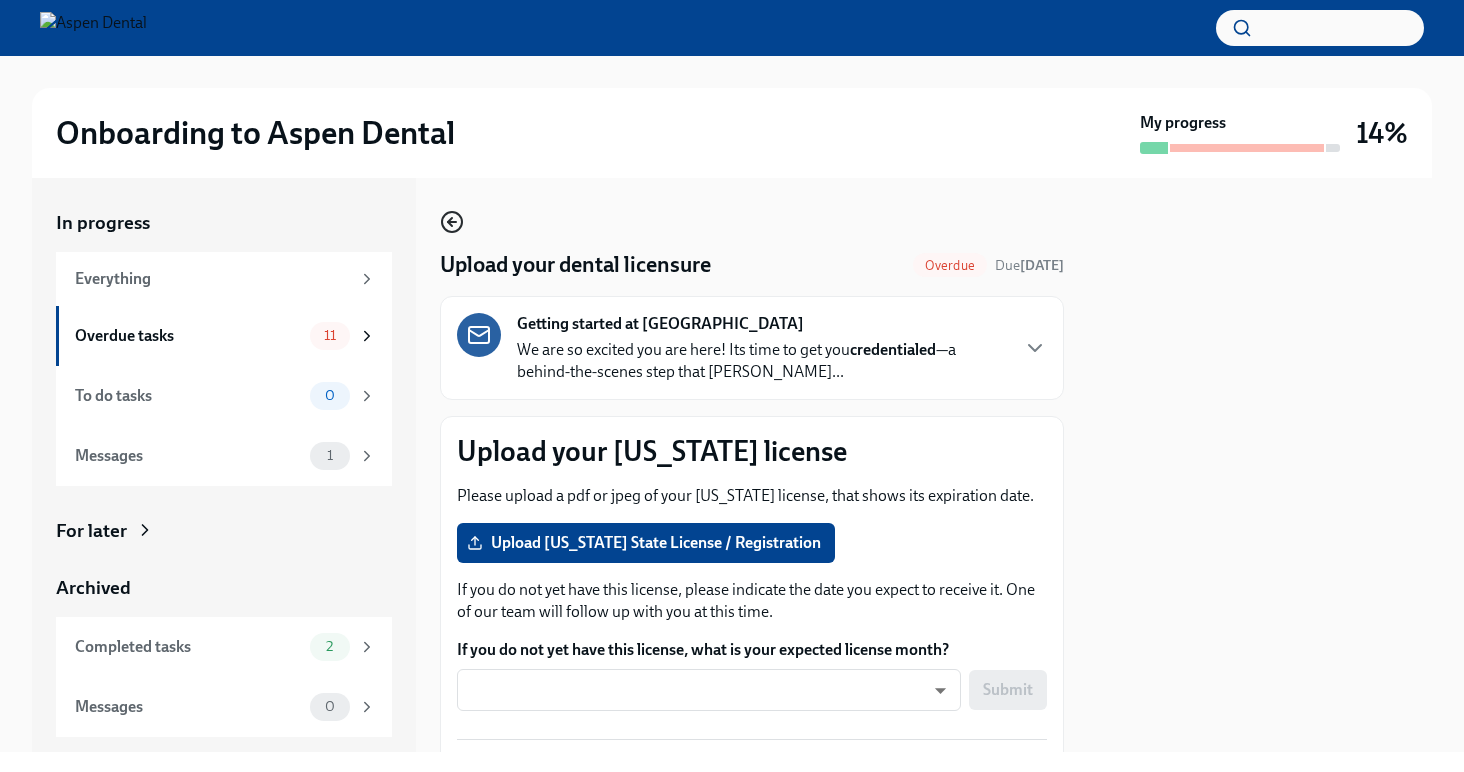 click 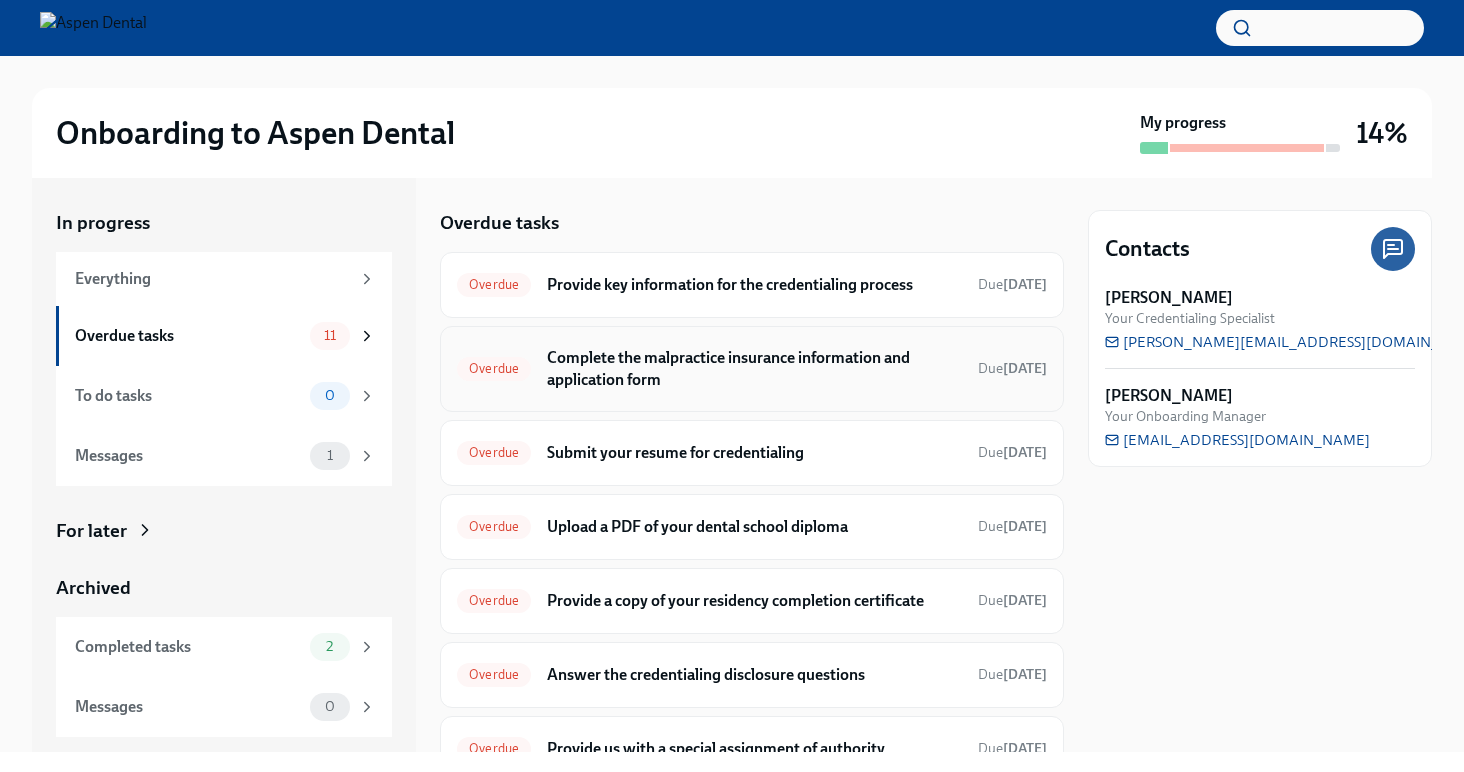 click on "Overdue Complete the malpractice insurance information and application form Due  [DATE]" at bounding box center (752, 369) 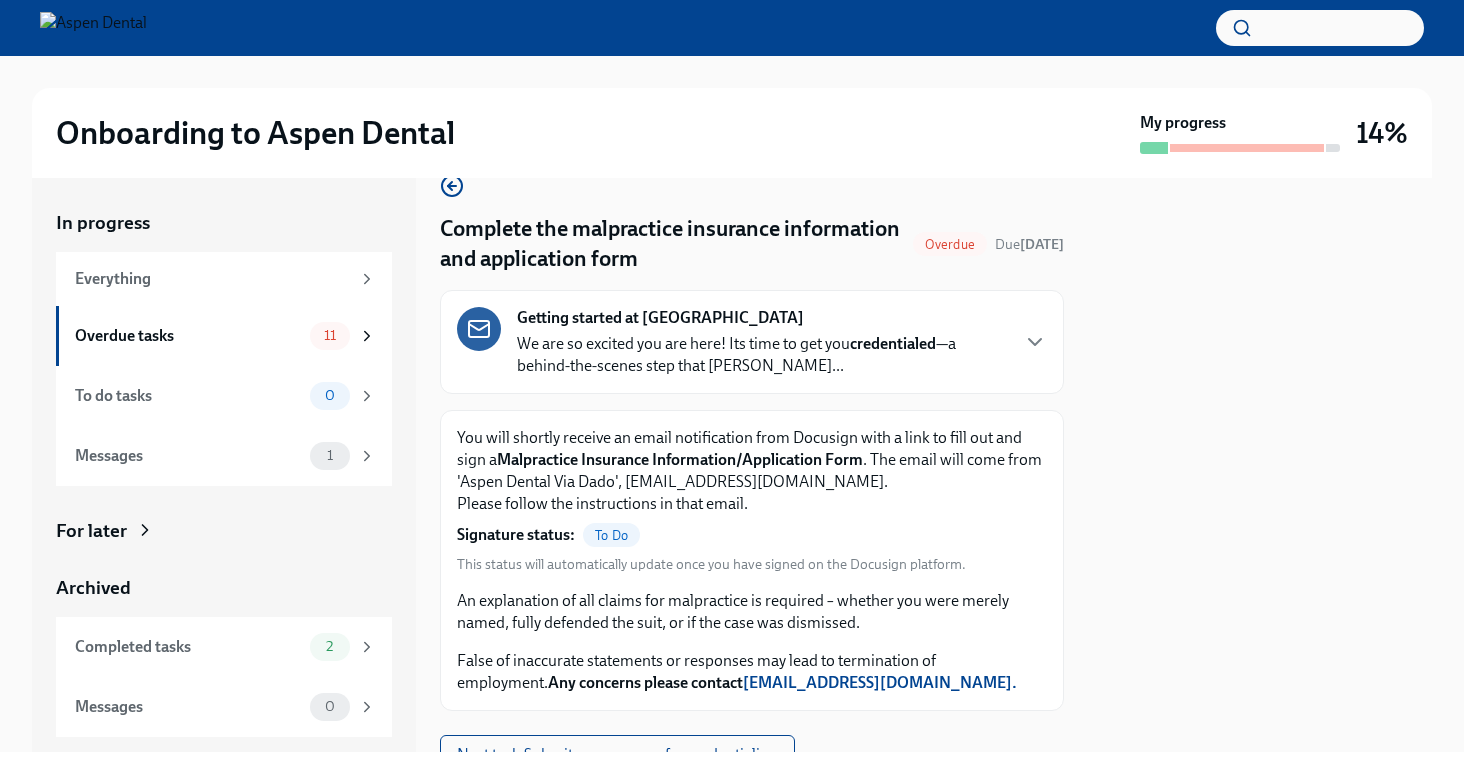 scroll, scrollTop: 118, scrollLeft: 0, axis: vertical 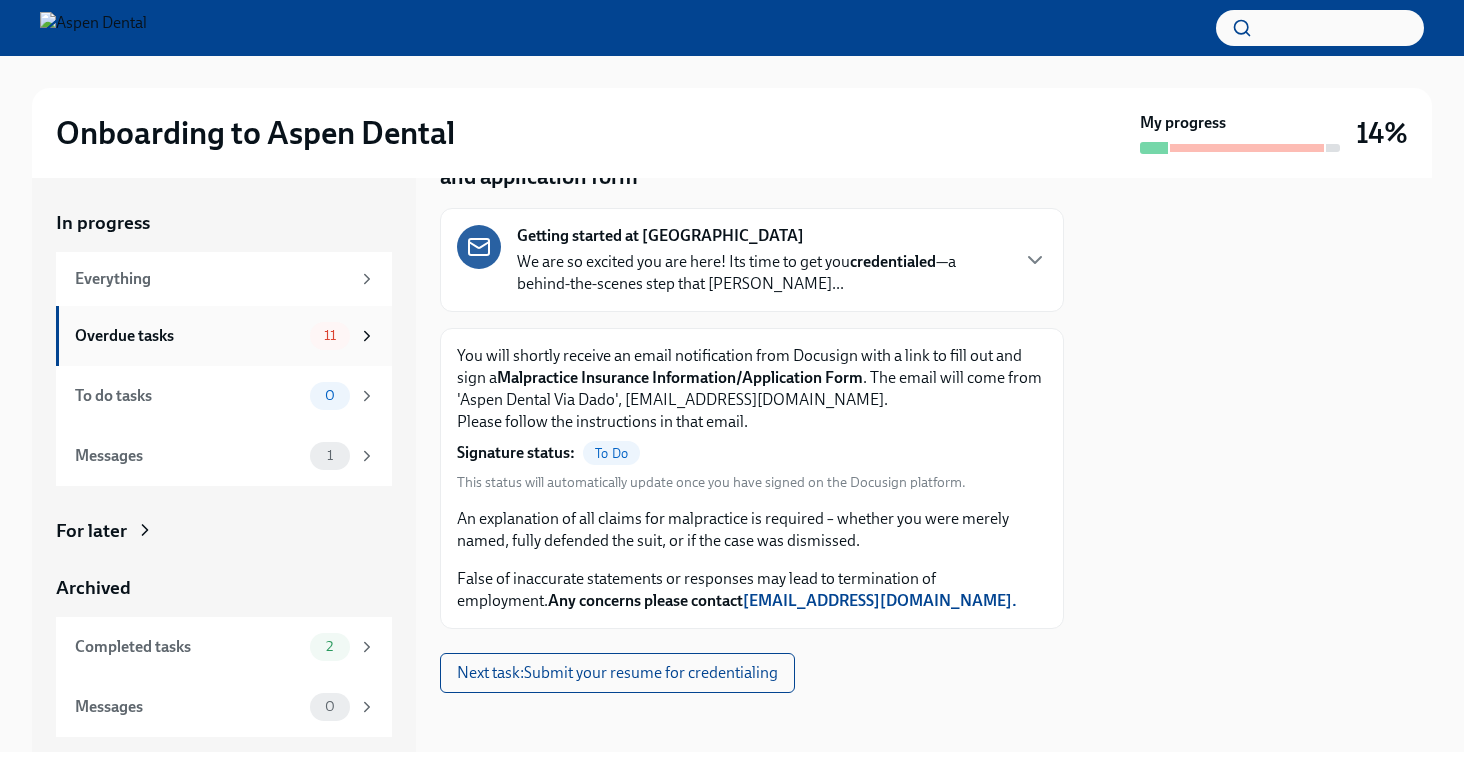 click on "Overdue tasks 11" at bounding box center [224, 336] 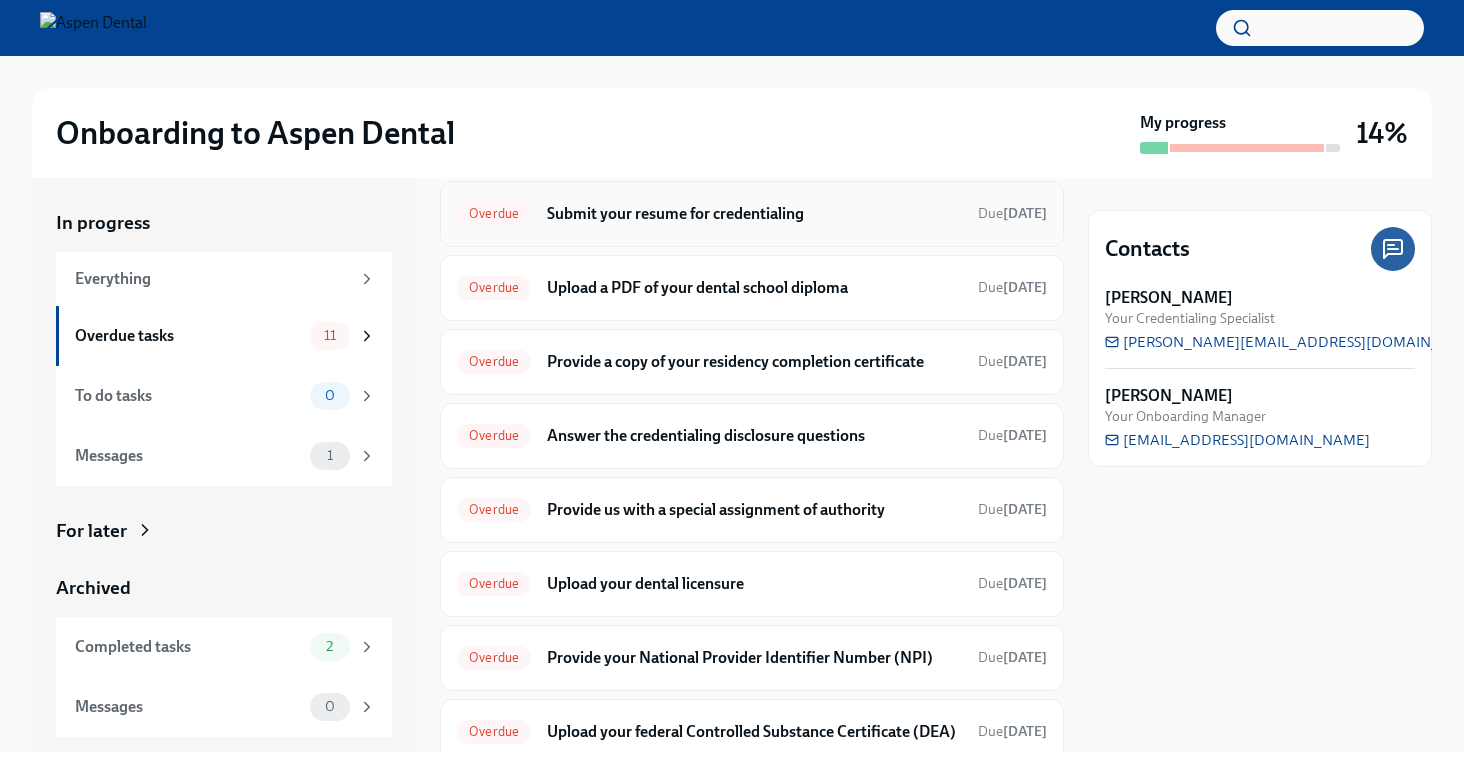 scroll, scrollTop: 389, scrollLeft: 0, axis: vertical 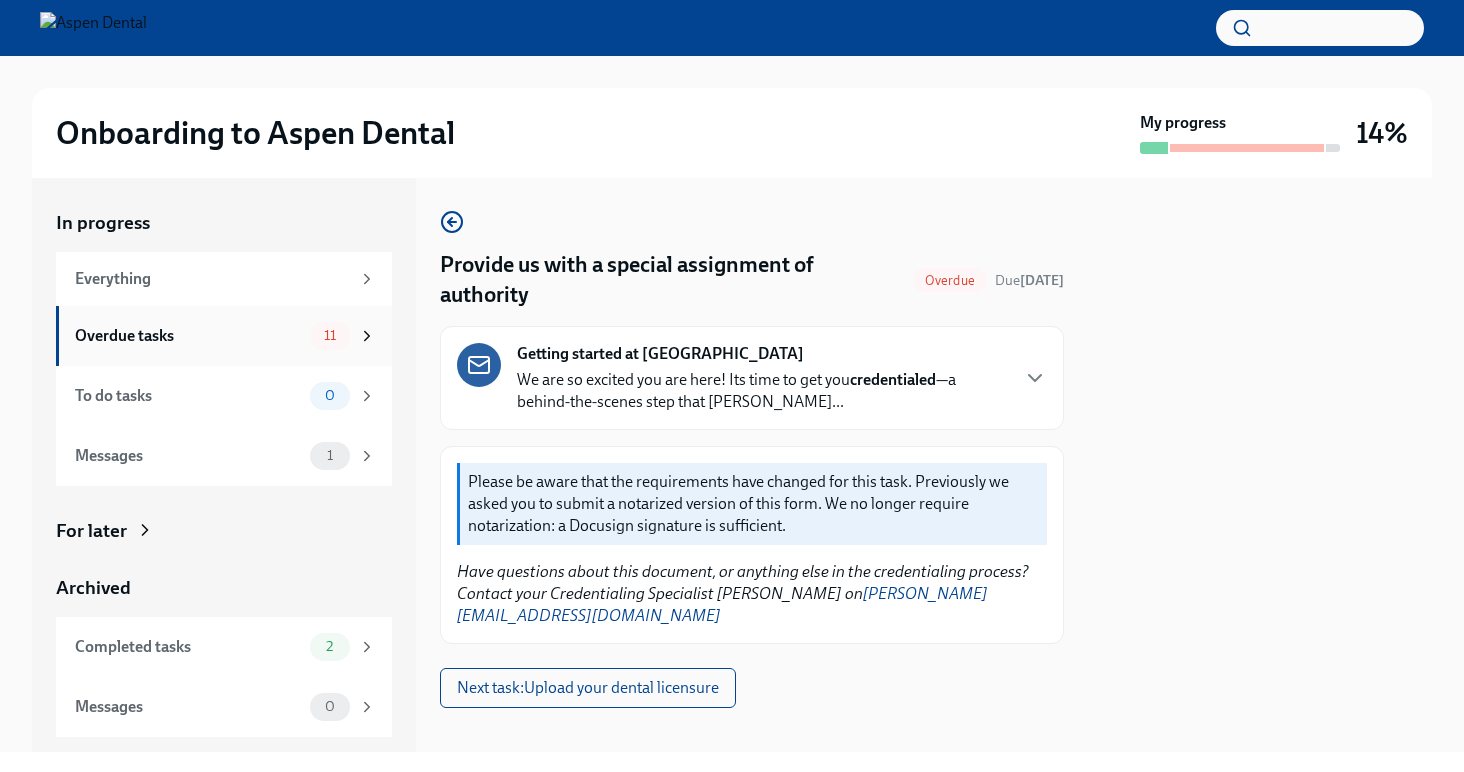 click on "11" at bounding box center [330, 335] 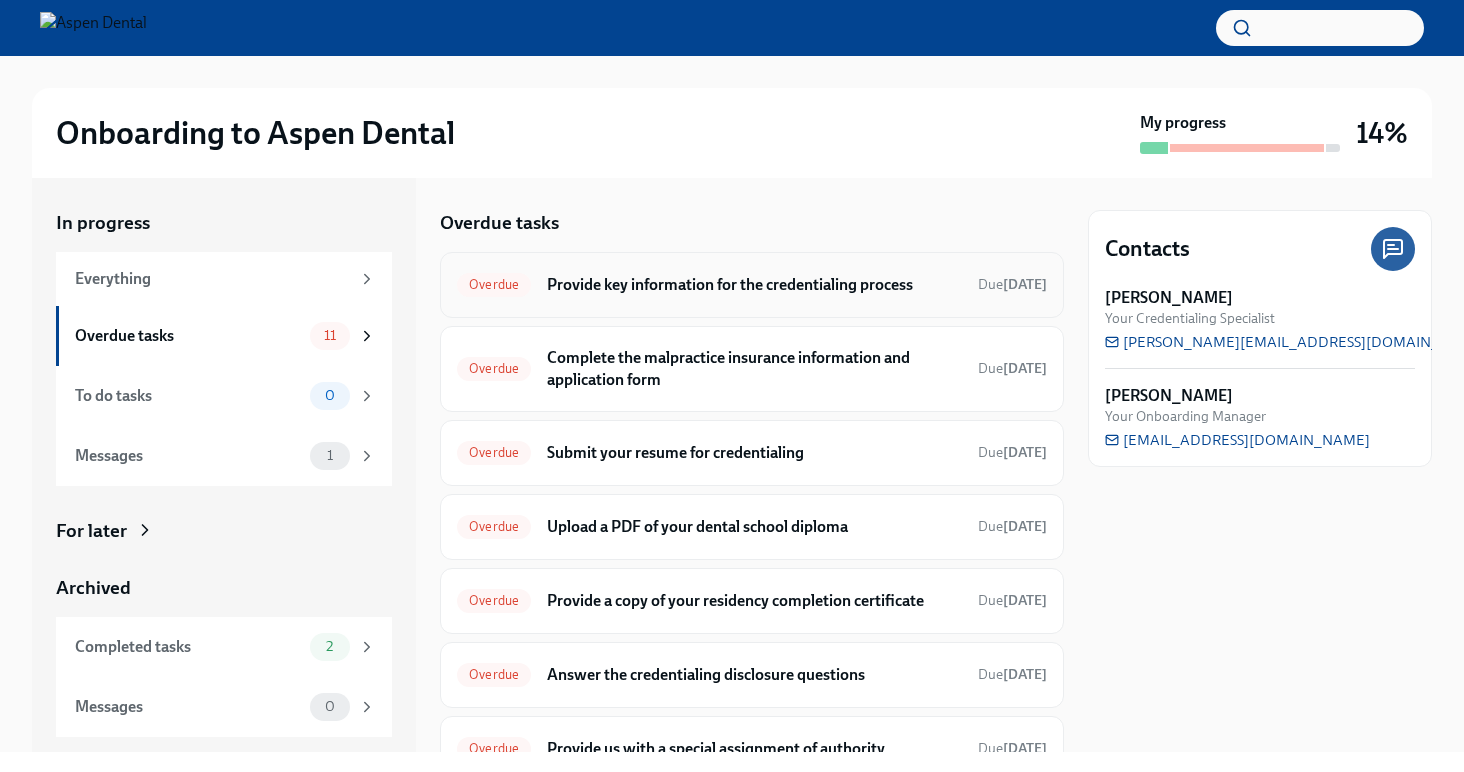 click on "Overdue Provide key information for the credentialing process Due  [DATE]" at bounding box center [752, 285] 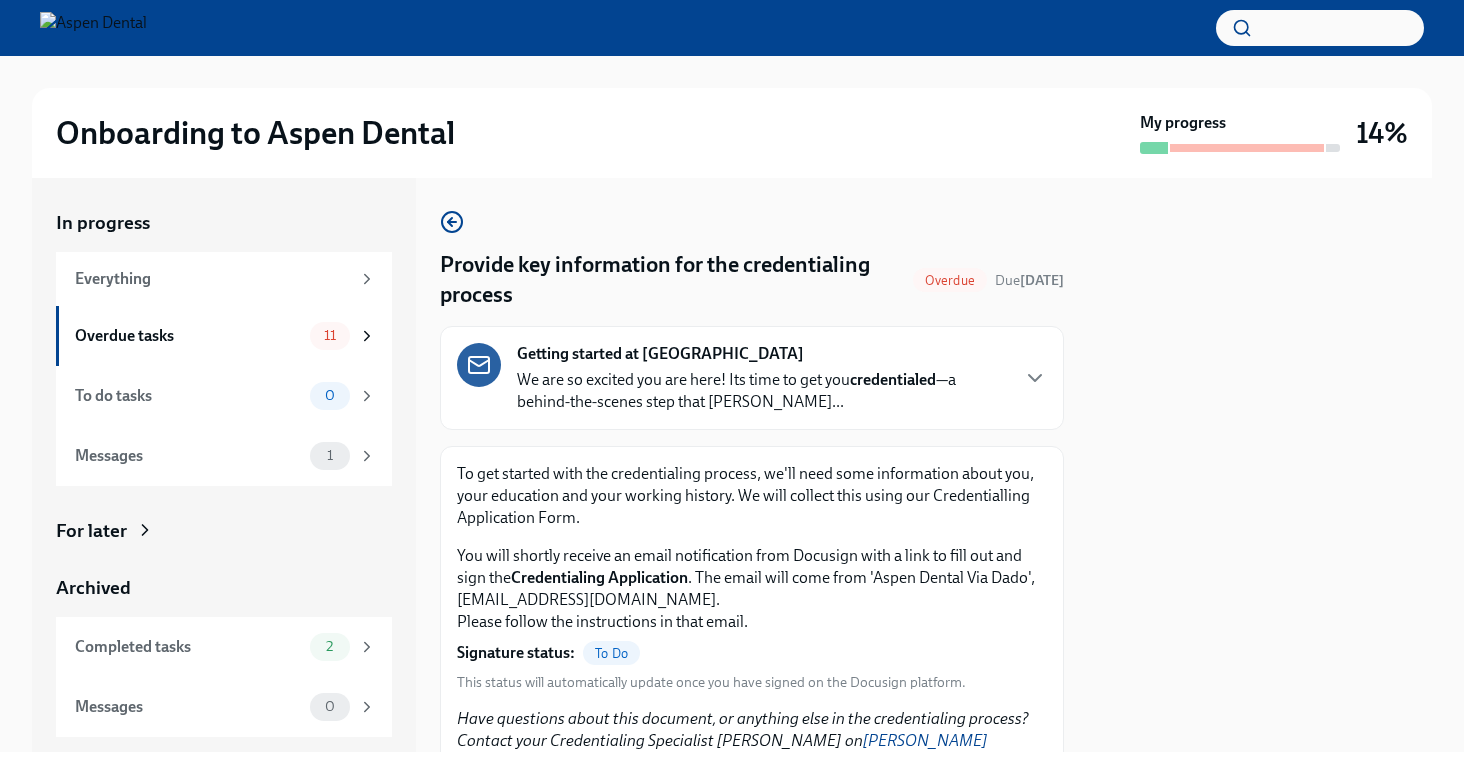 click on "We are so excited you are here! Its time to get you  credentialed —a behind-the-scenes step that confi..." at bounding box center (762, 391) 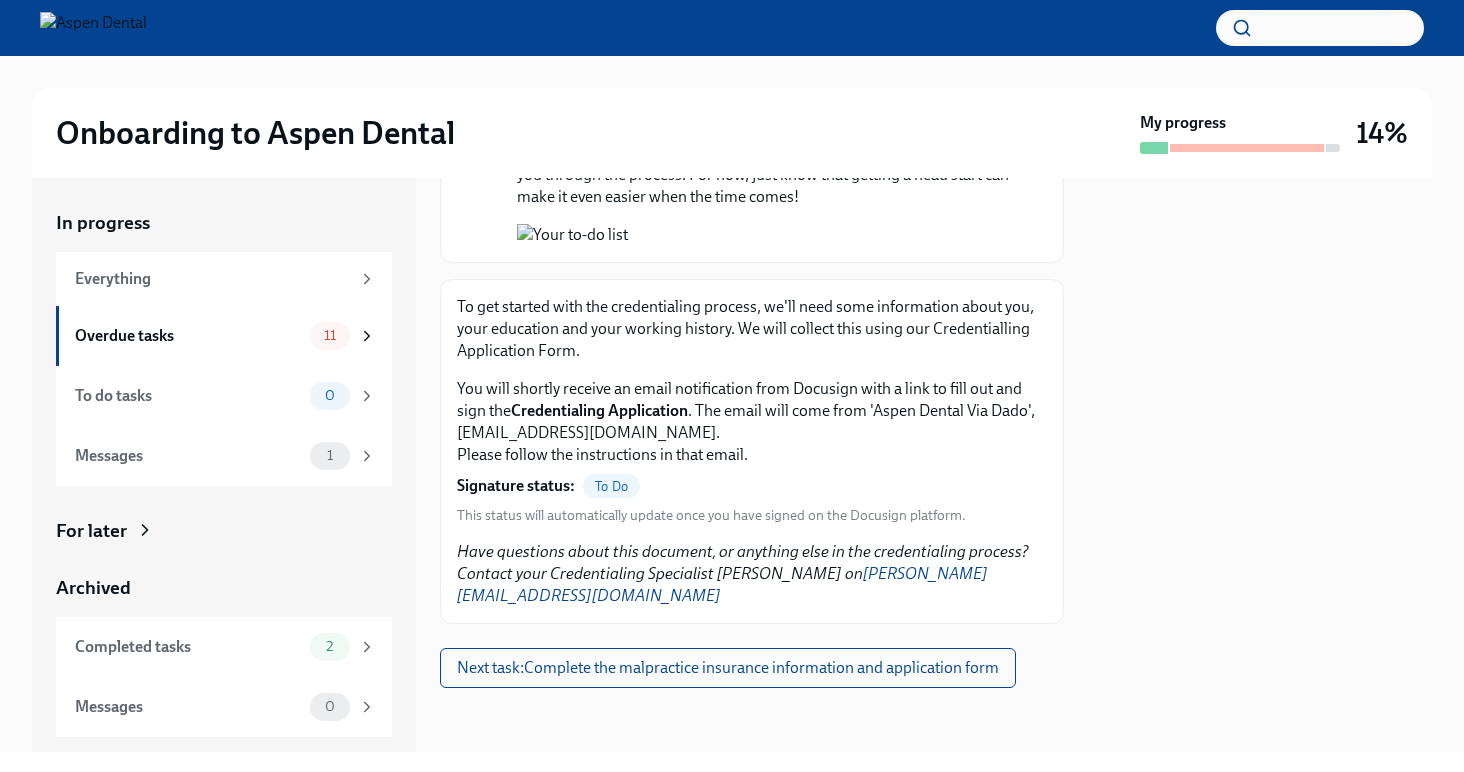 scroll, scrollTop: 2159, scrollLeft: 0, axis: vertical 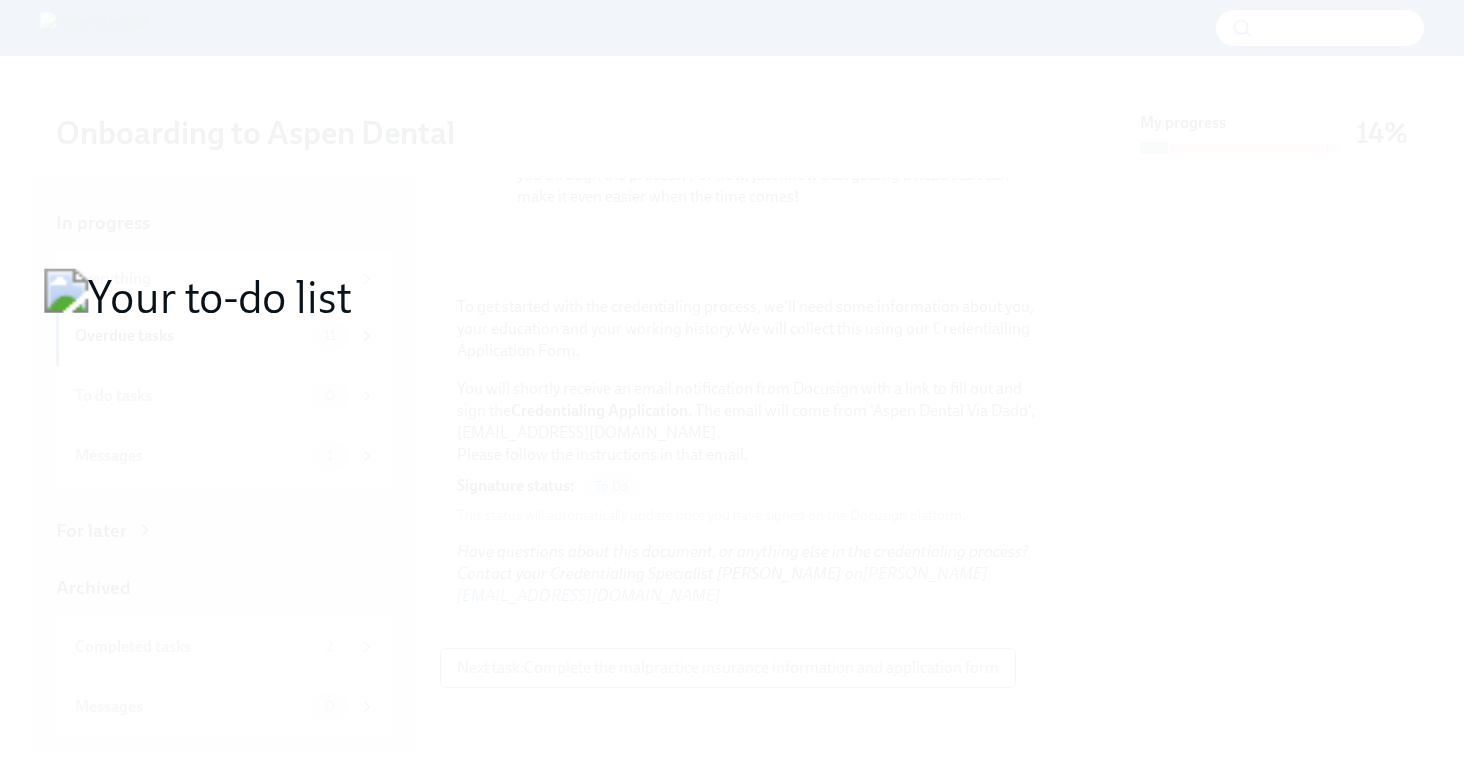 click at bounding box center [732, 386] 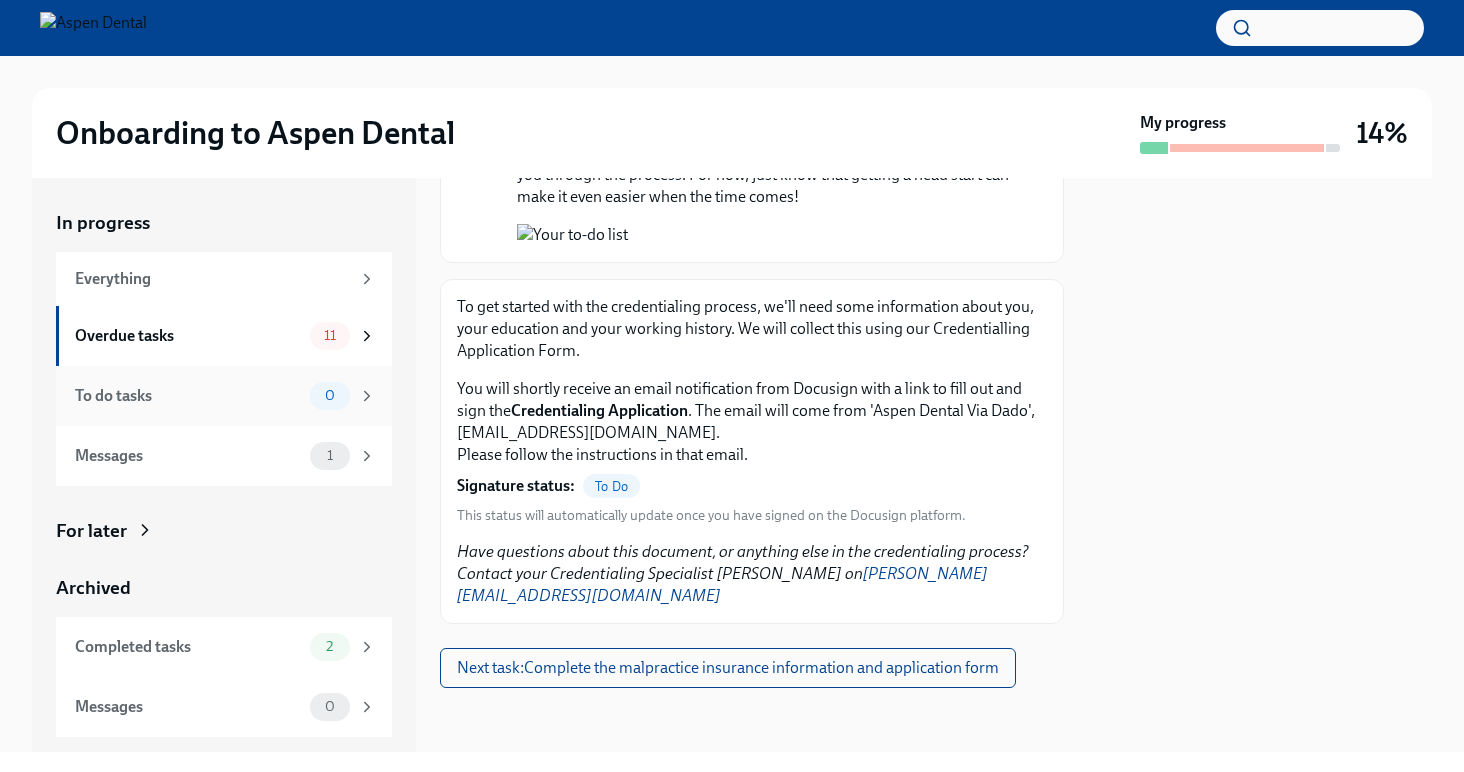 click on "To do tasks" at bounding box center [188, 396] 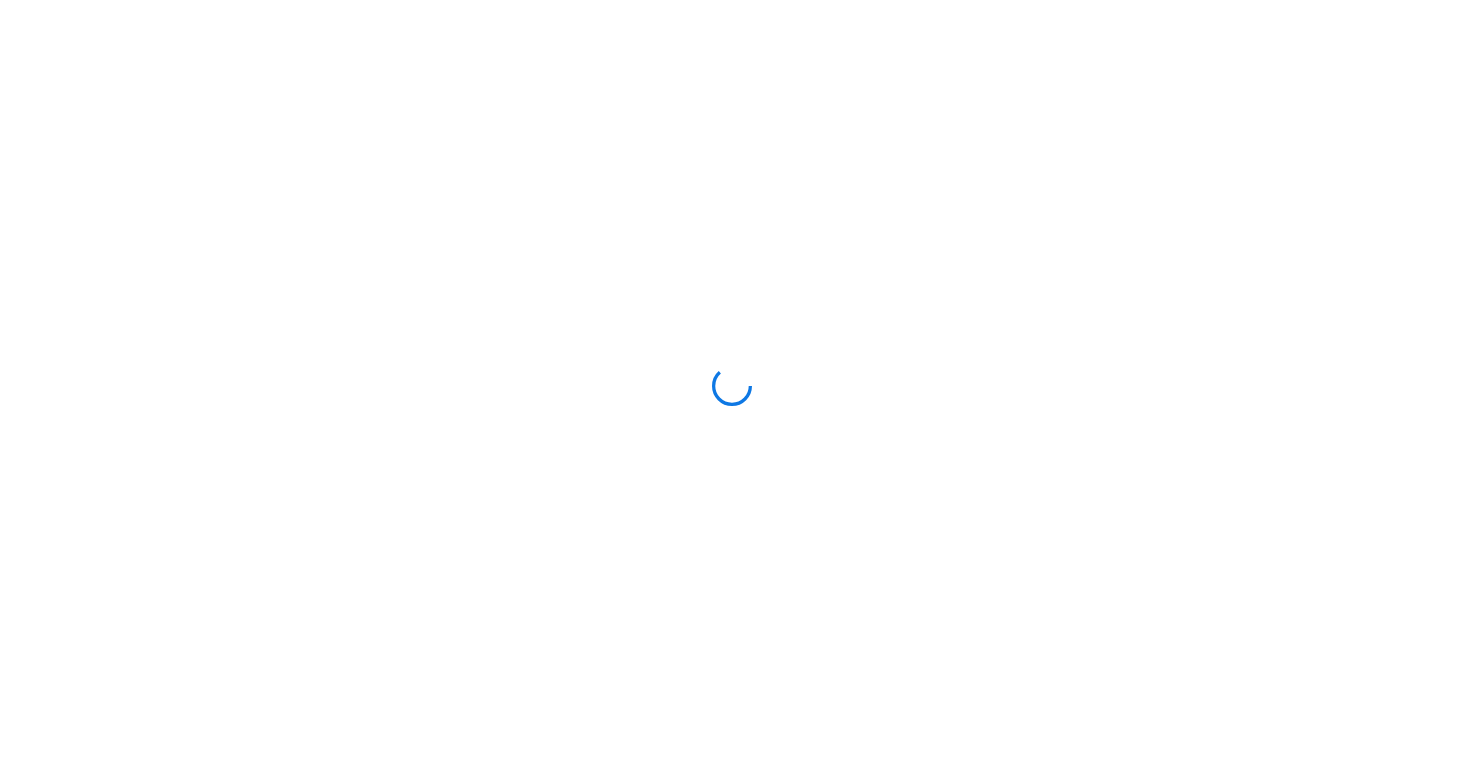 scroll, scrollTop: 0, scrollLeft: 0, axis: both 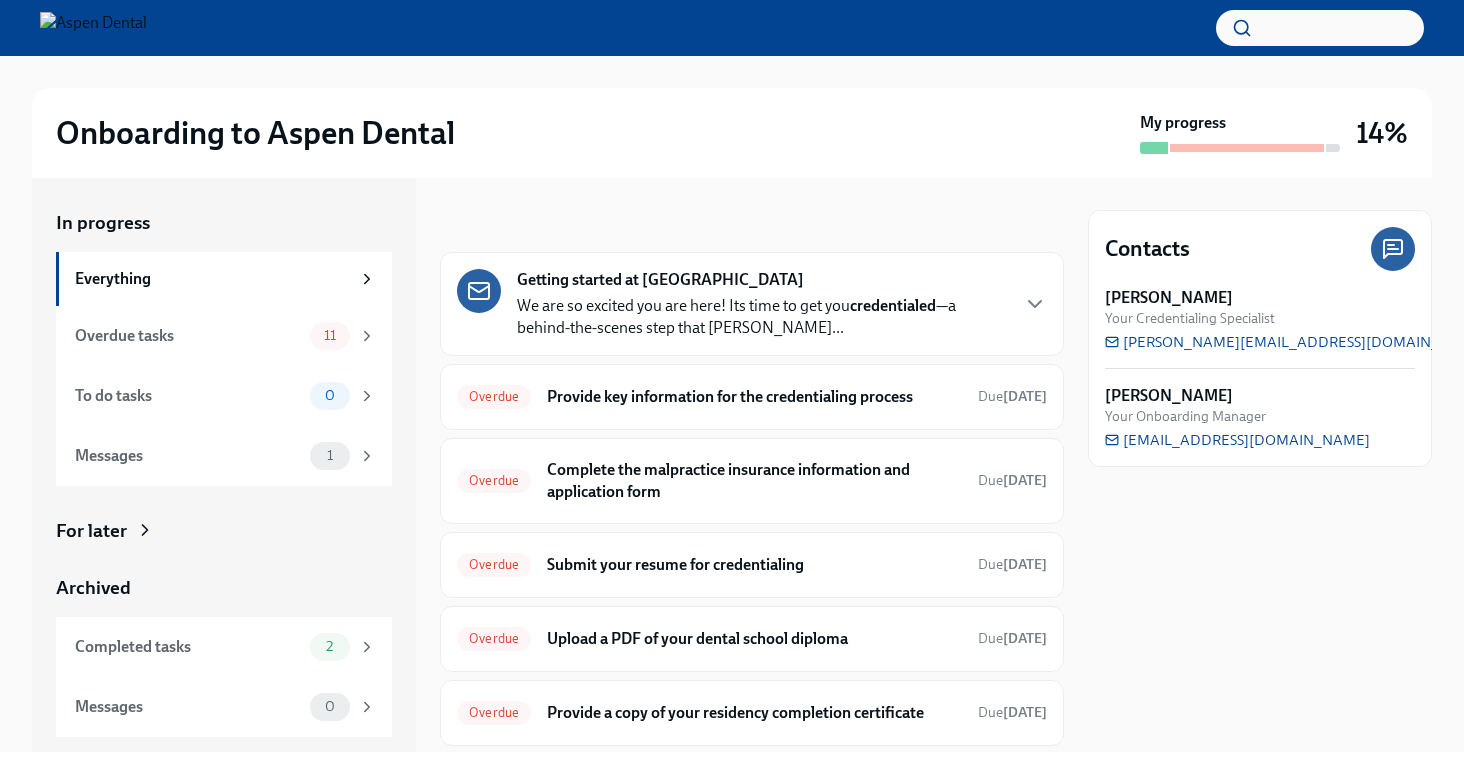 click on "We are so excited you are here! Its time to get you  credentialed —a behind-the-scenes step that confi..." at bounding box center (762, 317) 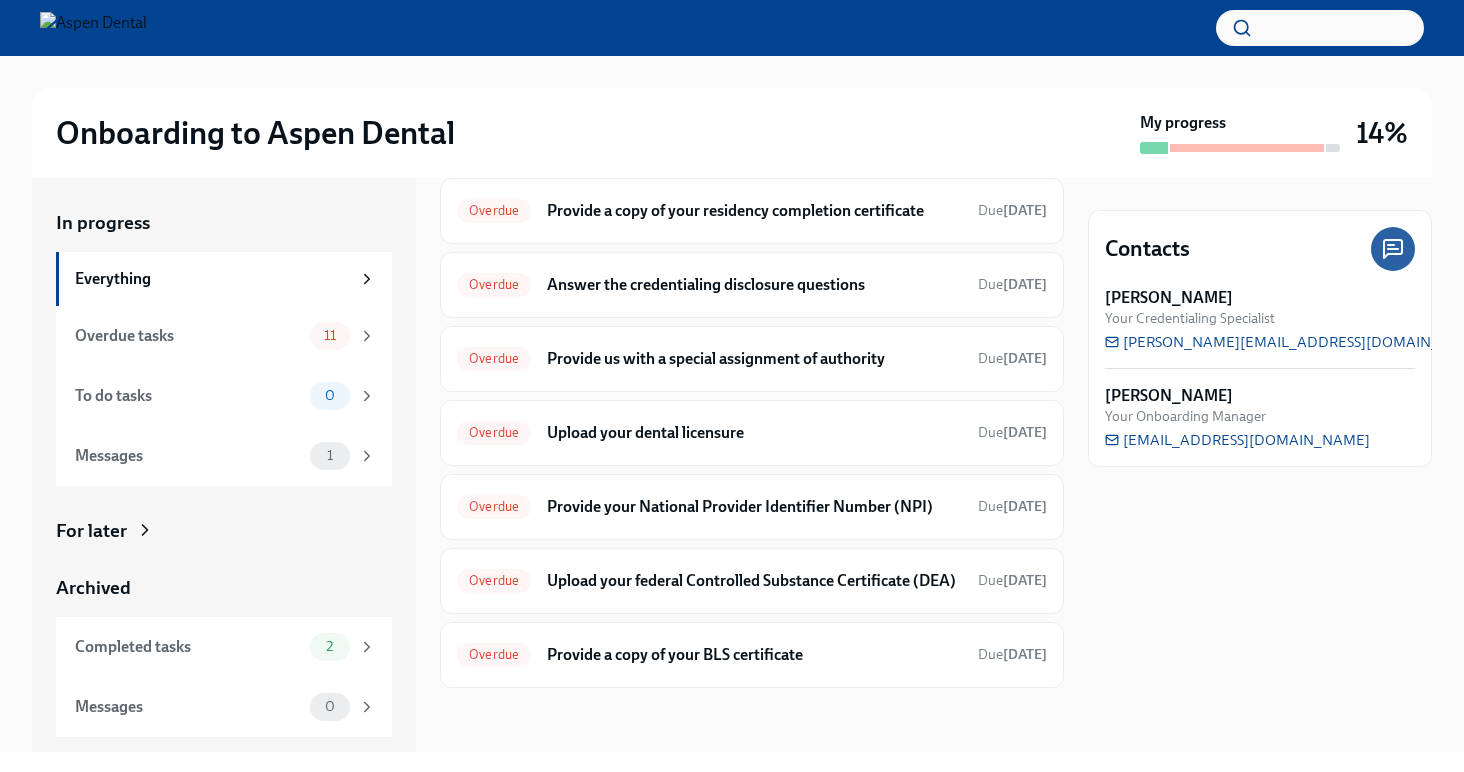 scroll, scrollTop: 2515, scrollLeft: 0, axis: vertical 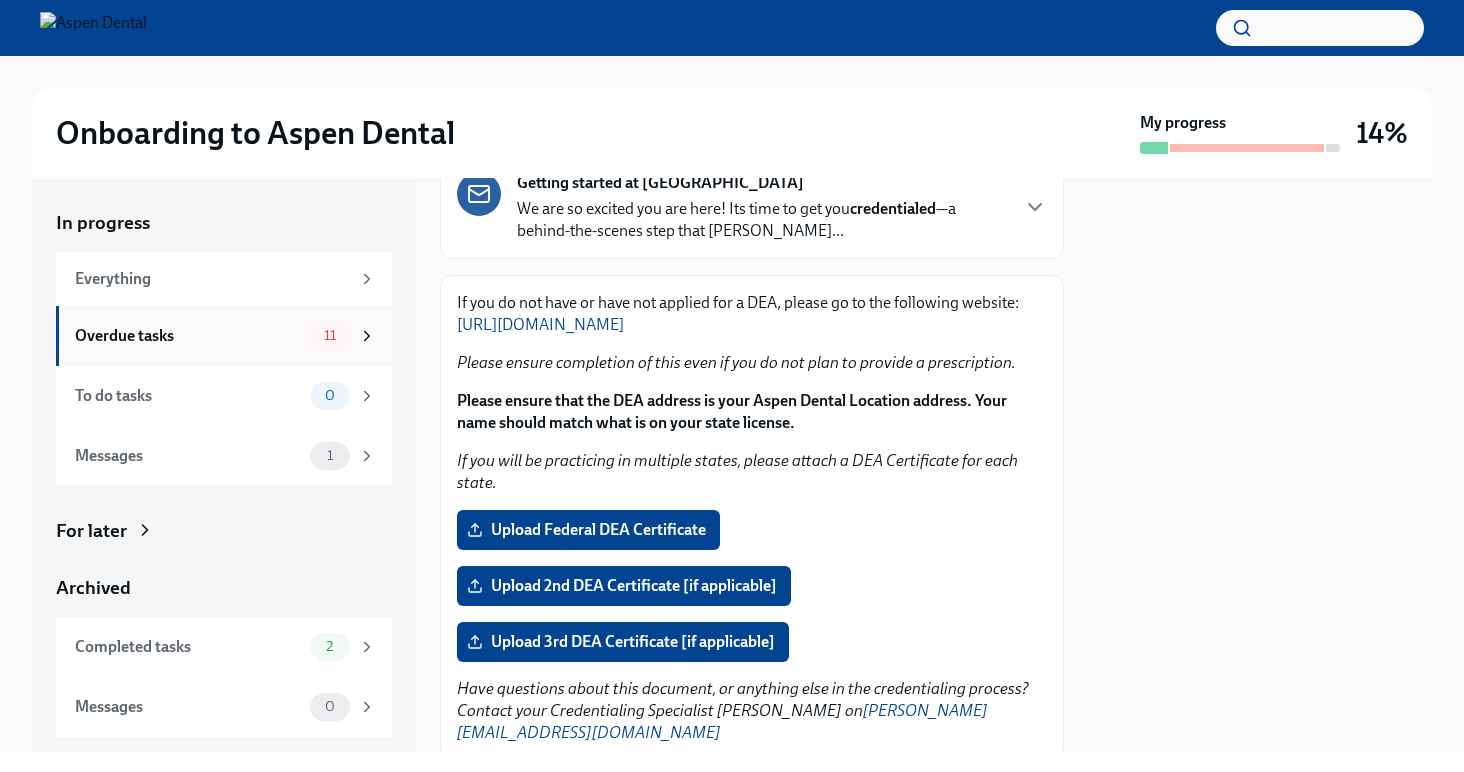 click on "Overdue tasks" at bounding box center [188, 336] 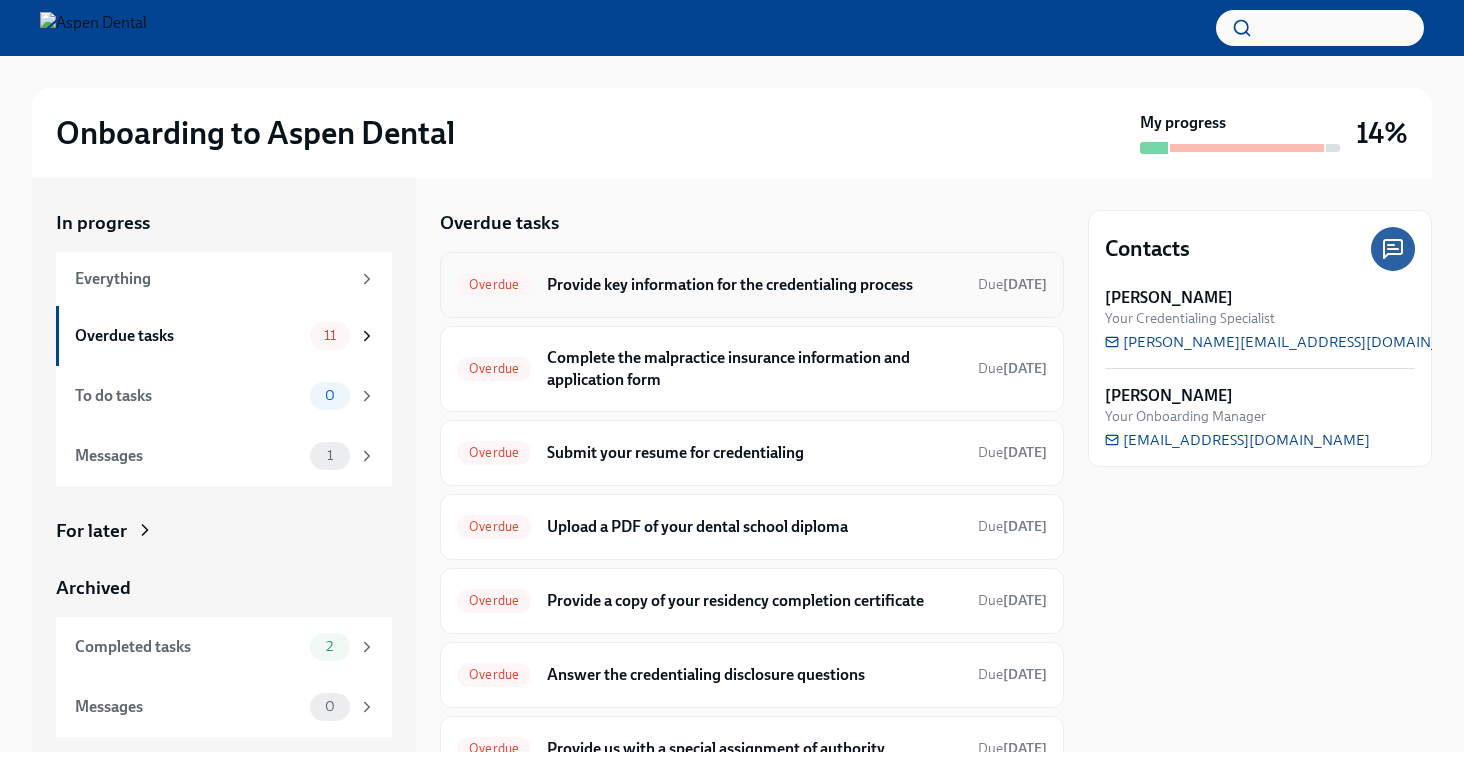click on "Provide key information for the credentialing process" at bounding box center (754, 285) 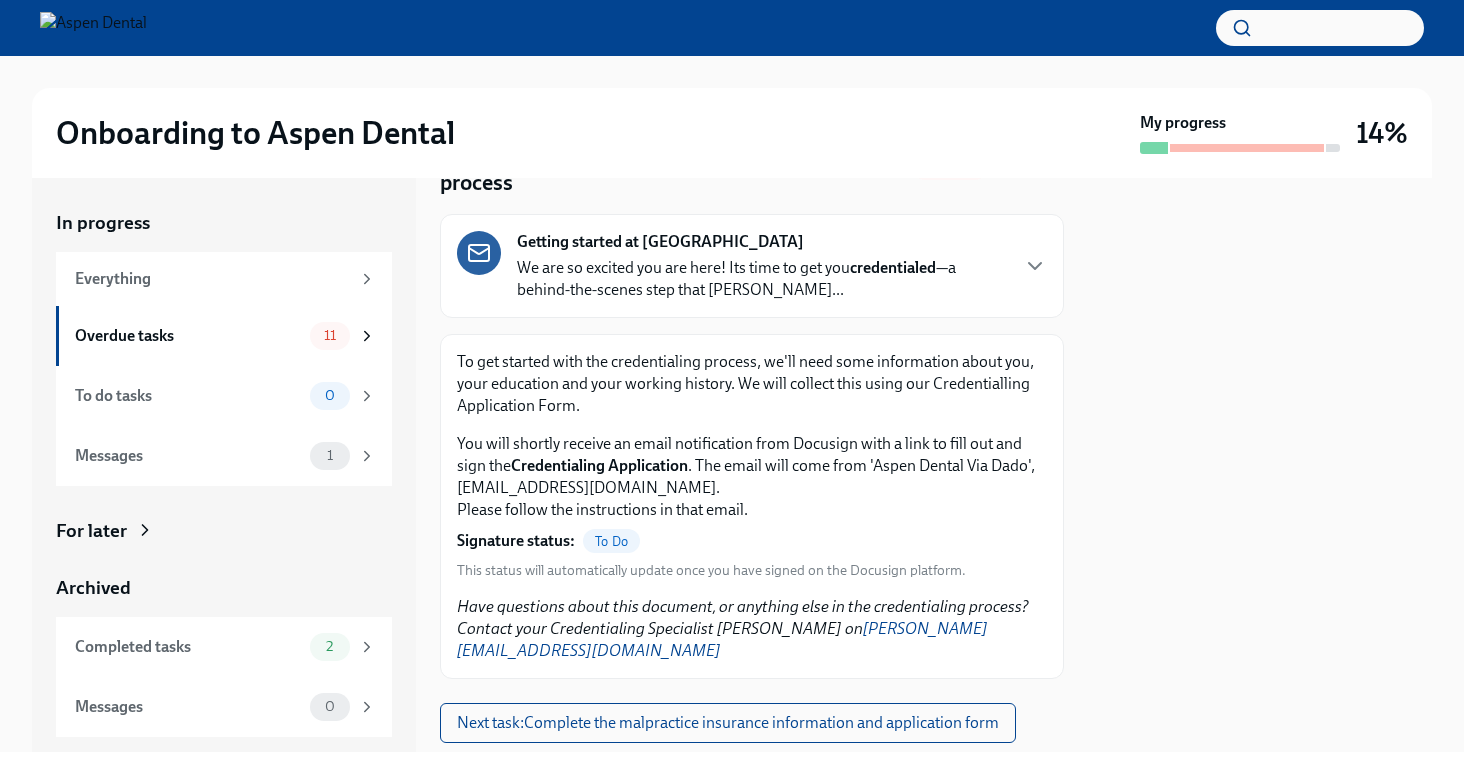 scroll, scrollTop: 145, scrollLeft: 0, axis: vertical 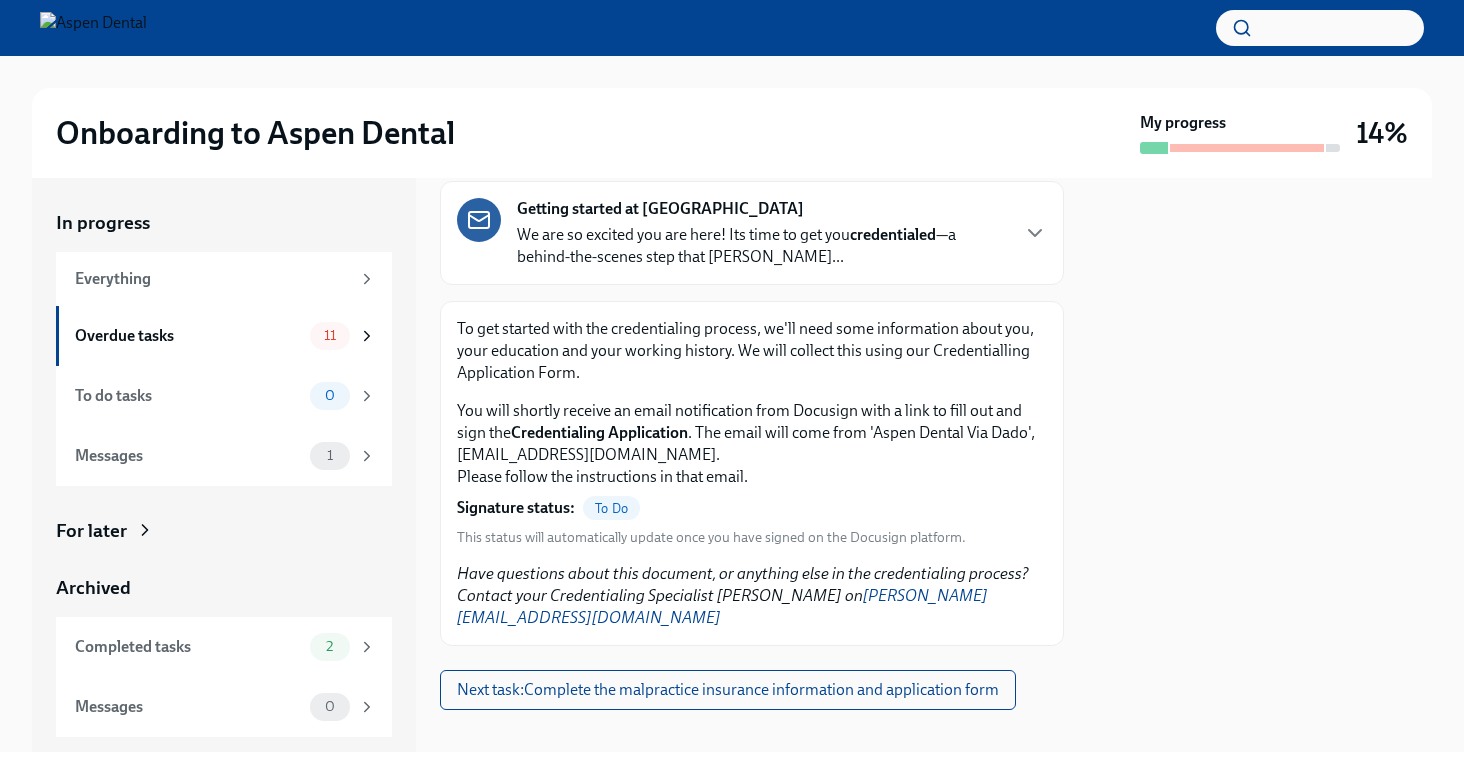 click on "To Do" at bounding box center (611, 508) 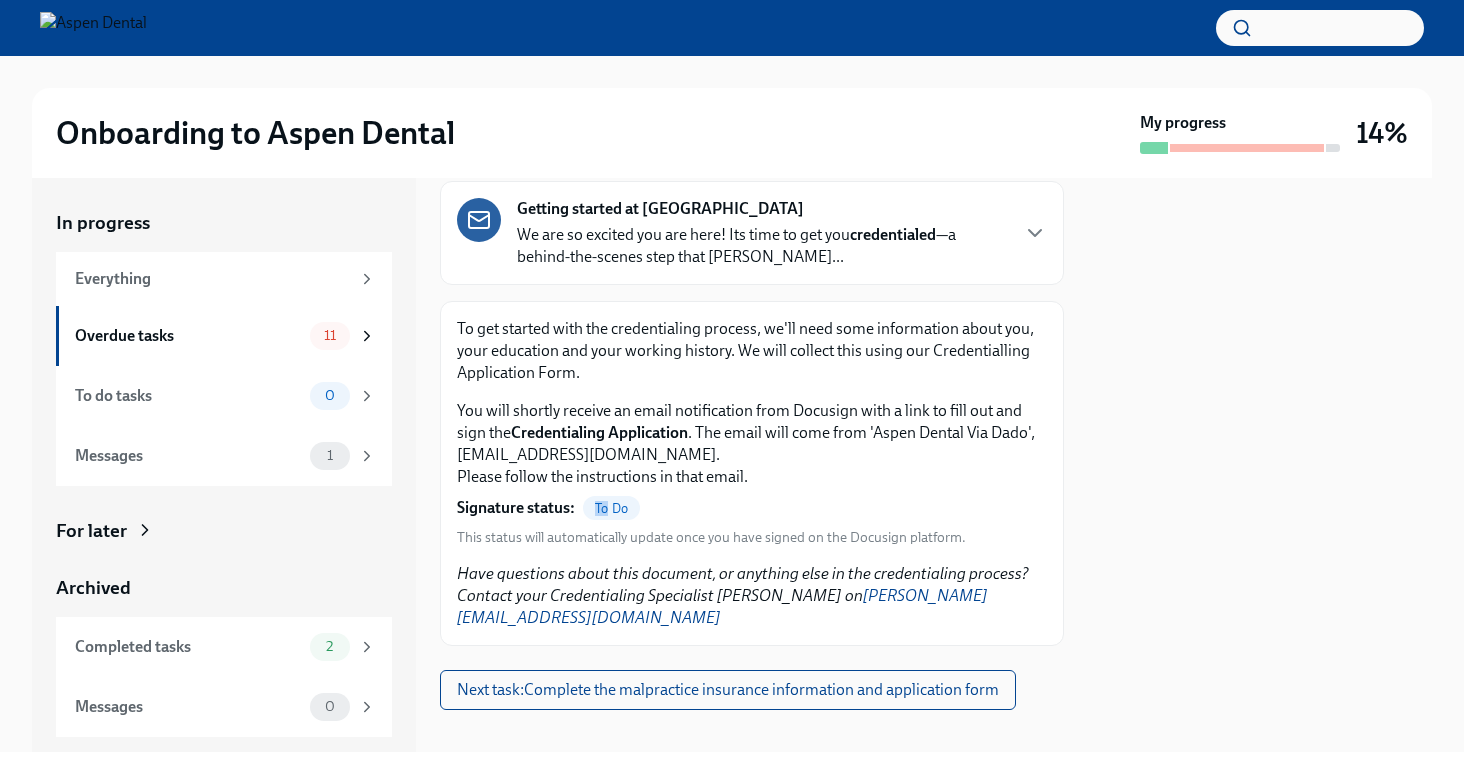 click on "To Do" at bounding box center (611, 508) 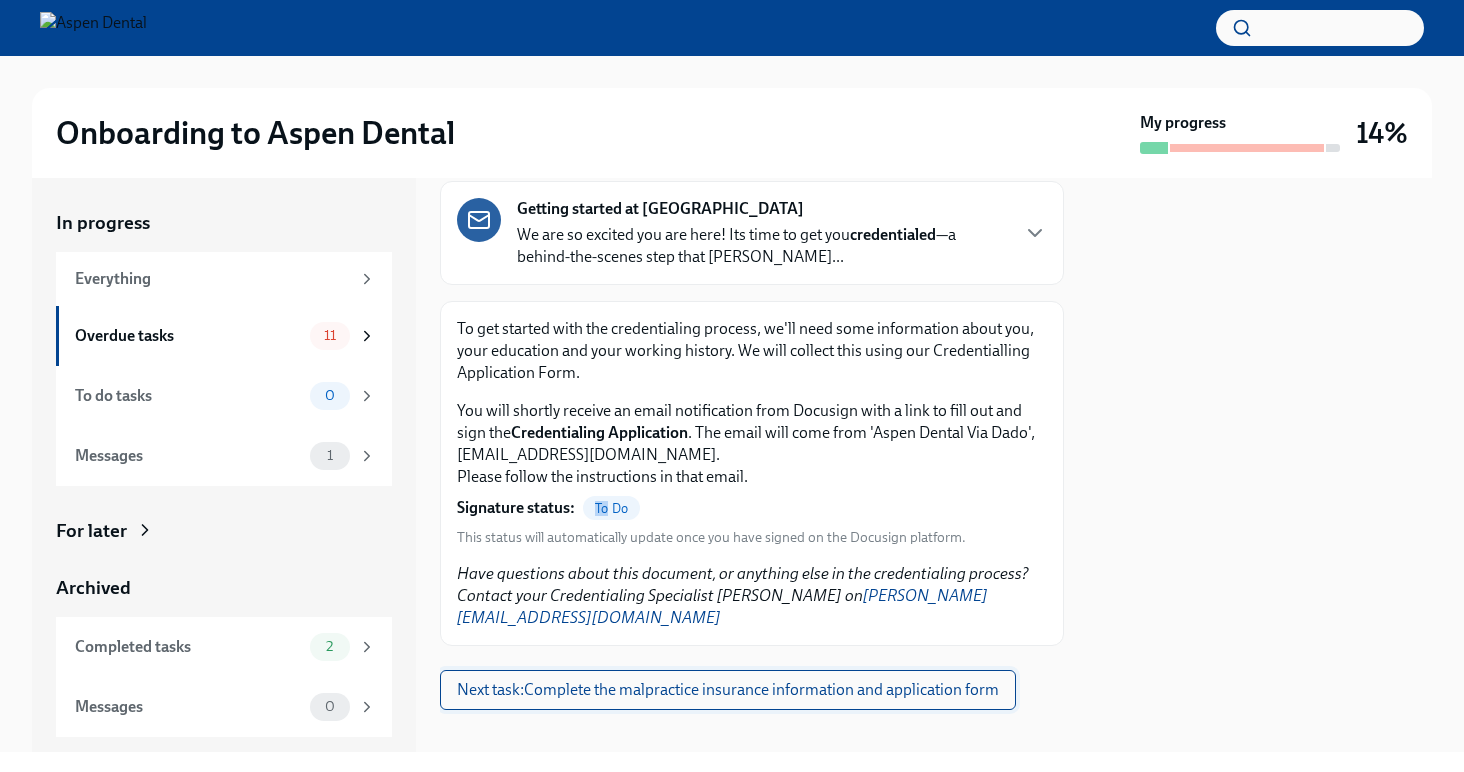 click on "Next task :  Complete the malpractice insurance information and application form" at bounding box center [728, 690] 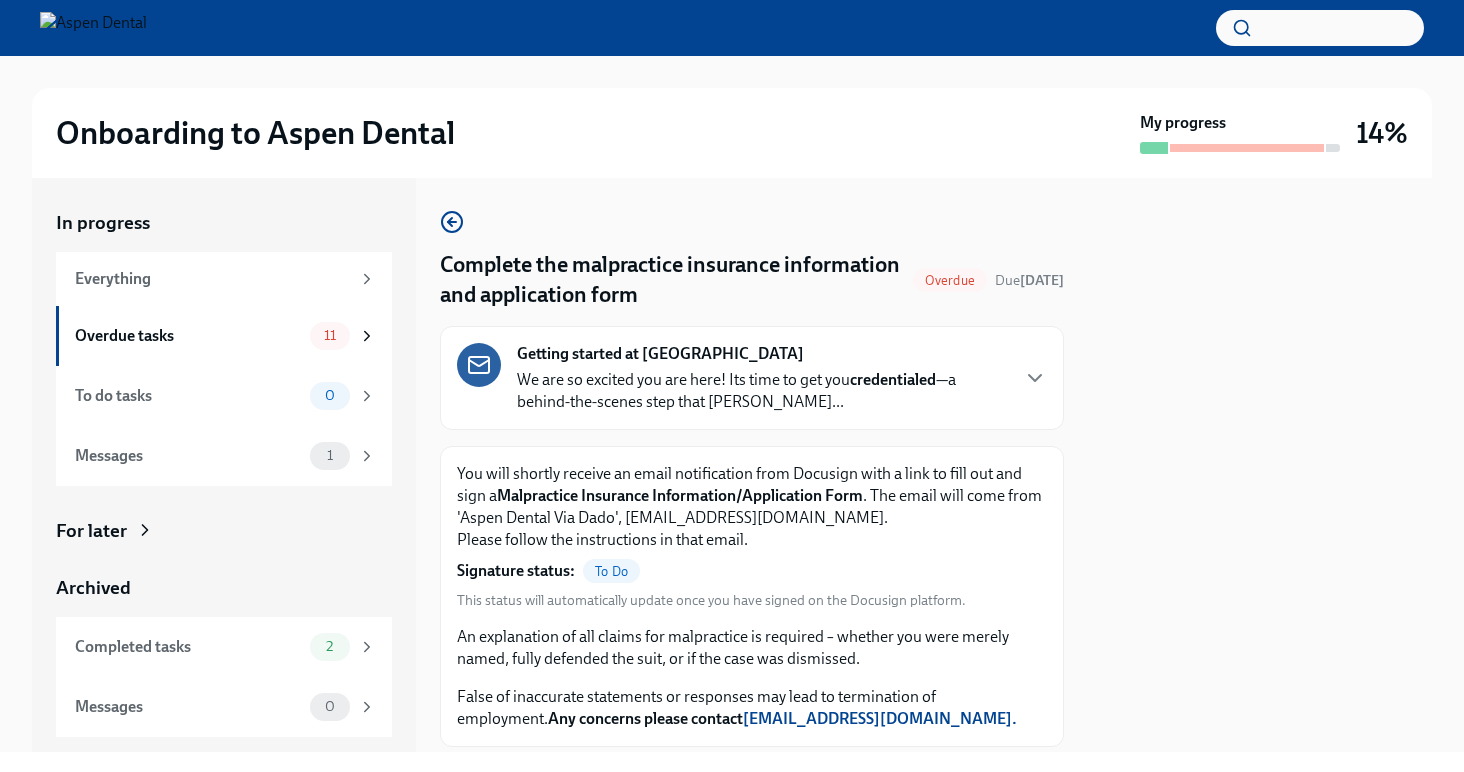 scroll, scrollTop: 123, scrollLeft: 0, axis: vertical 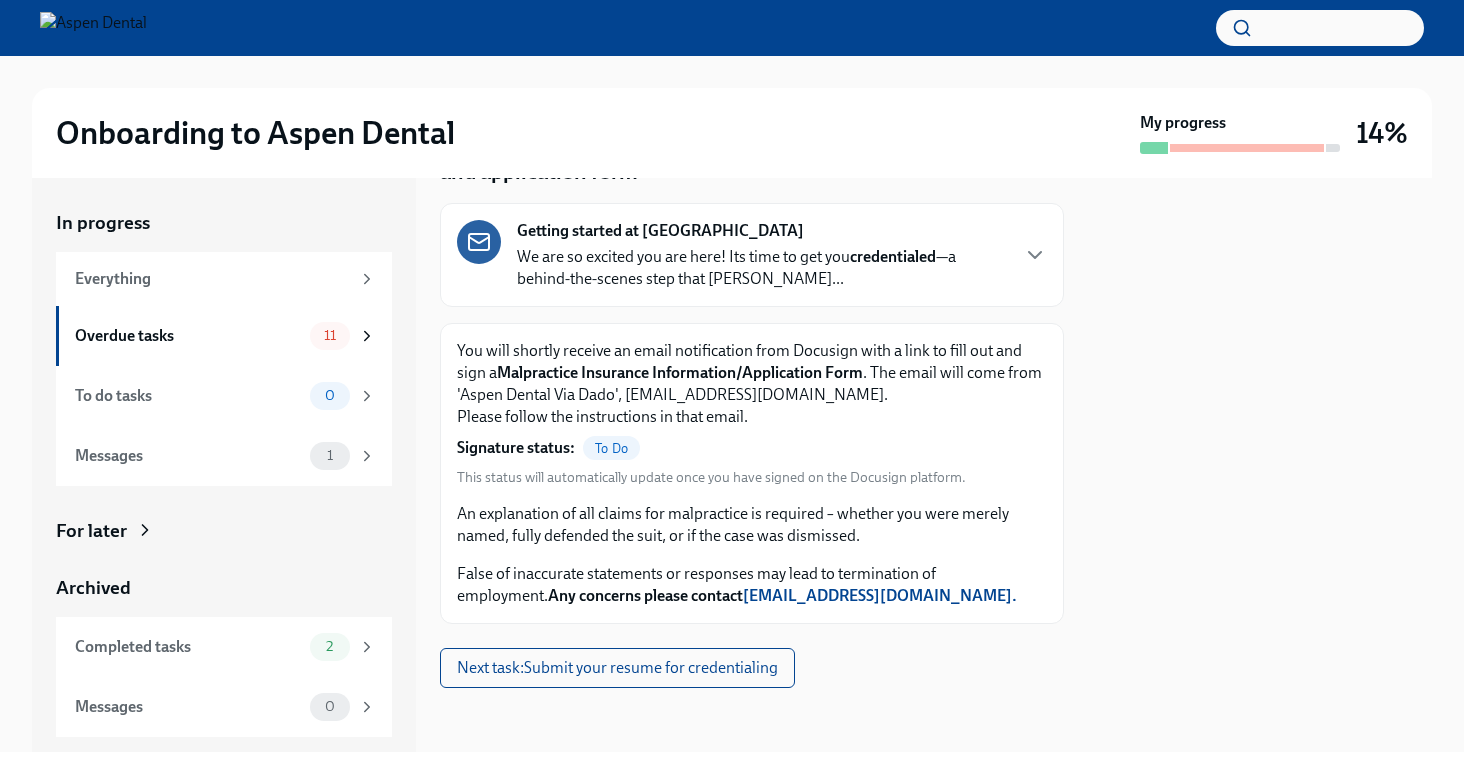 click on "Next task :  Submit your resume for credentialing" at bounding box center [617, 668] 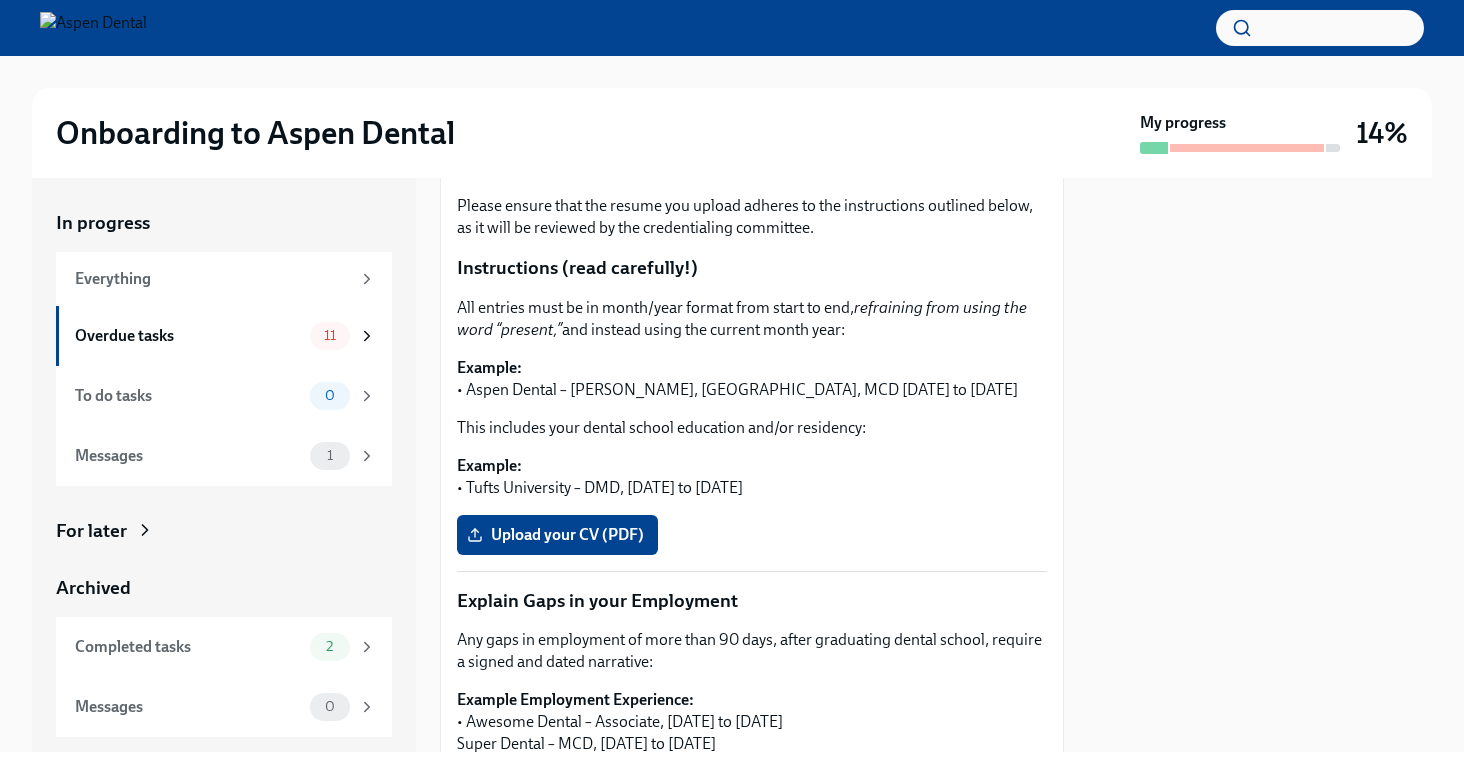 scroll, scrollTop: 280, scrollLeft: 0, axis: vertical 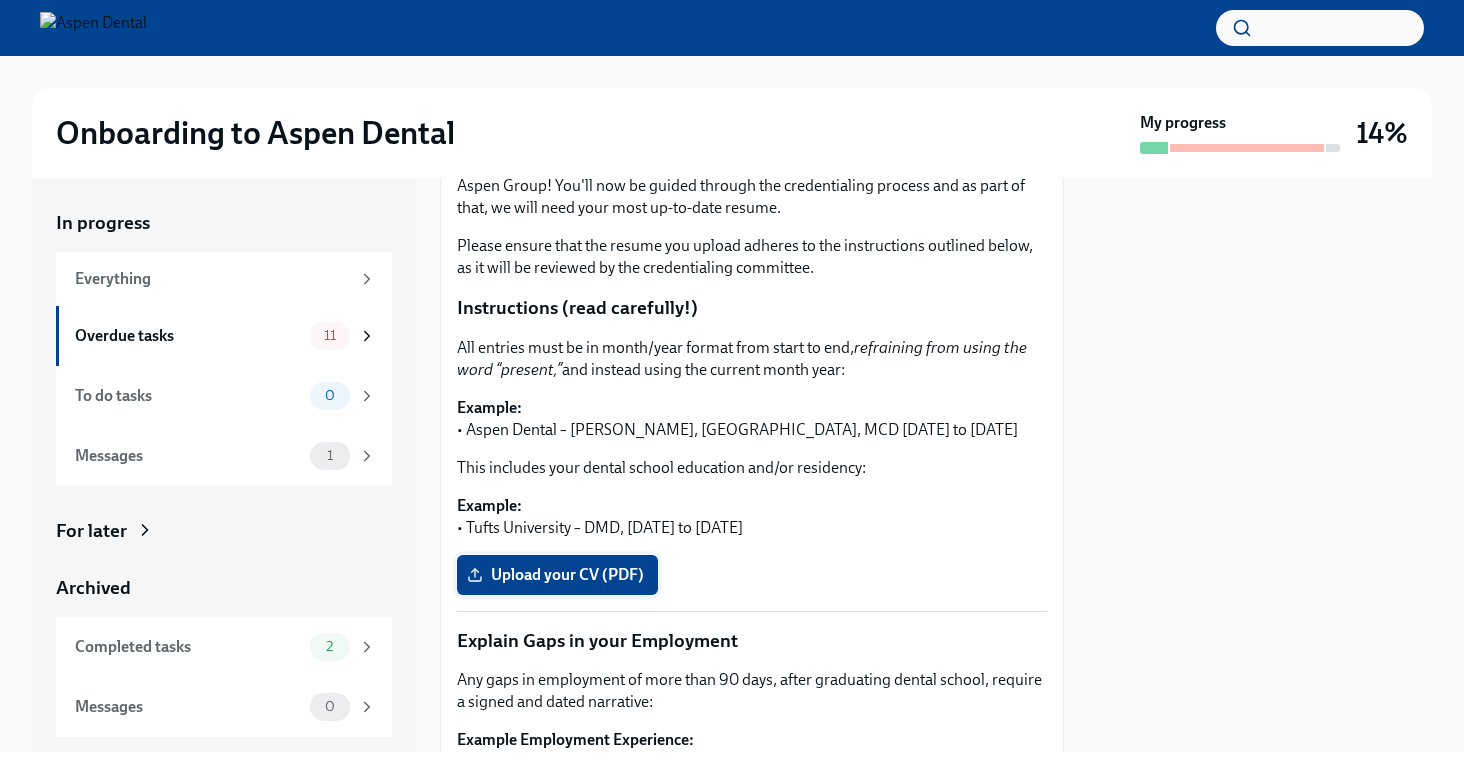 click on "Upload your CV (PDF)" at bounding box center (557, 575) 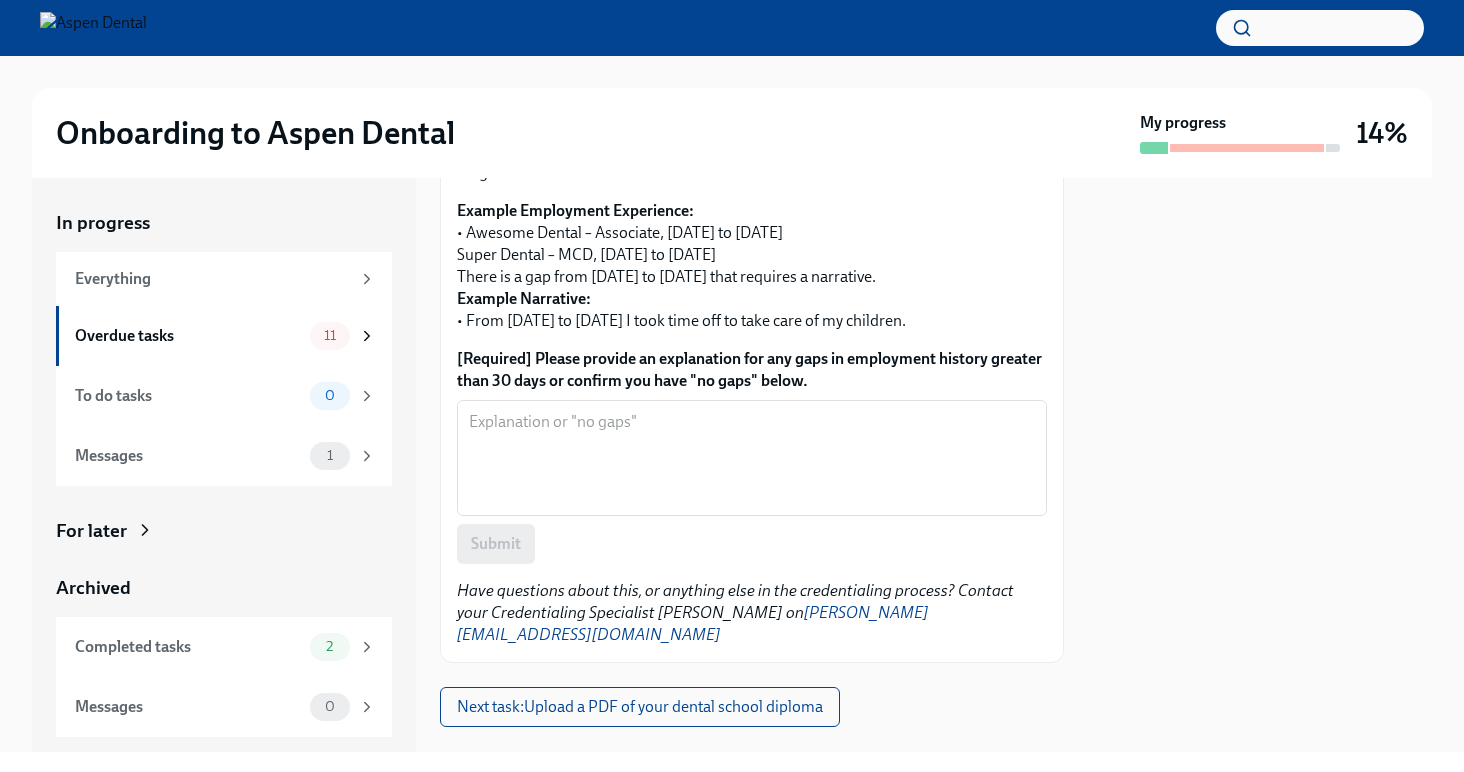 scroll, scrollTop: 827, scrollLeft: 0, axis: vertical 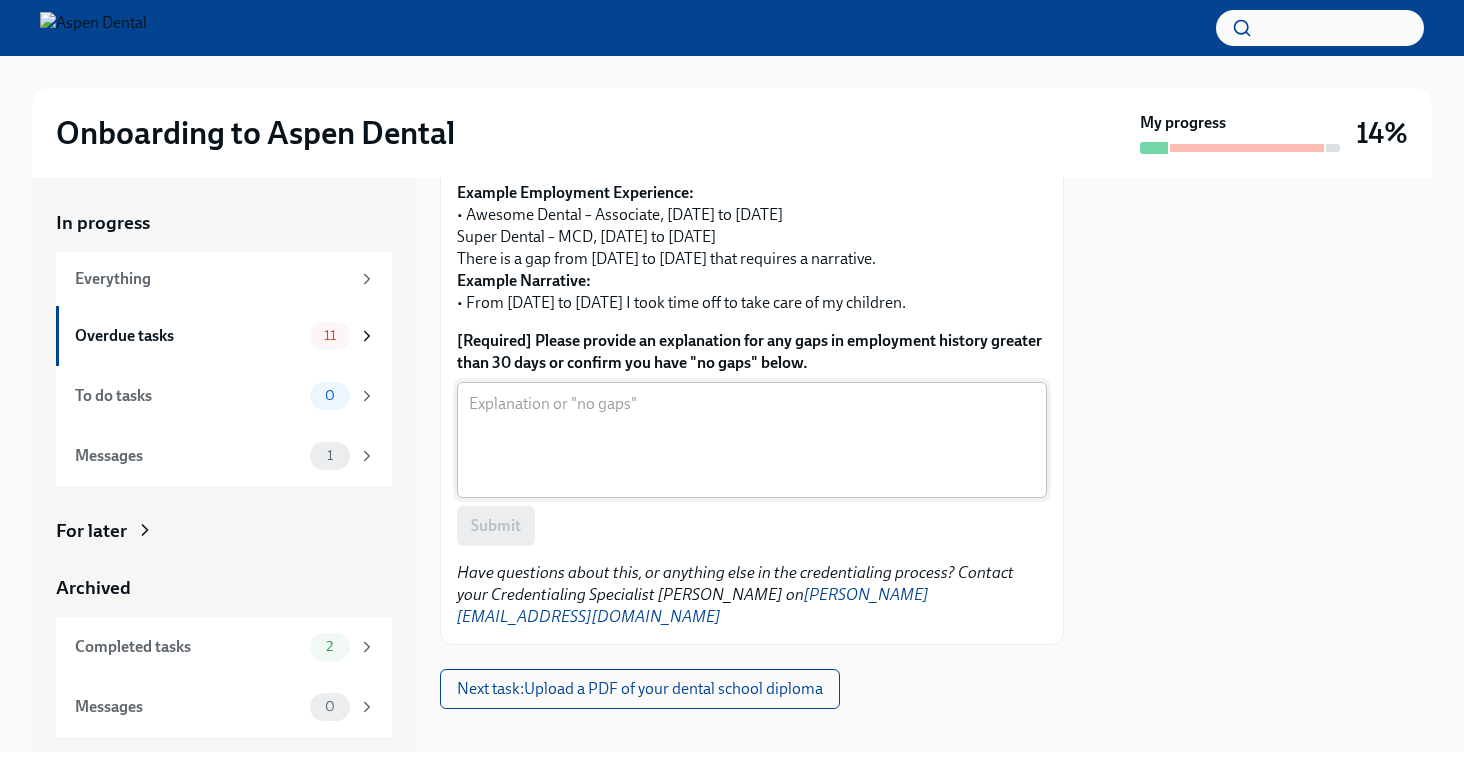 click on "[Required] Please provide an explanation for any gaps in employment history greater than 30 days or confirm you have "no gaps" below." at bounding box center [752, 440] 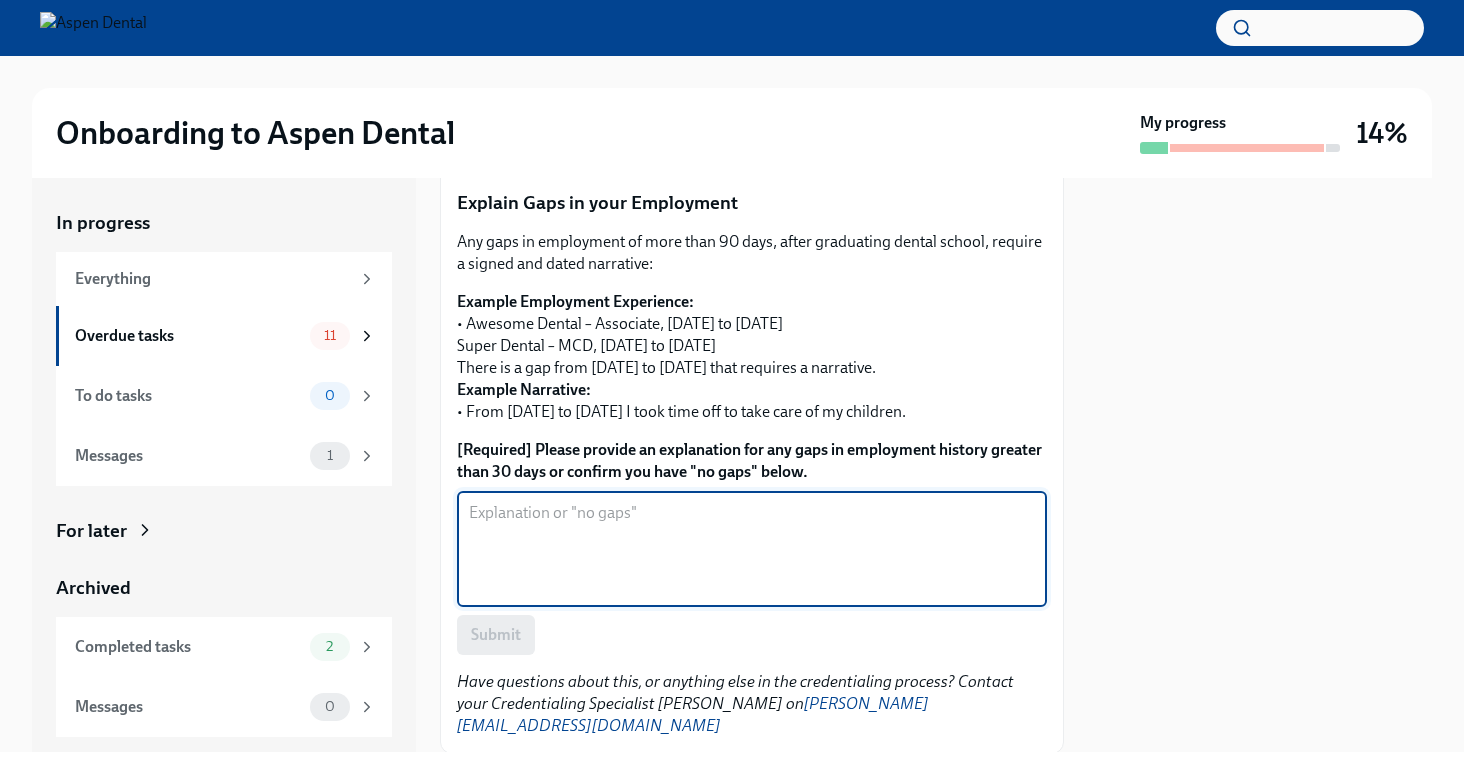 scroll, scrollTop: 754, scrollLeft: 0, axis: vertical 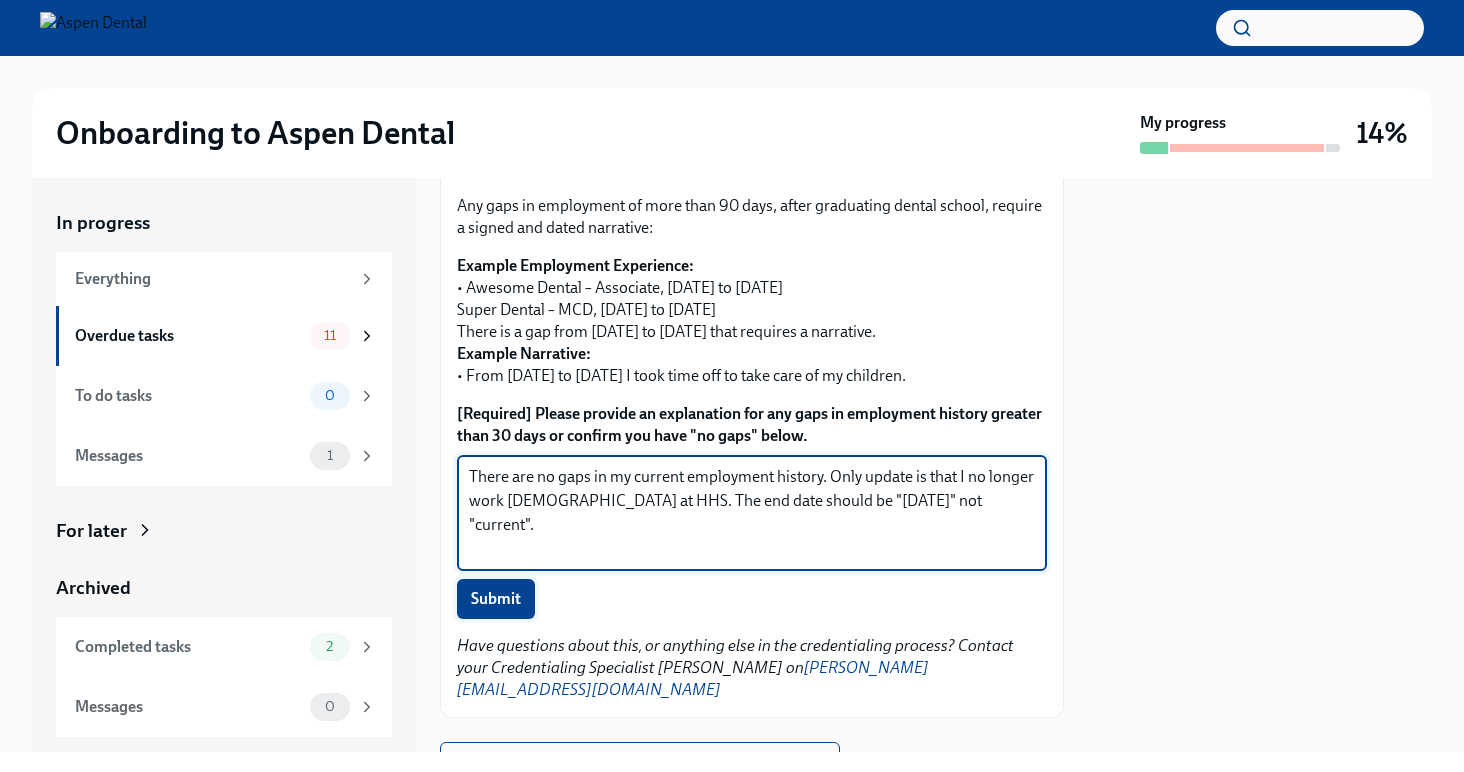 type on "There are no gaps in my current employment history. Only update is that I no longer work [DEMOGRAPHIC_DATA] at HHS. The end date should be "[DATE]" not "current"." 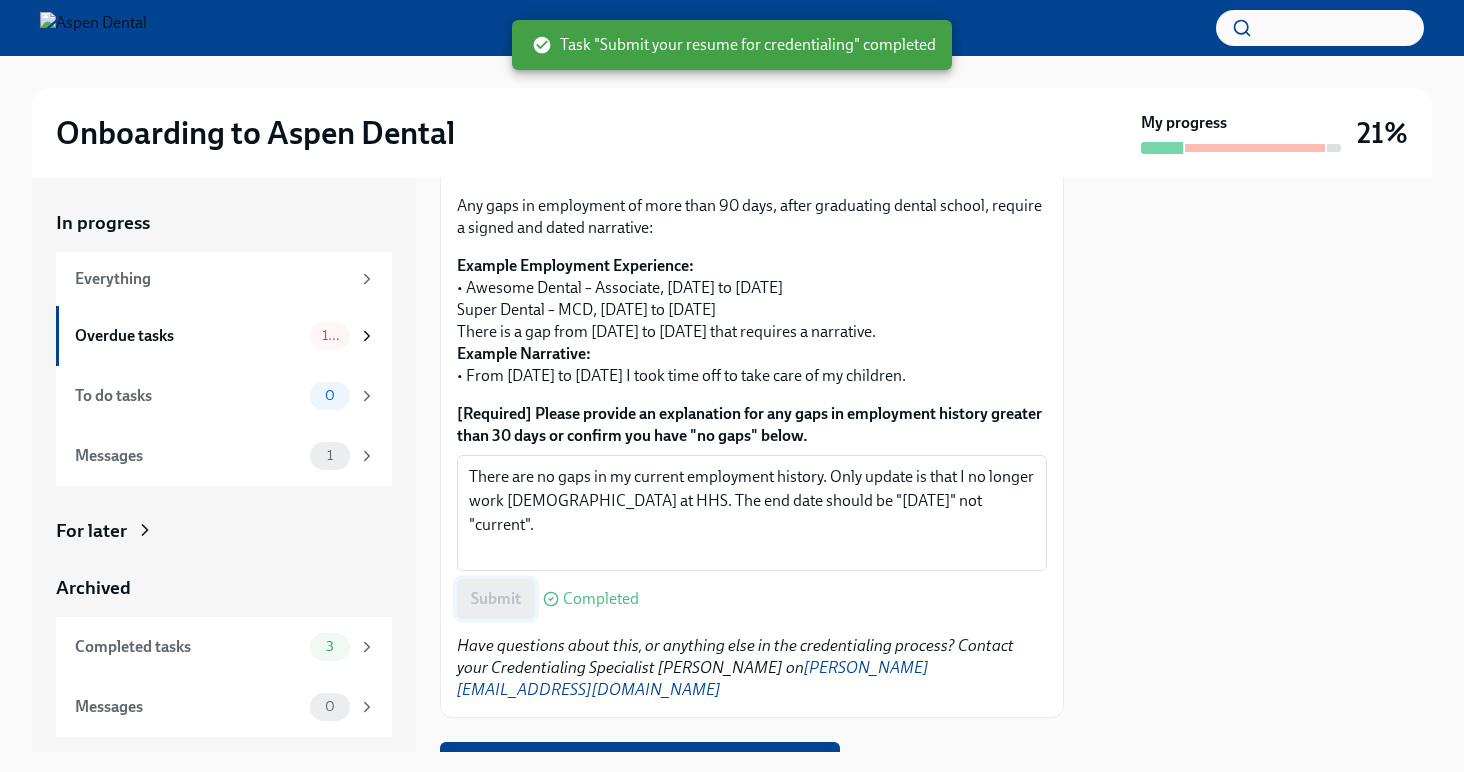 scroll, scrollTop: 827, scrollLeft: 0, axis: vertical 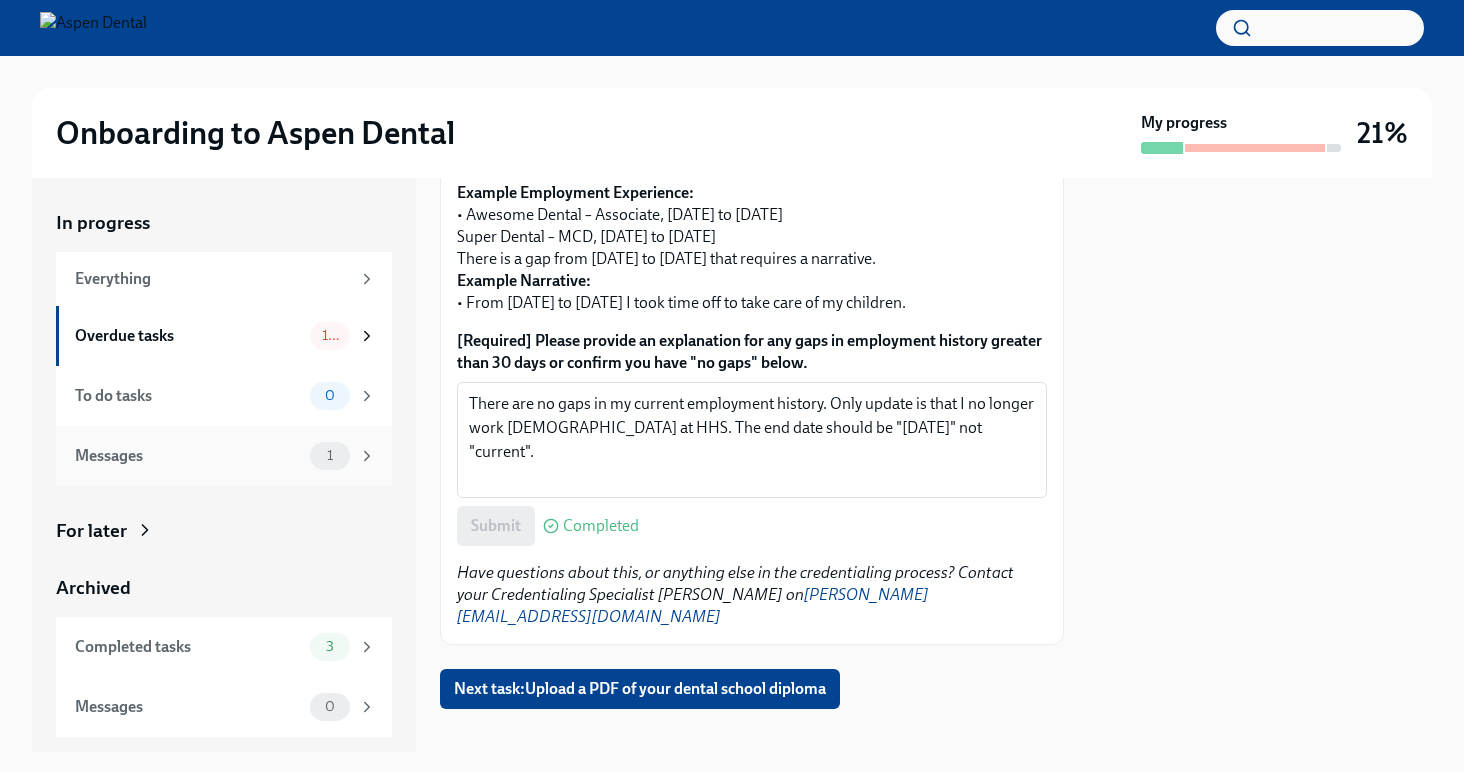 click on "1" at bounding box center (330, 456) 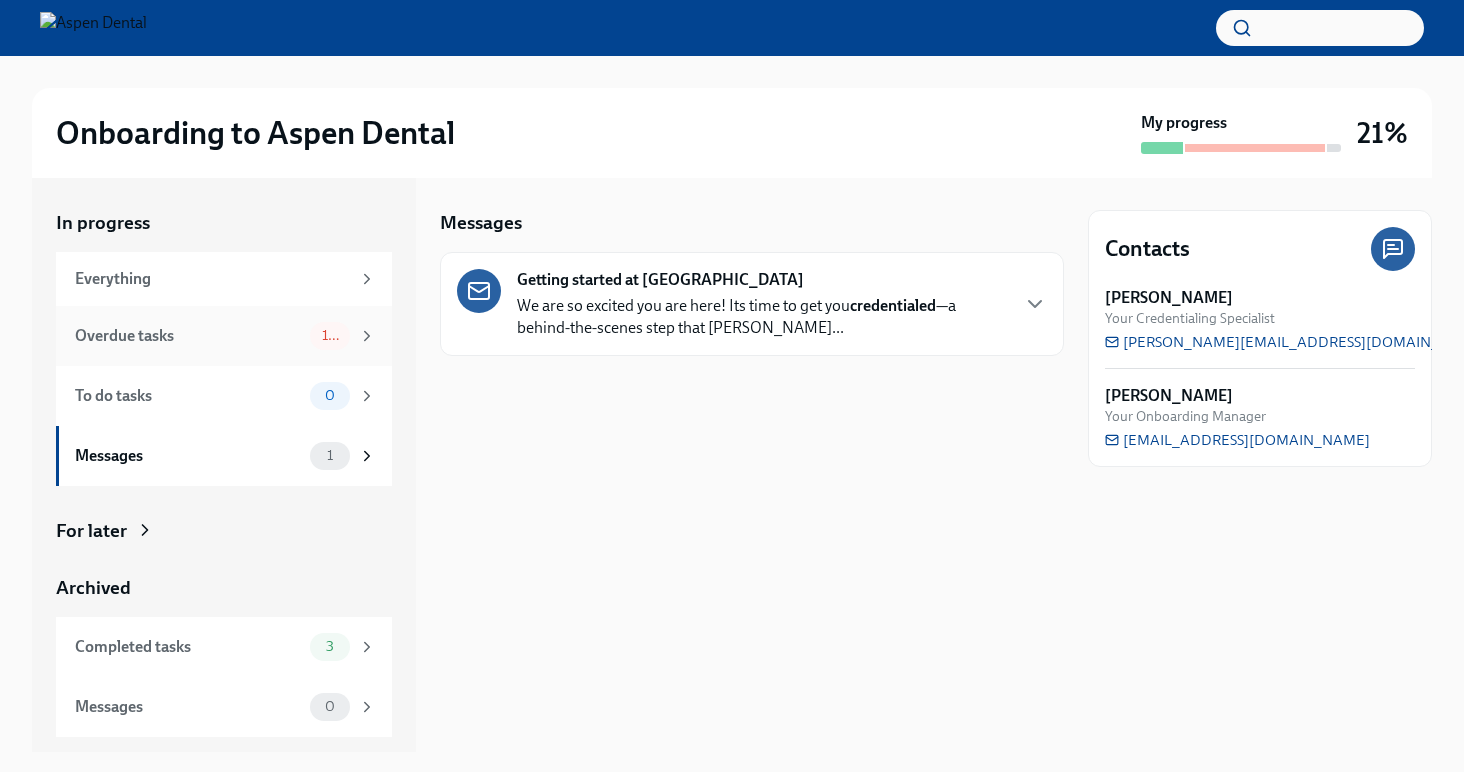 click on "Overdue tasks 10" at bounding box center [224, 336] 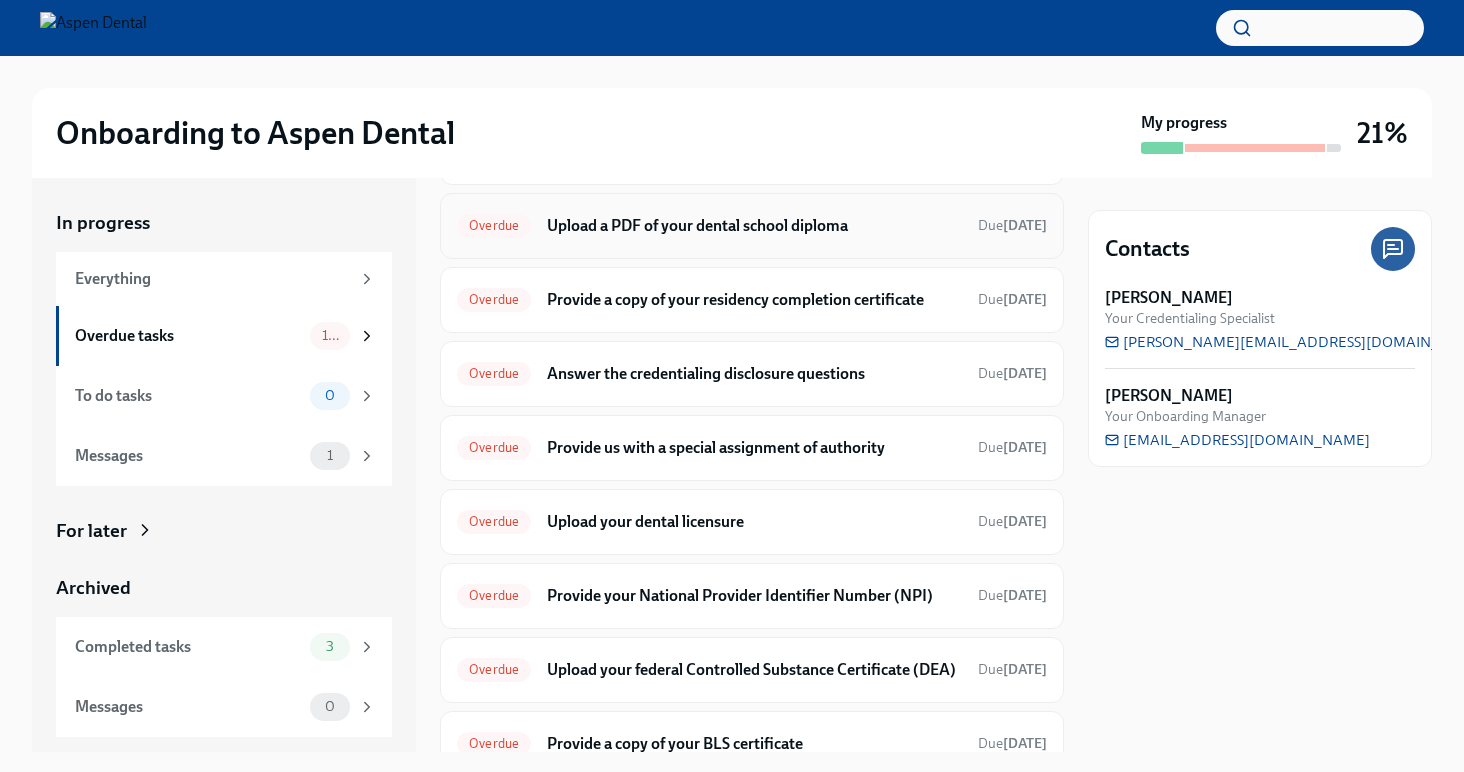 scroll, scrollTop: 240, scrollLeft: 0, axis: vertical 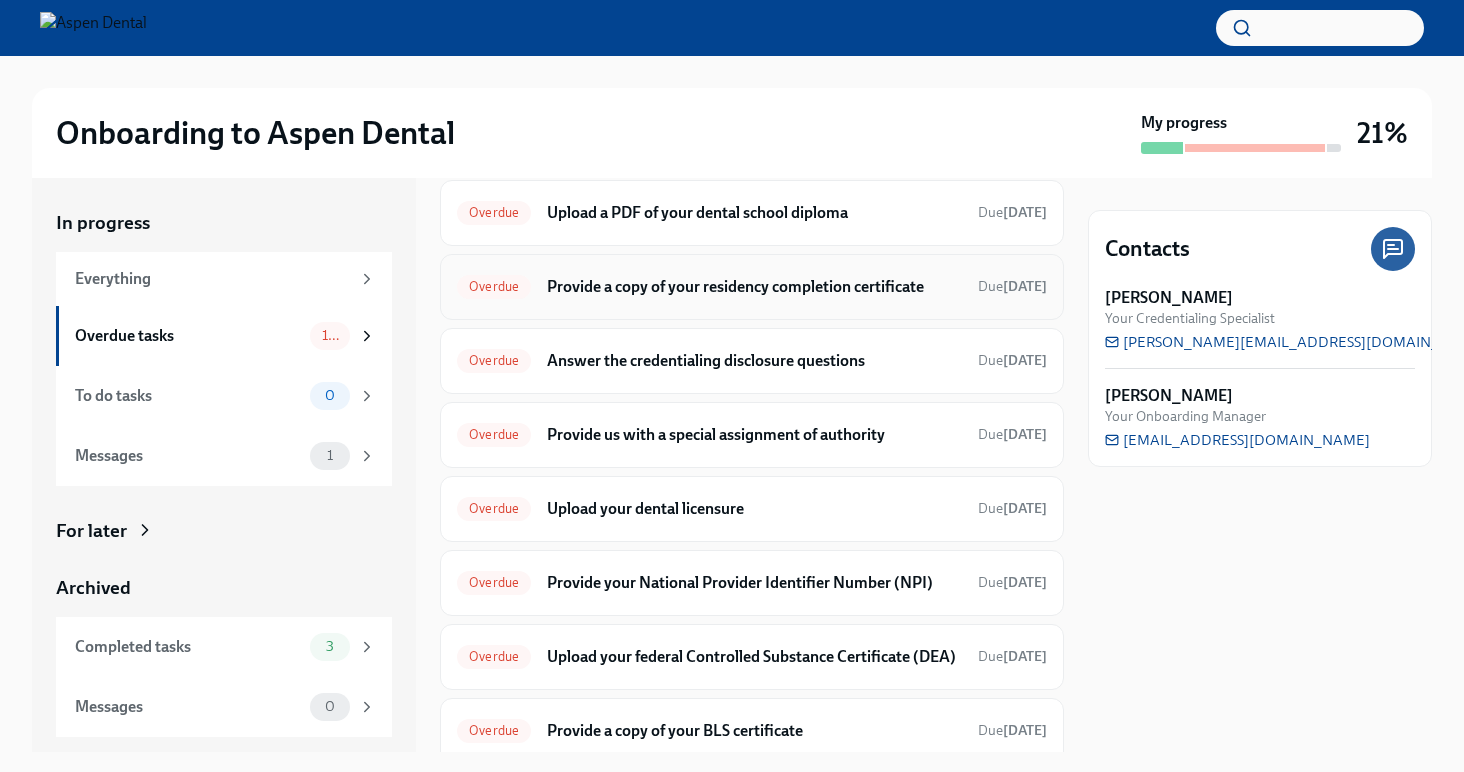 click on "Overdue Provide a copy of your residency completion certificate Due  [DATE]" at bounding box center (752, 287) 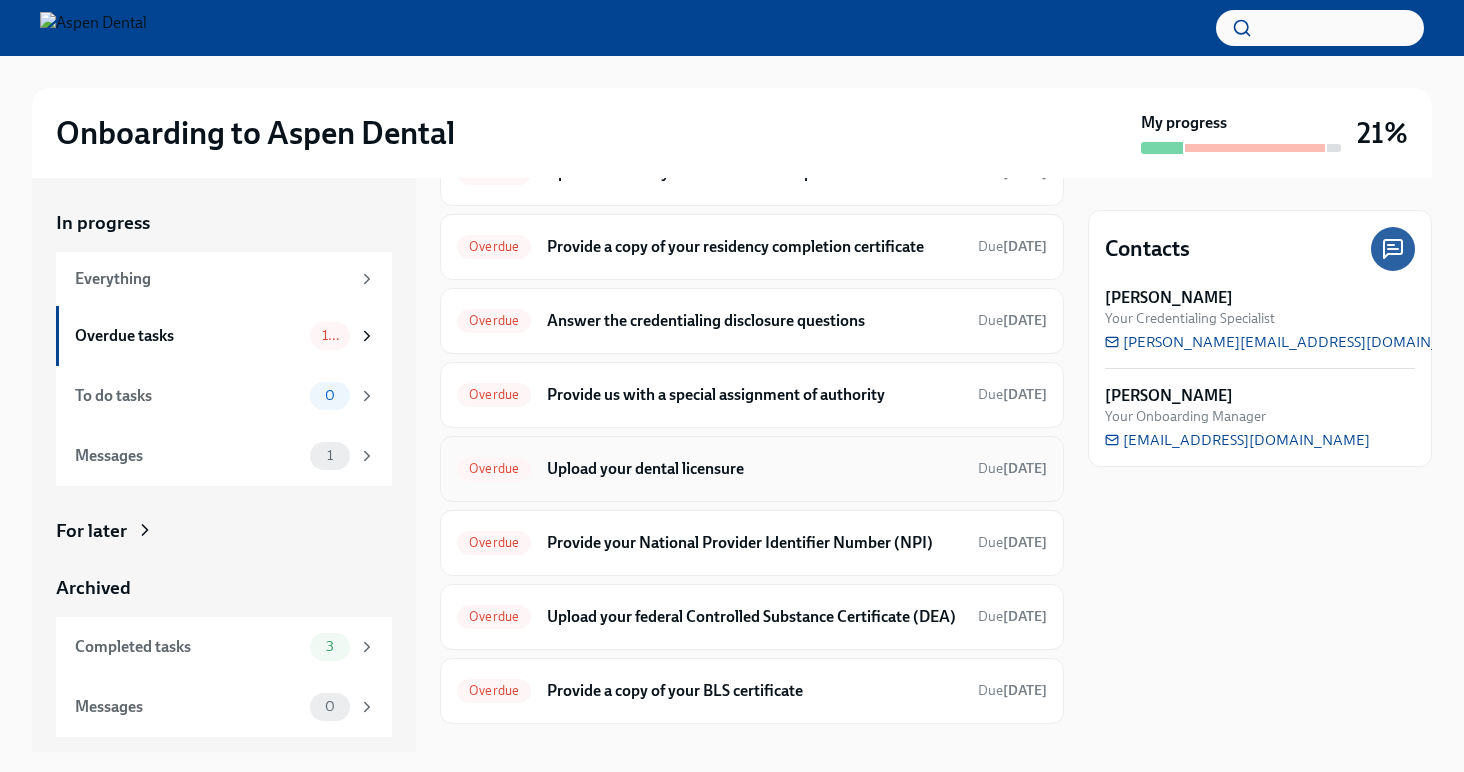 scroll, scrollTop: 315, scrollLeft: 0, axis: vertical 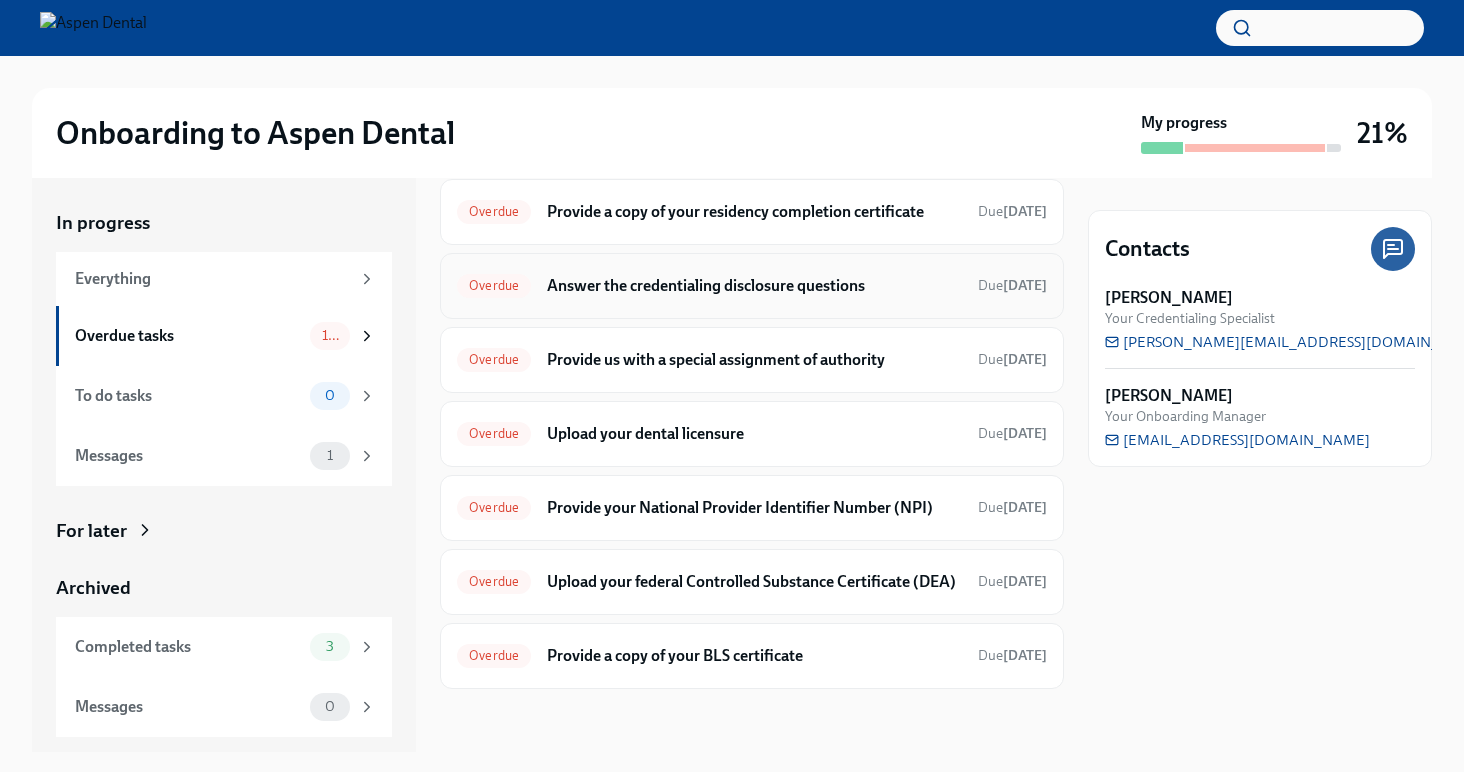 click on "Answer the credentialing disclosure questions" at bounding box center (754, 286) 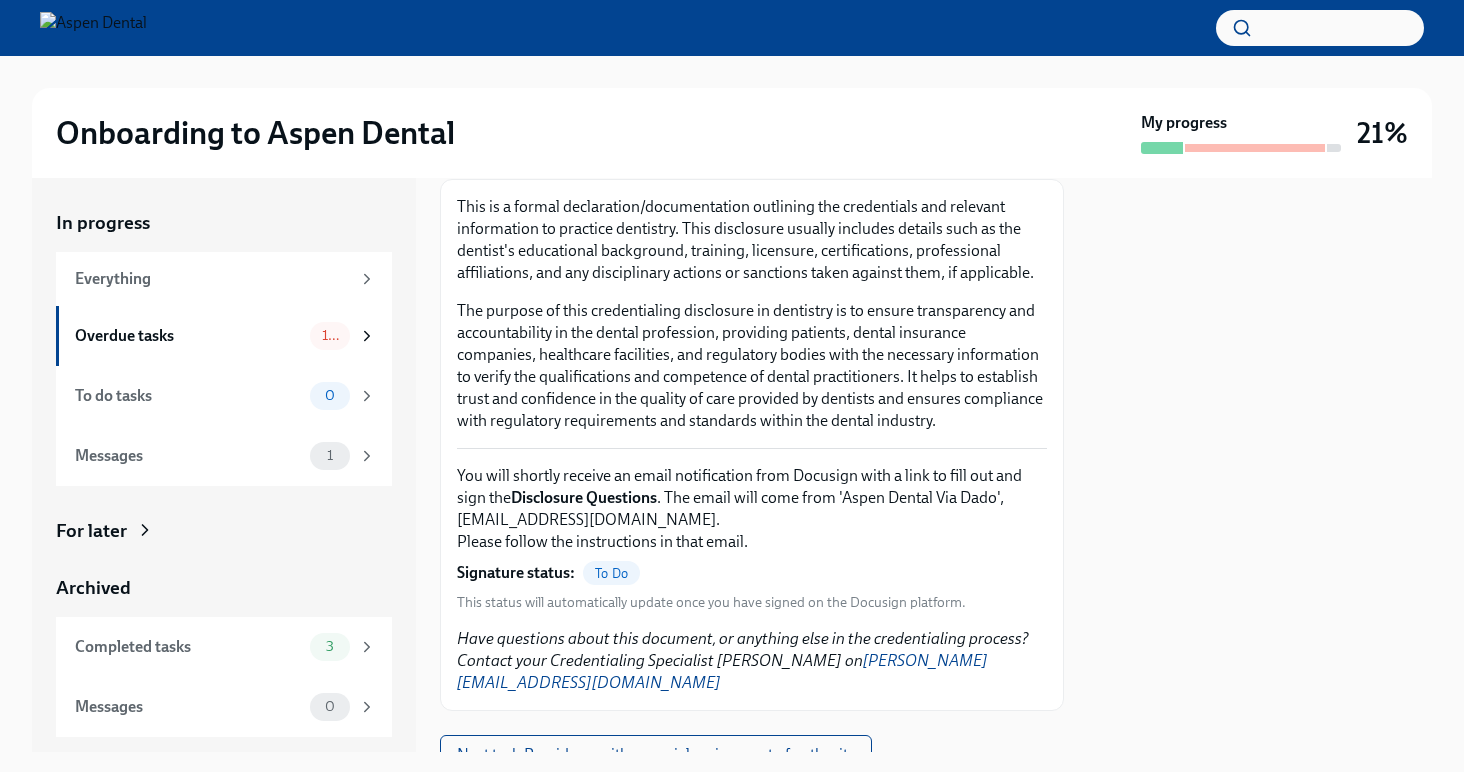 scroll, scrollTop: 302, scrollLeft: 0, axis: vertical 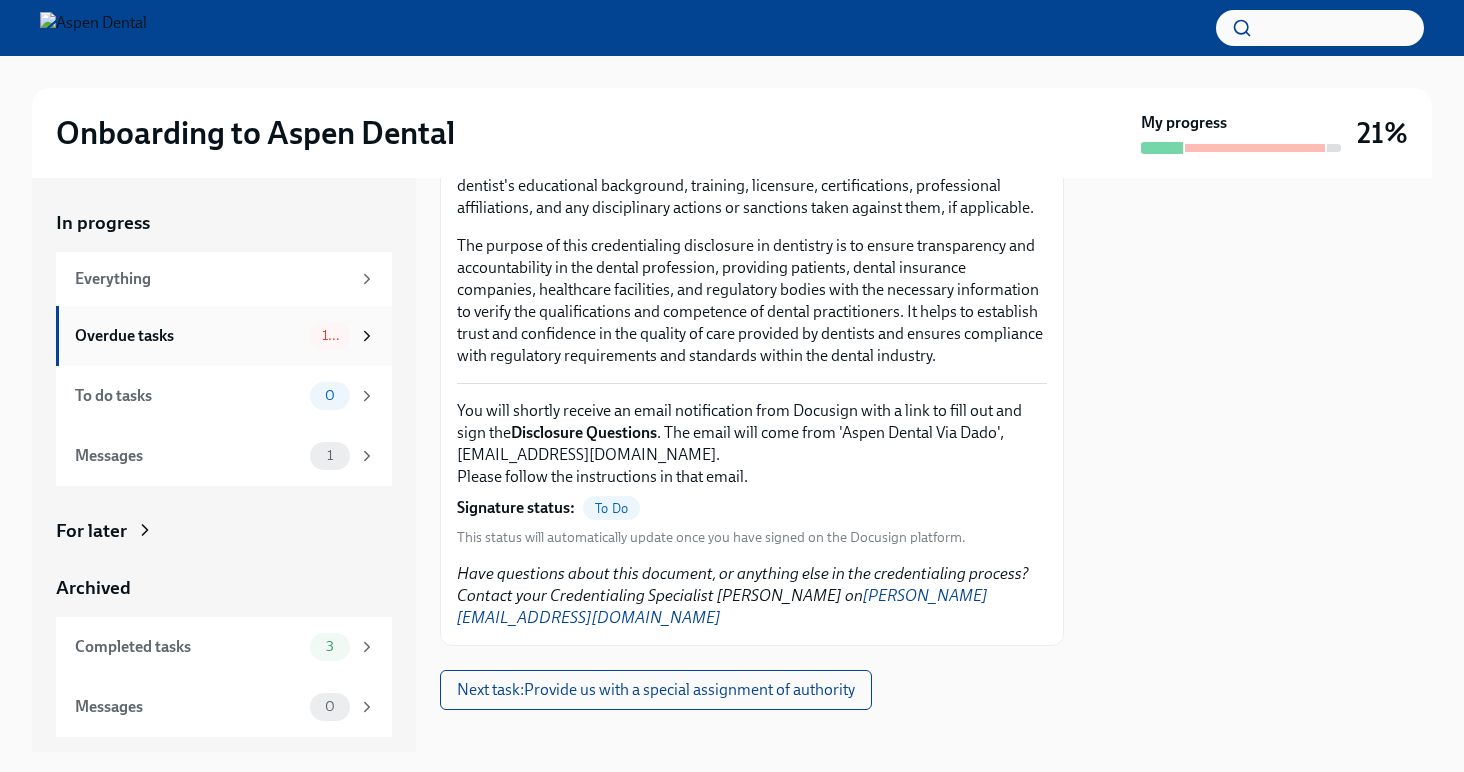 click on "10" at bounding box center (343, 336) 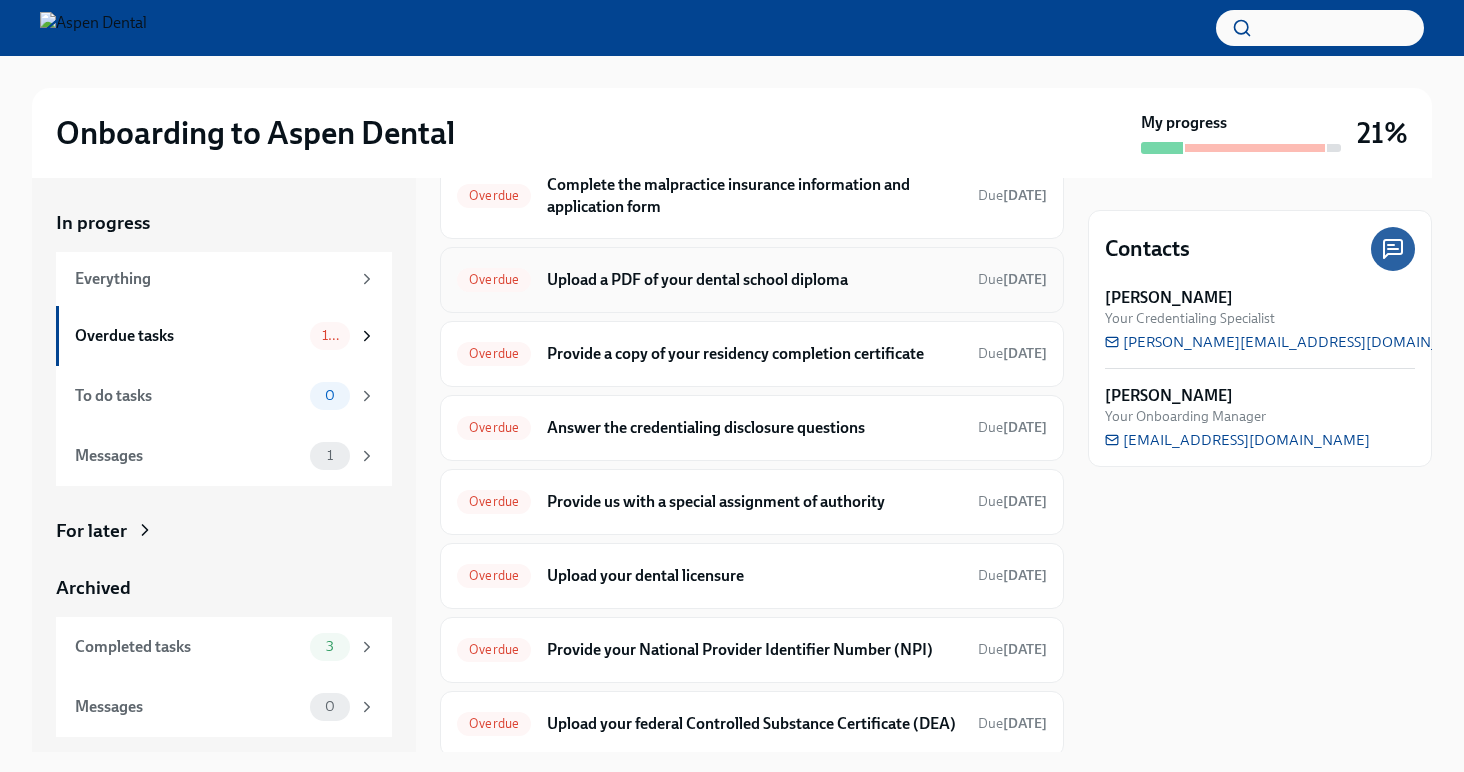scroll, scrollTop: 315, scrollLeft: 0, axis: vertical 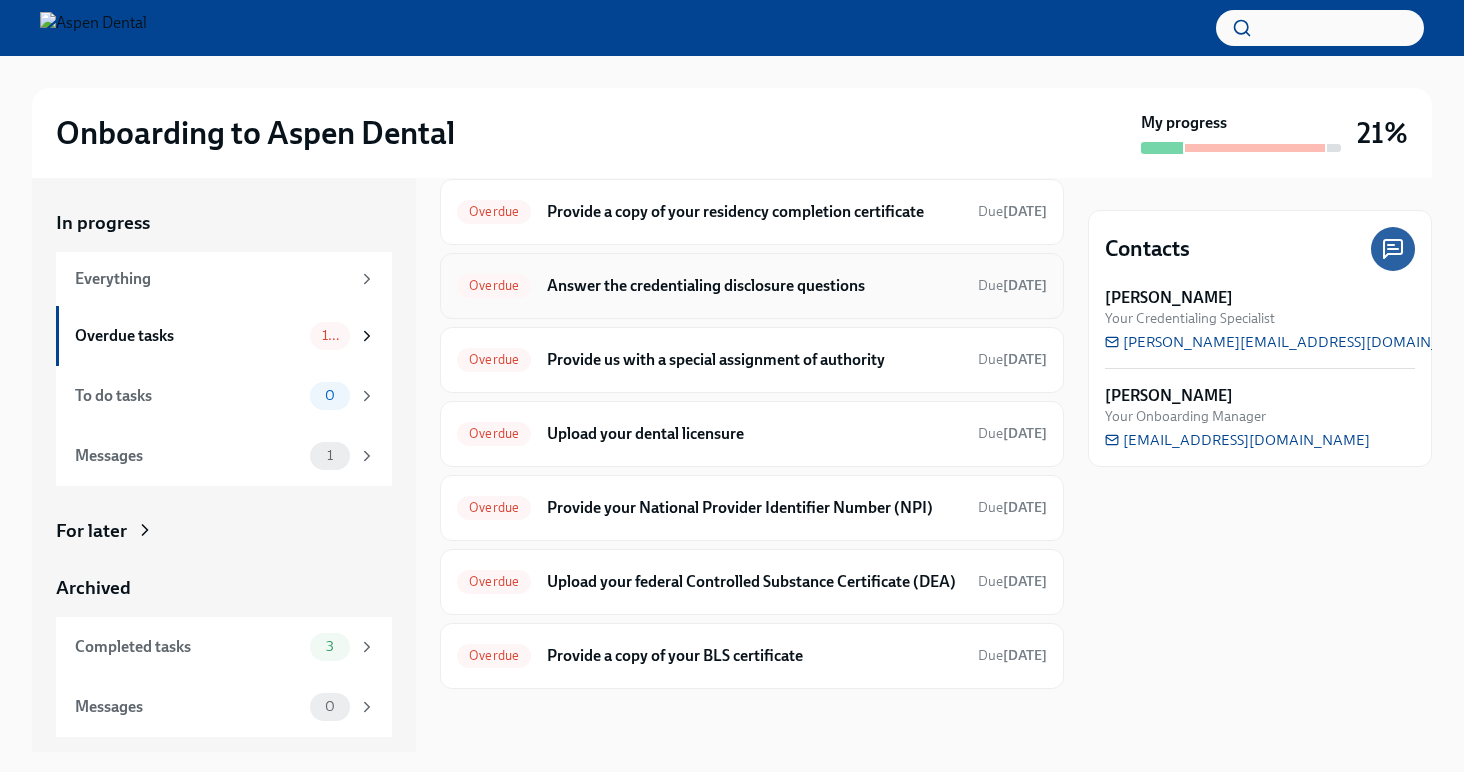 click on "Overdue Answer the credentialing disclosure questions Due  [DATE]" at bounding box center [752, 286] 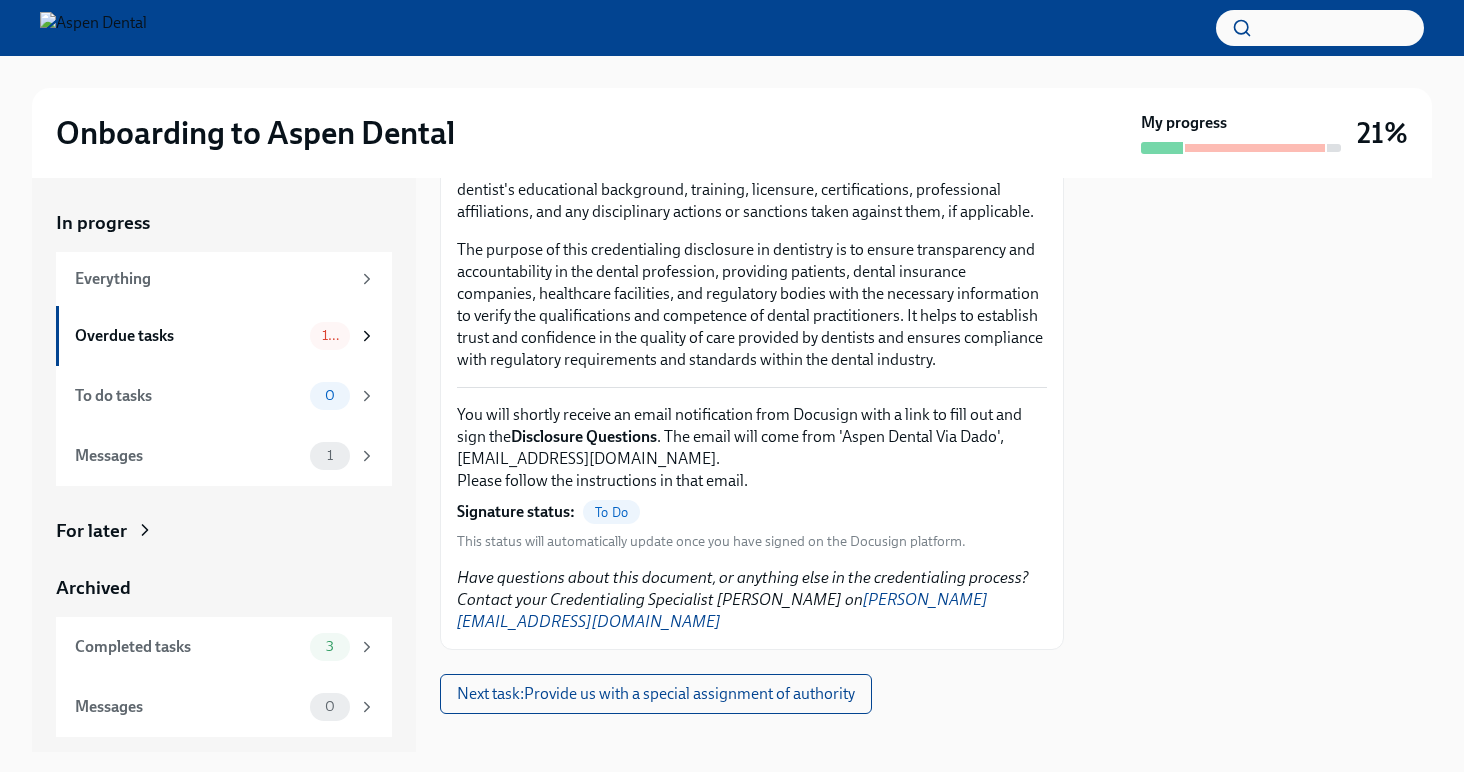 scroll, scrollTop: 302, scrollLeft: 0, axis: vertical 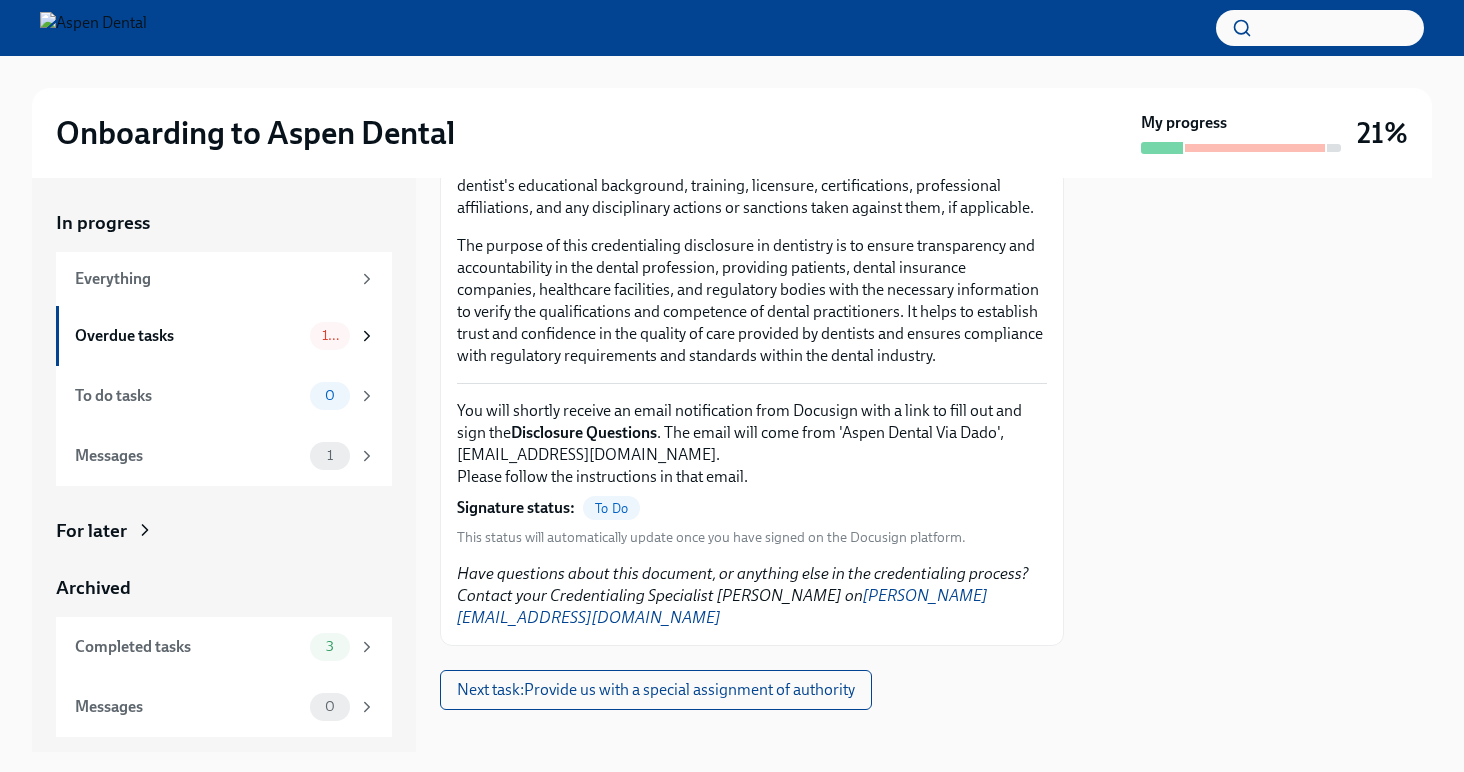 click on "To Do" at bounding box center [611, 508] 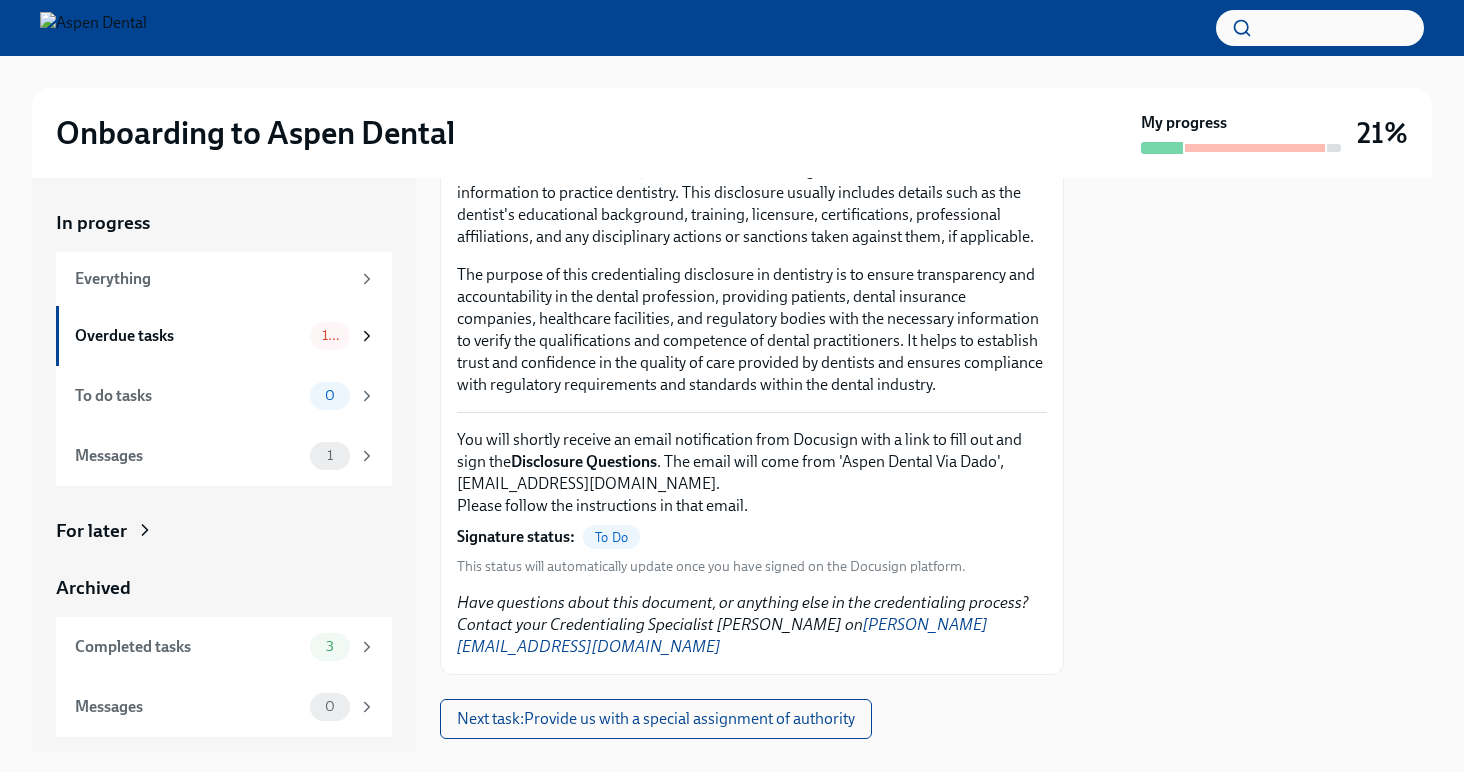 scroll, scrollTop: 302, scrollLeft: 0, axis: vertical 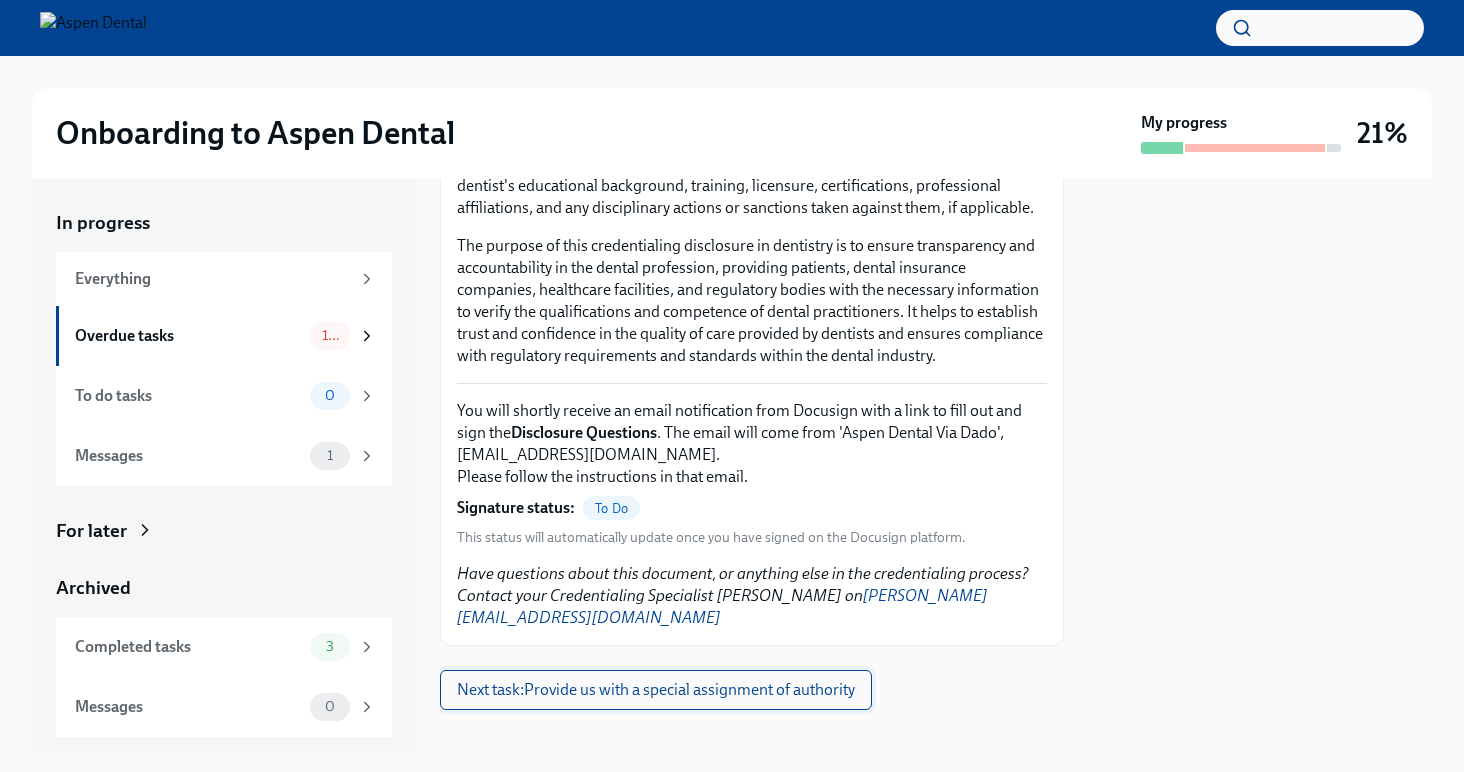 click on "Next task :  Provide us with a special assignment of authority" at bounding box center (656, 690) 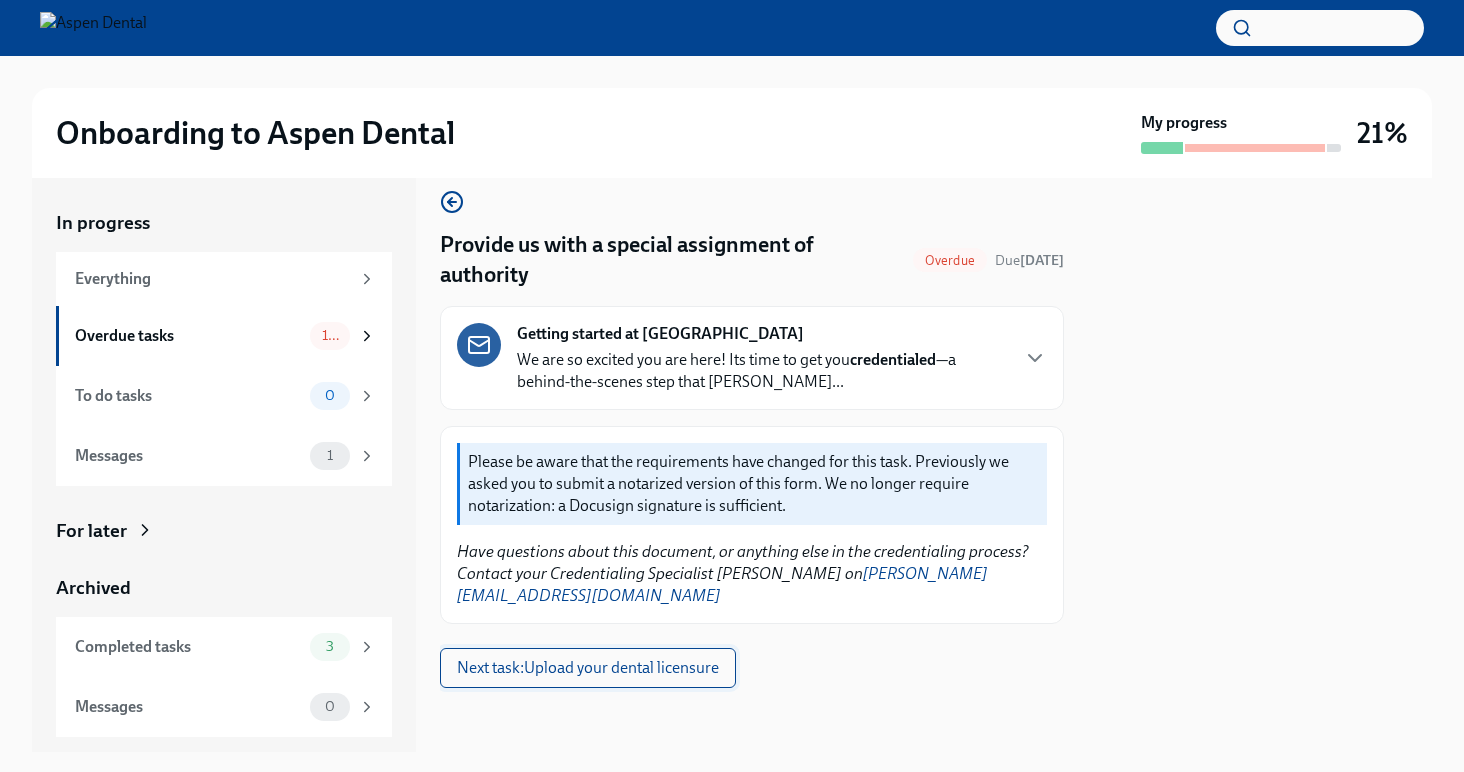 scroll, scrollTop: 0, scrollLeft: 0, axis: both 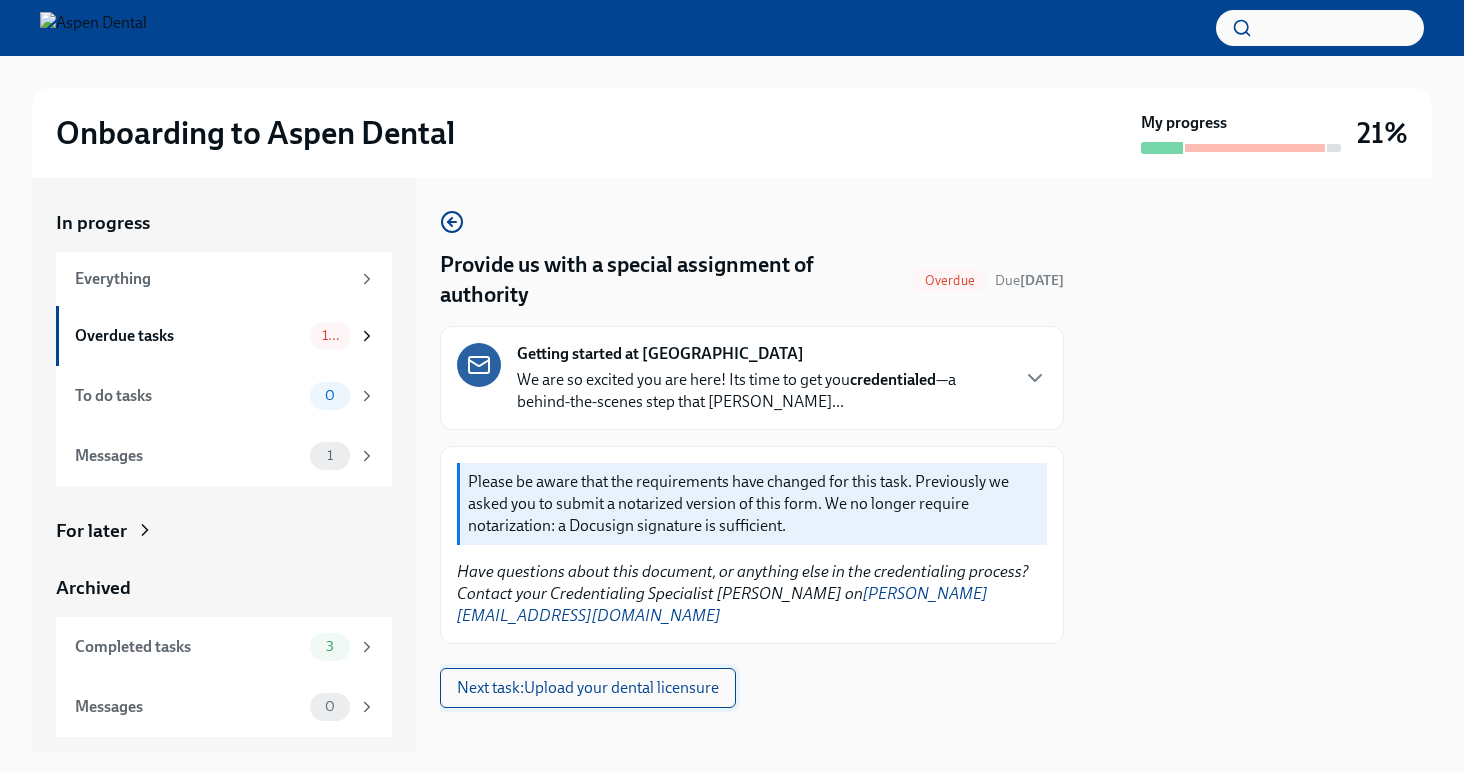 click on "Next task :  Upload your dental licensure" at bounding box center (588, 688) 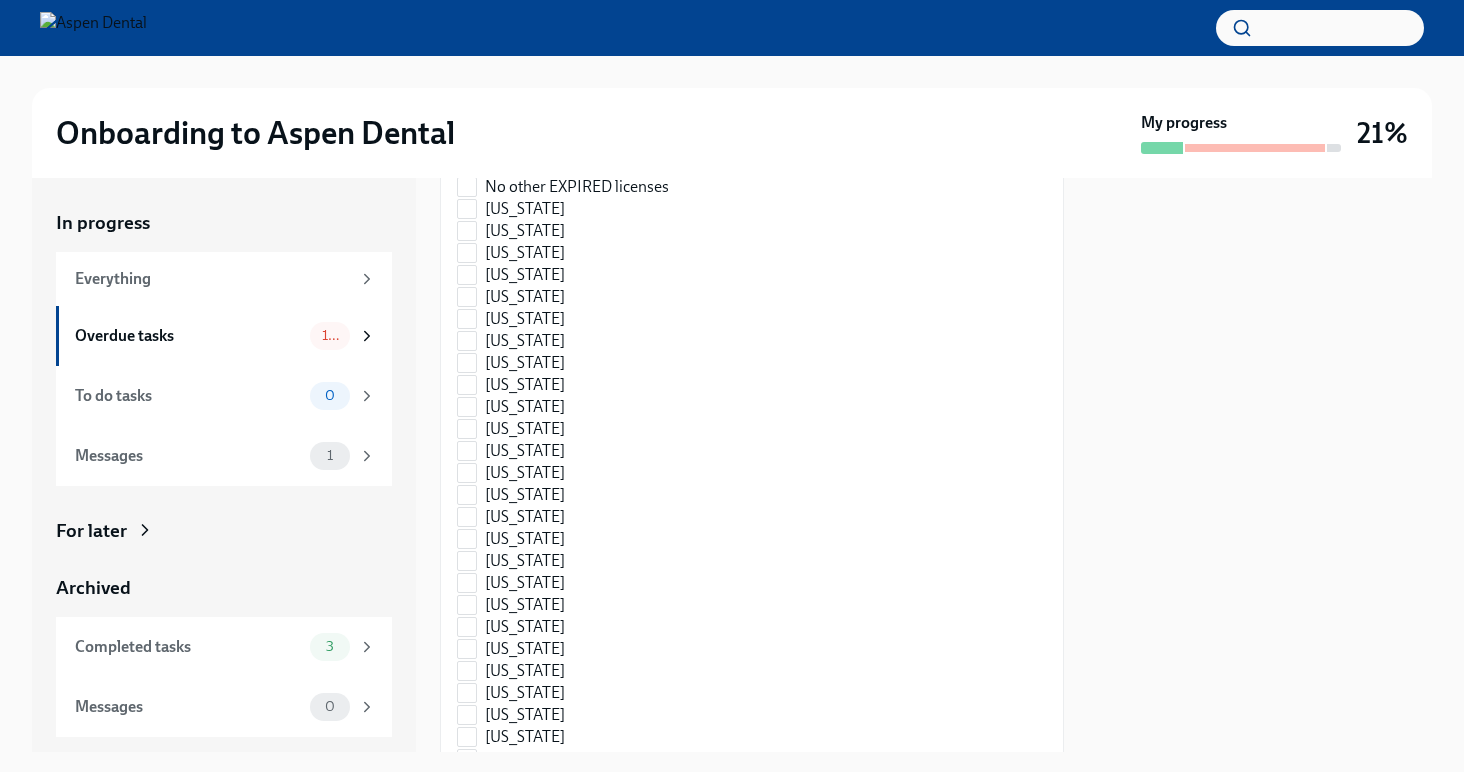 scroll, scrollTop: 3024, scrollLeft: 0, axis: vertical 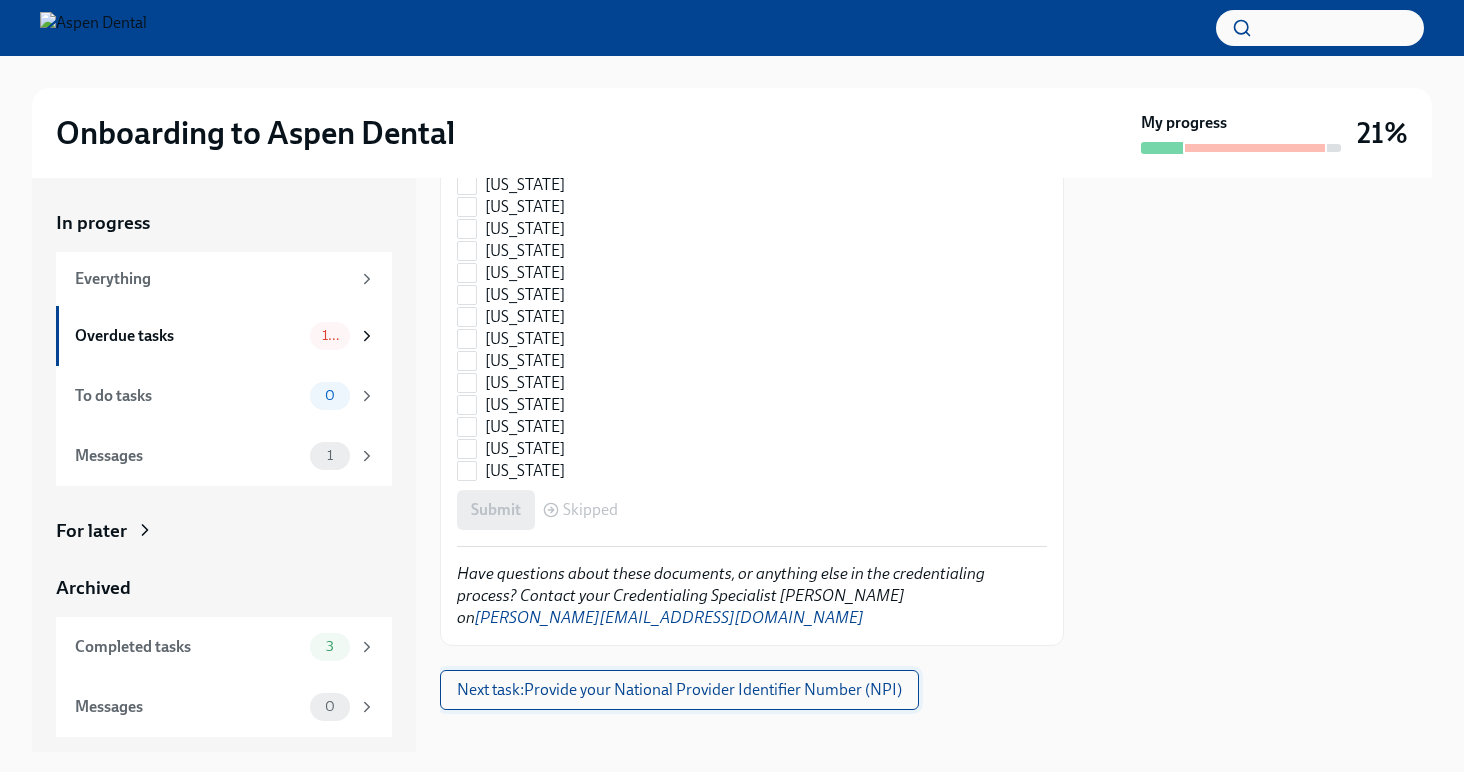 click on "Next task :  Provide your National Provider Identifier Number (NPI)" at bounding box center [679, 690] 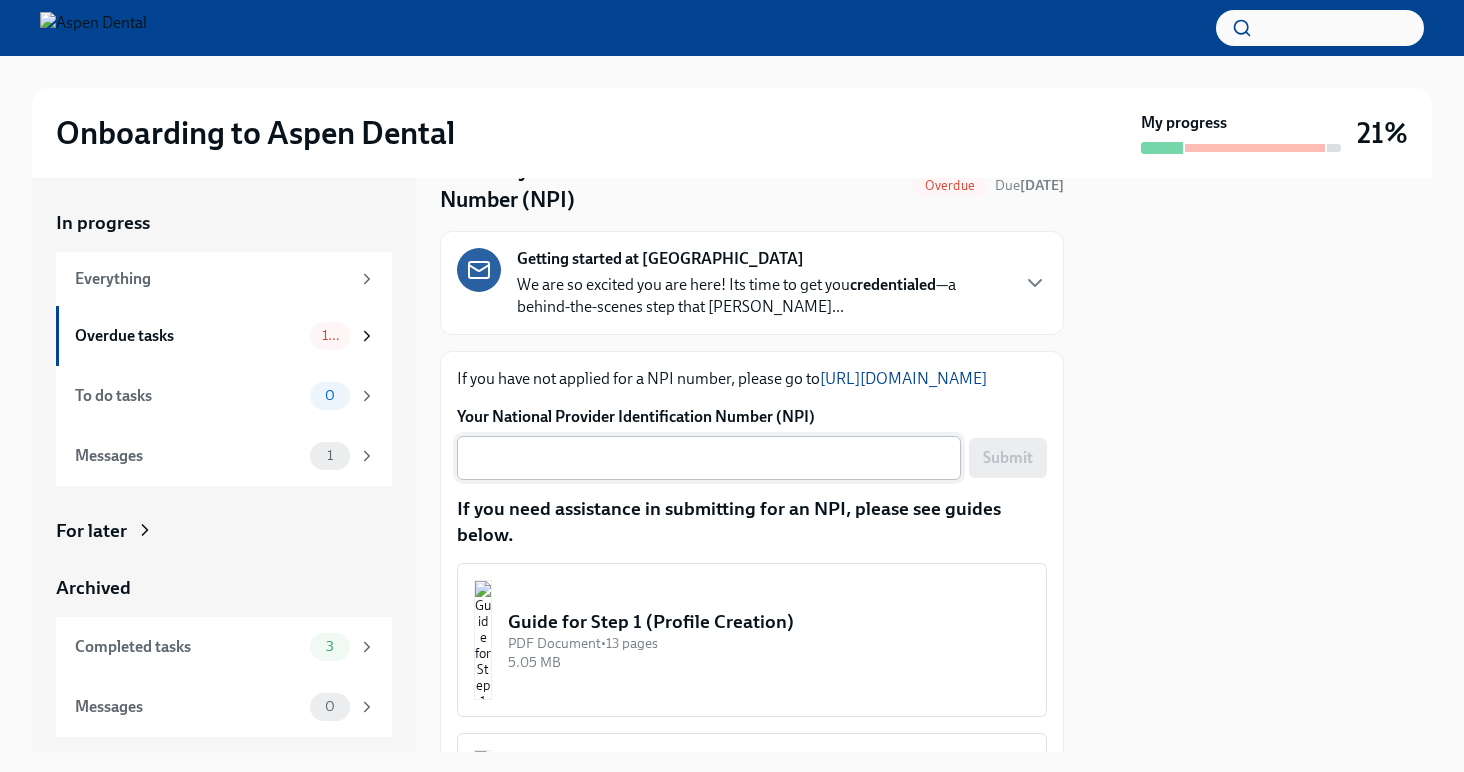 scroll, scrollTop: 376, scrollLeft: 0, axis: vertical 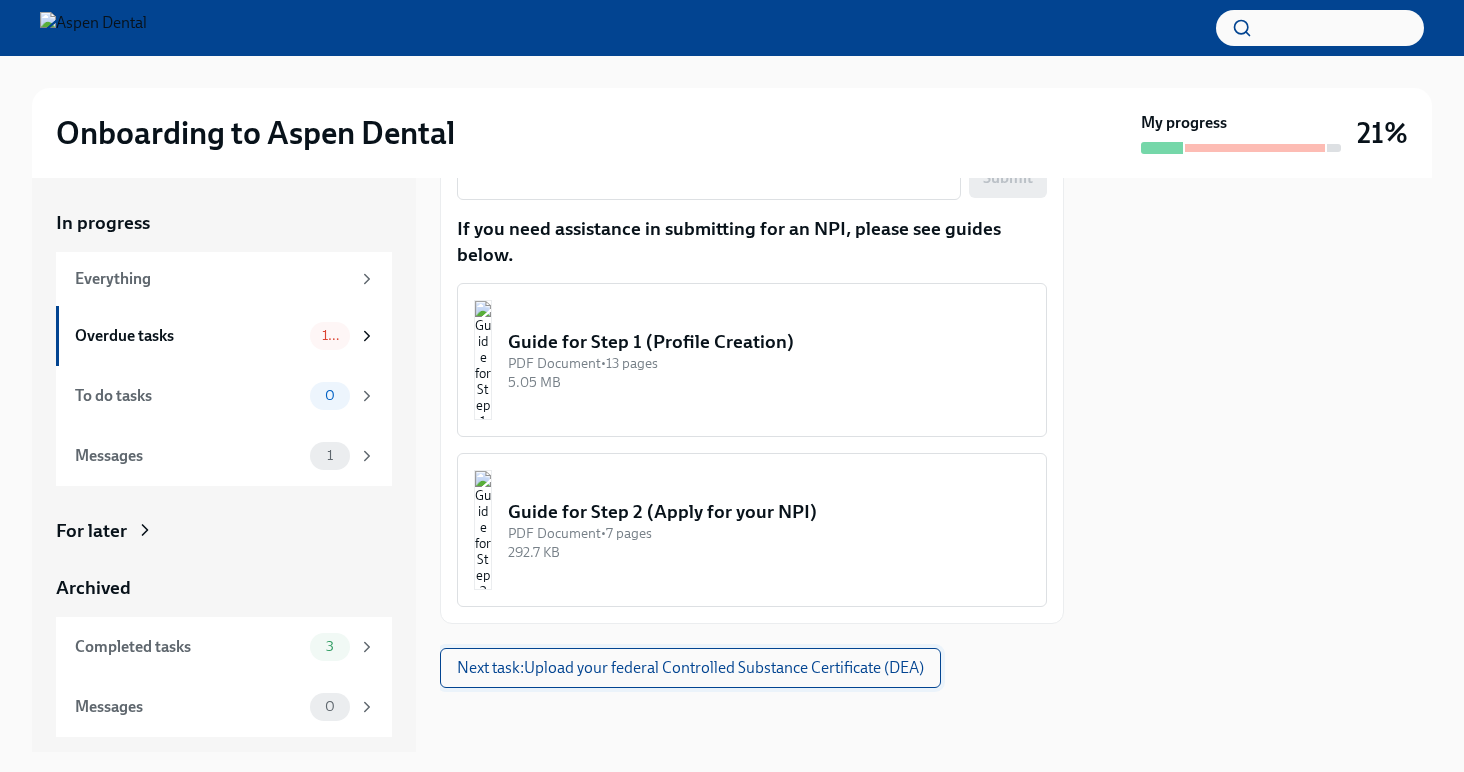 click on "Next task :  Upload your federal Controlled Substance Certificate (DEA)" at bounding box center (690, 668) 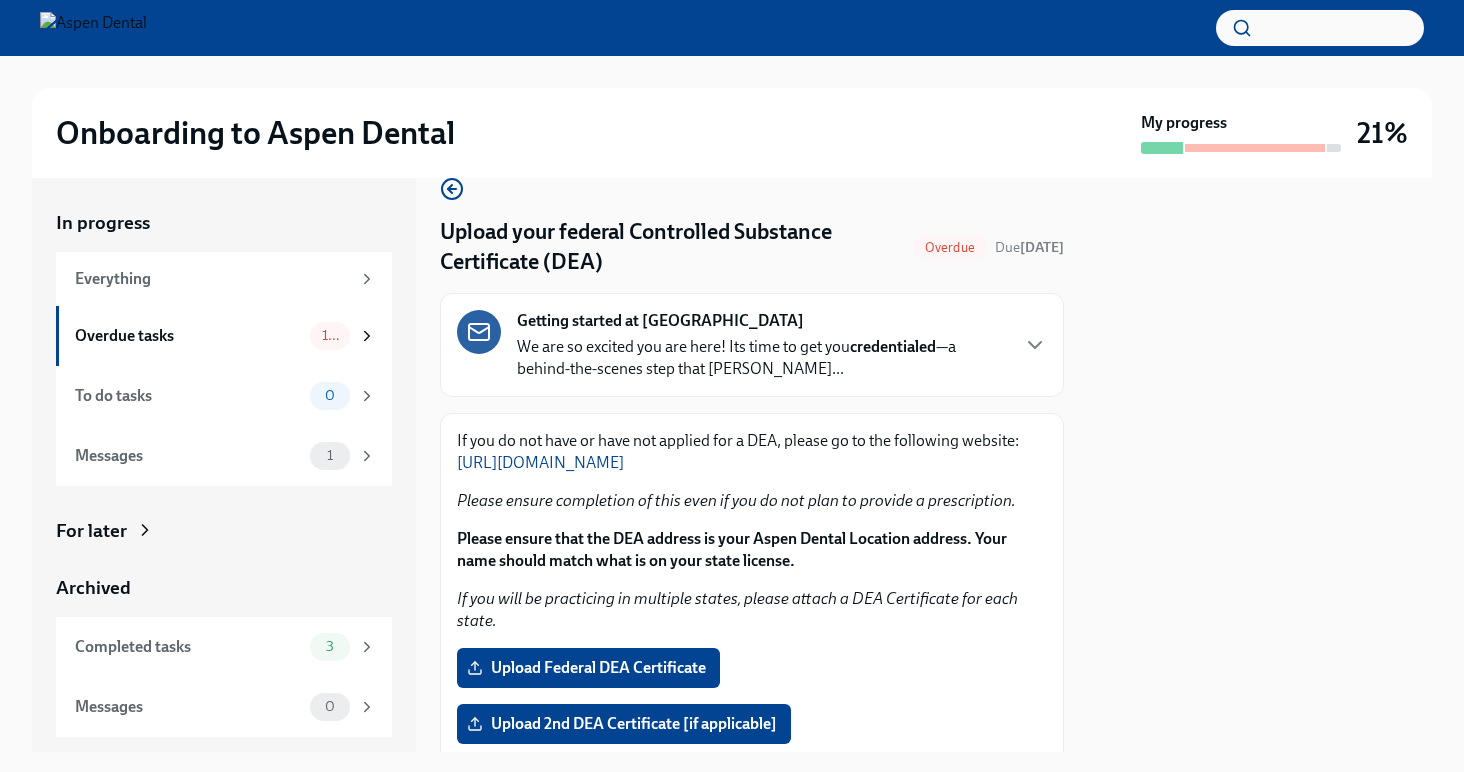 scroll, scrollTop: 286, scrollLeft: 0, axis: vertical 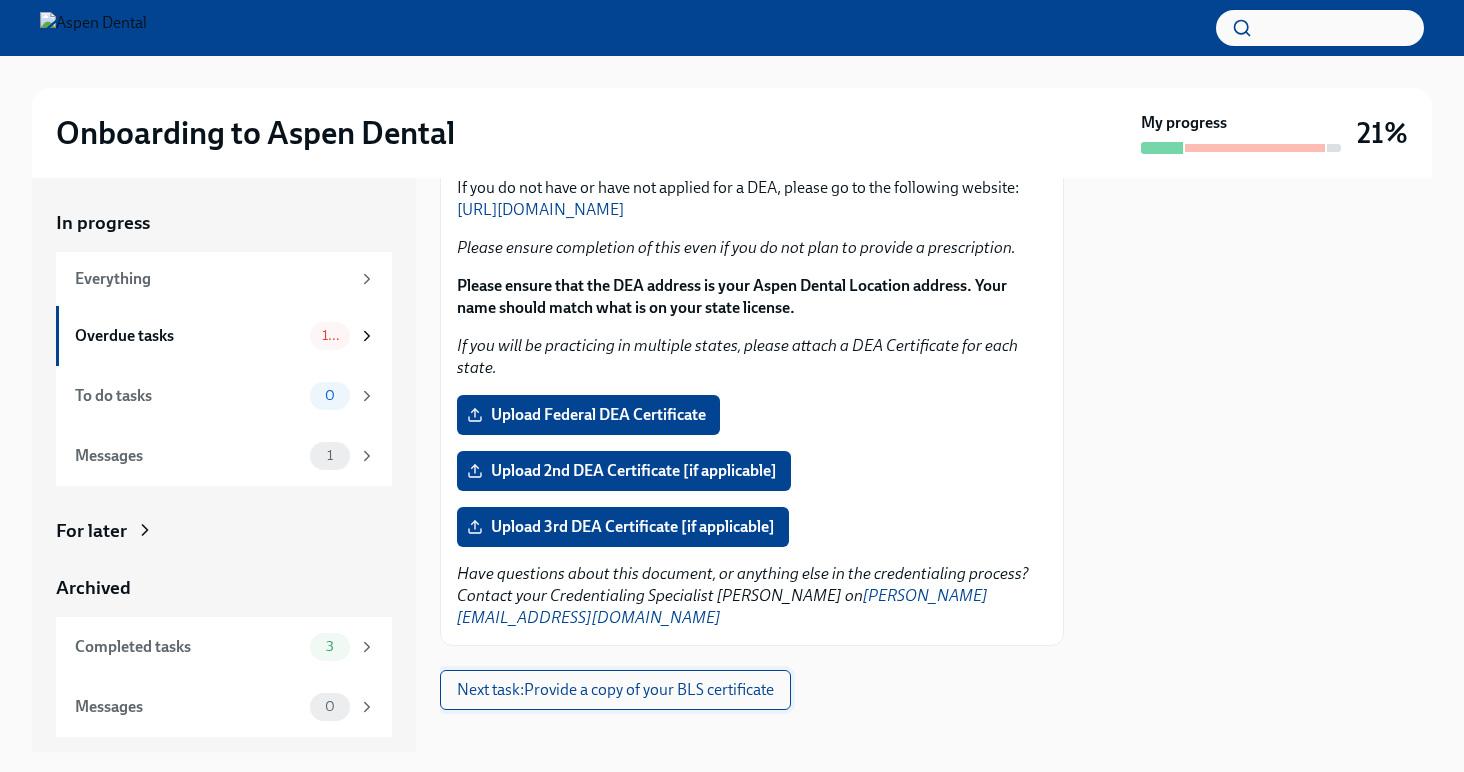 click on "Next task :  Provide a copy of your BLS certificate" at bounding box center [615, 690] 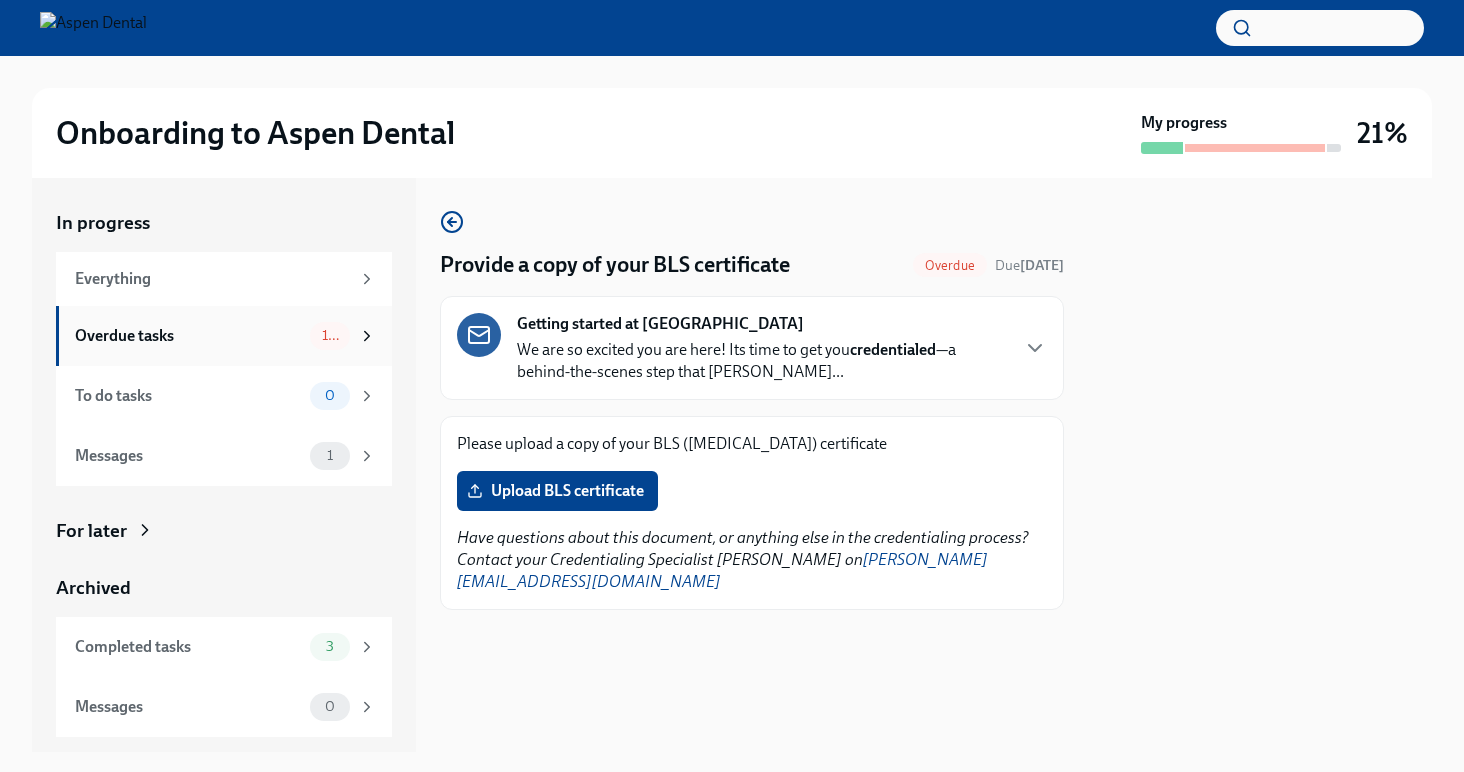 click on "Overdue tasks" at bounding box center (188, 336) 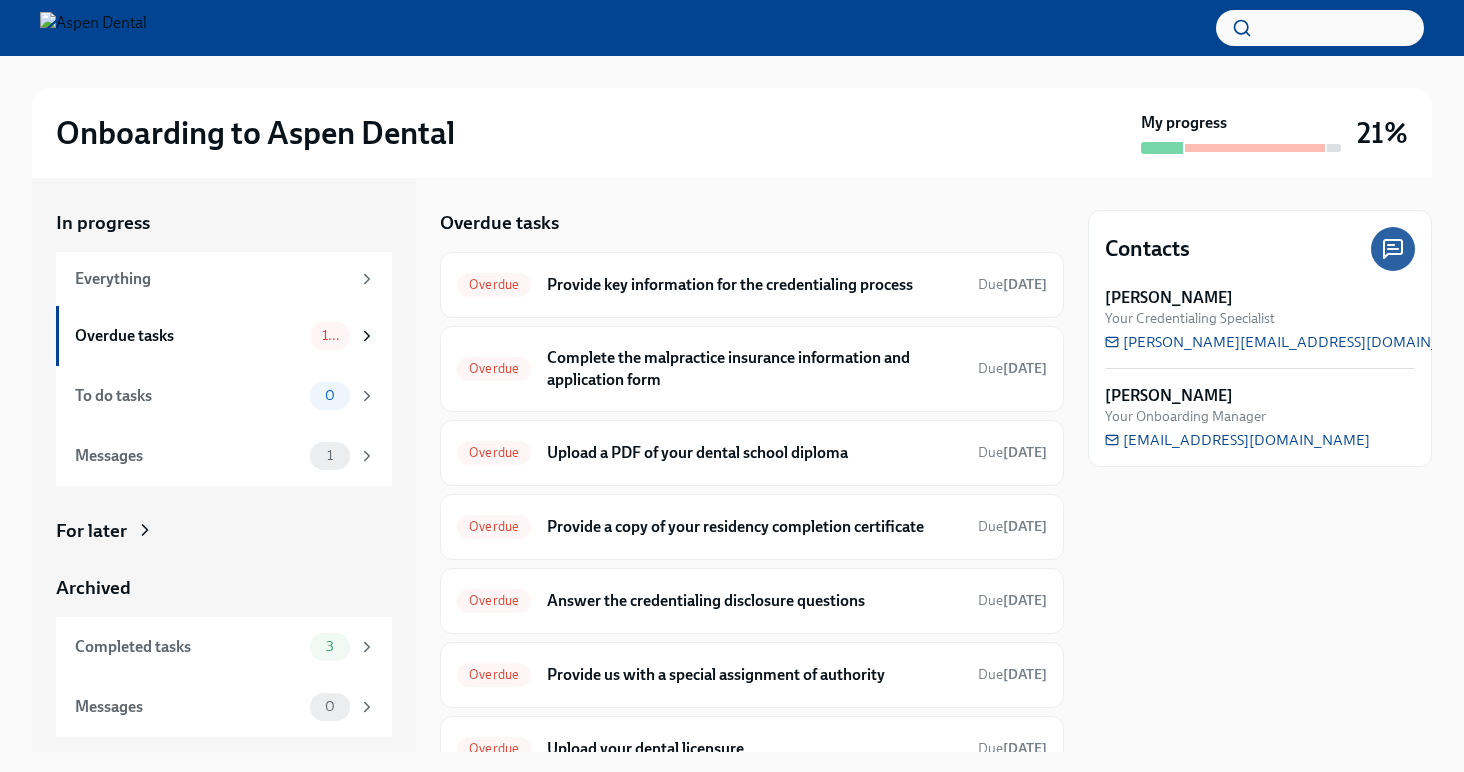 drag, startPoint x: 1367, startPoint y: 345, endPoint x: 1086, endPoint y: 348, distance: 281.01602 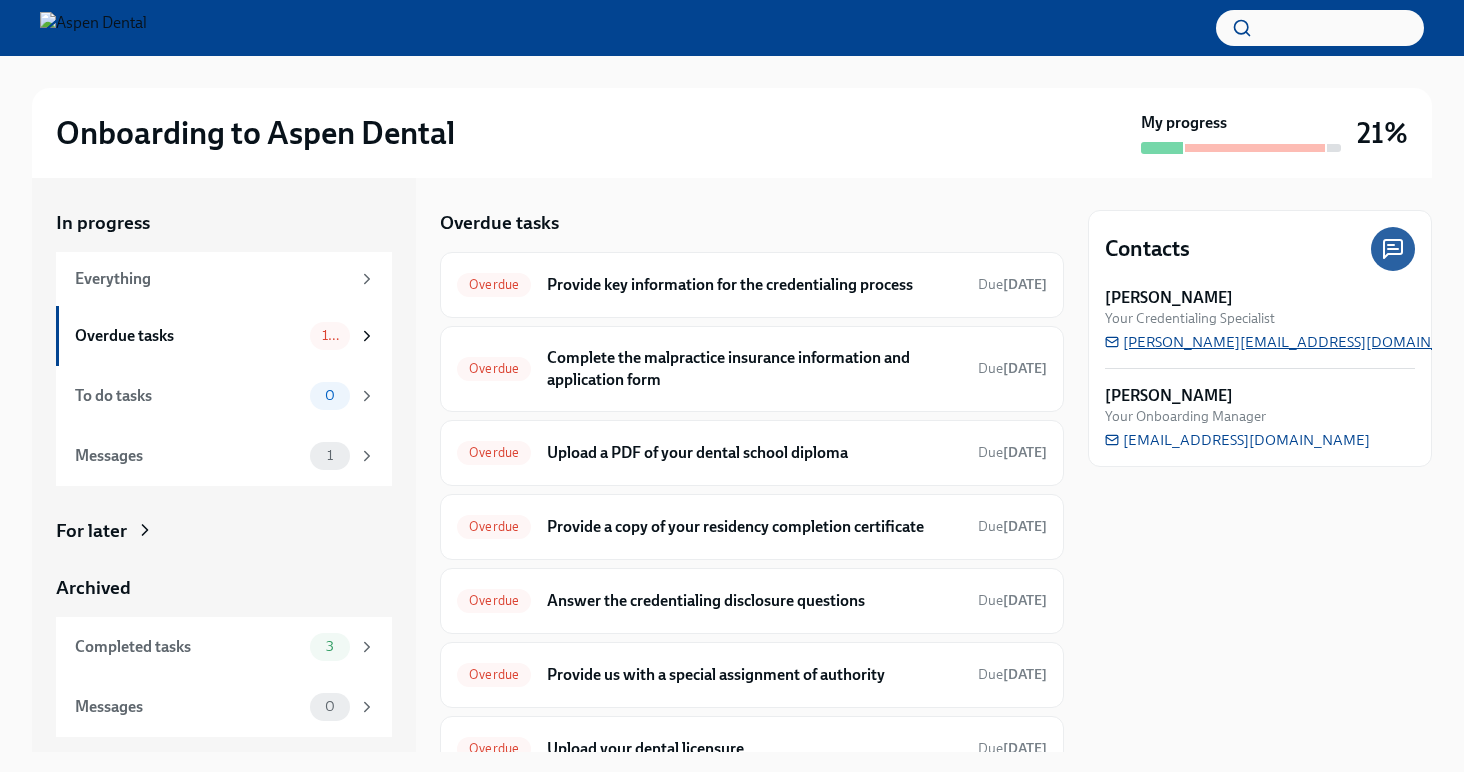 drag, startPoint x: 1100, startPoint y: 343, endPoint x: 1182, endPoint y: 336, distance: 82.29824 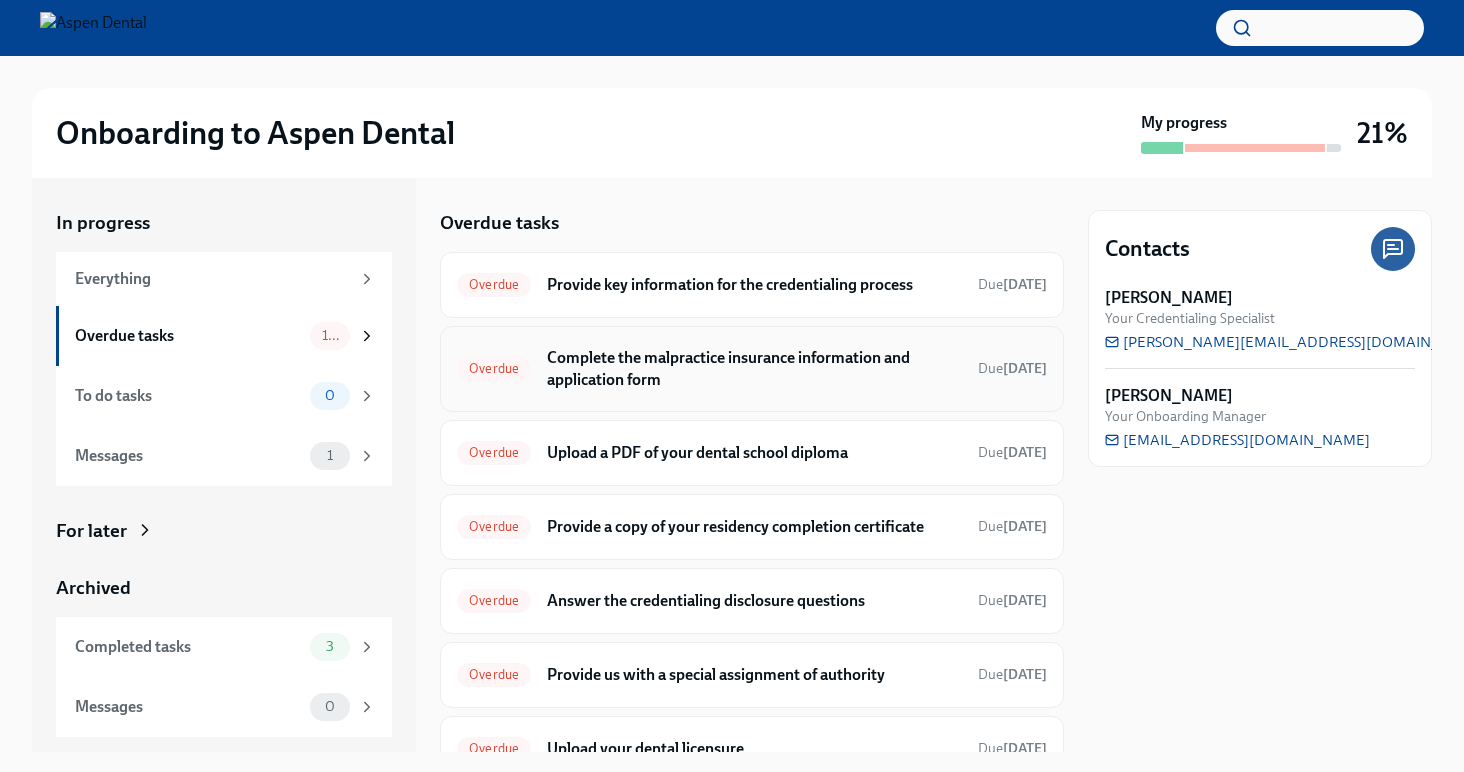 click on "Complete the malpractice insurance information and application form" at bounding box center (754, 369) 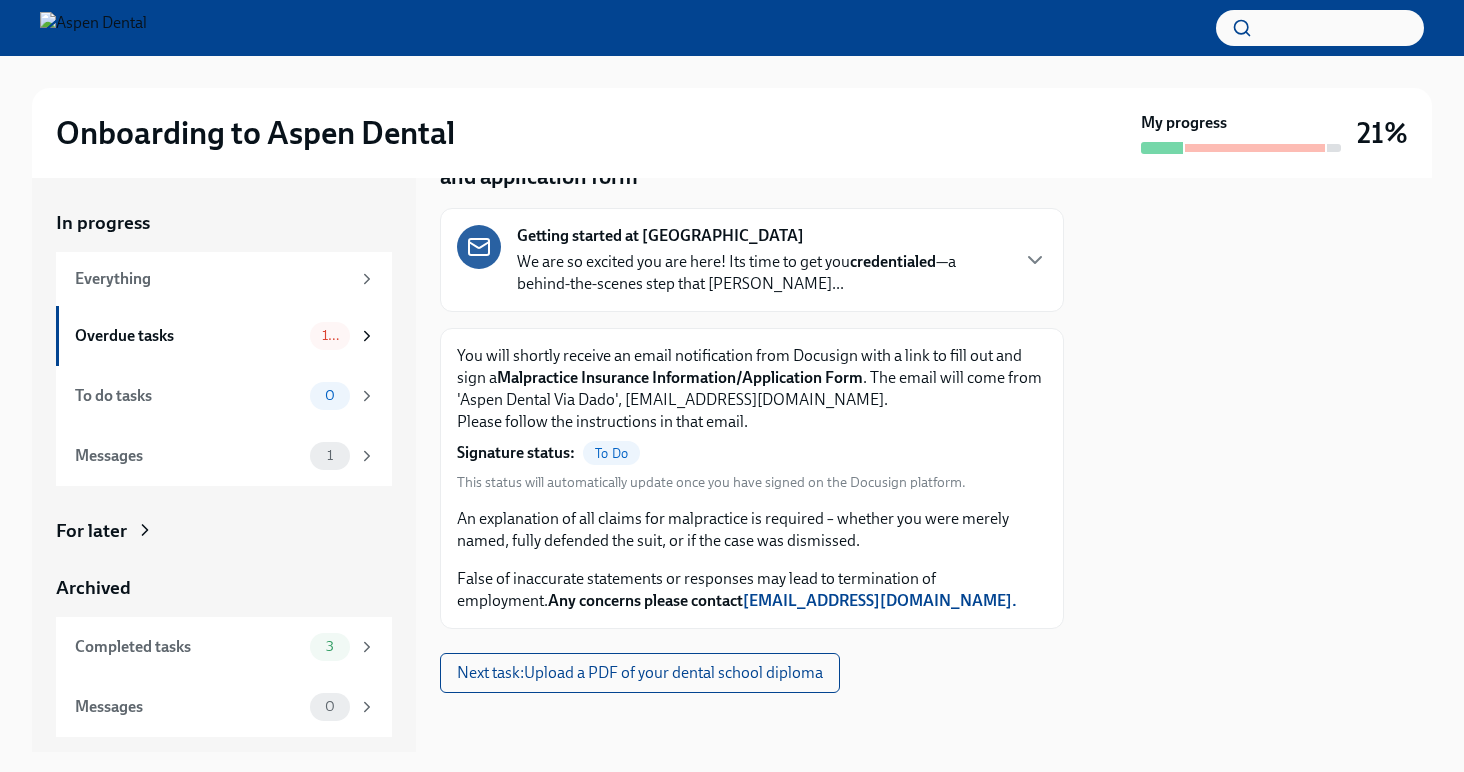 scroll, scrollTop: 123, scrollLeft: 0, axis: vertical 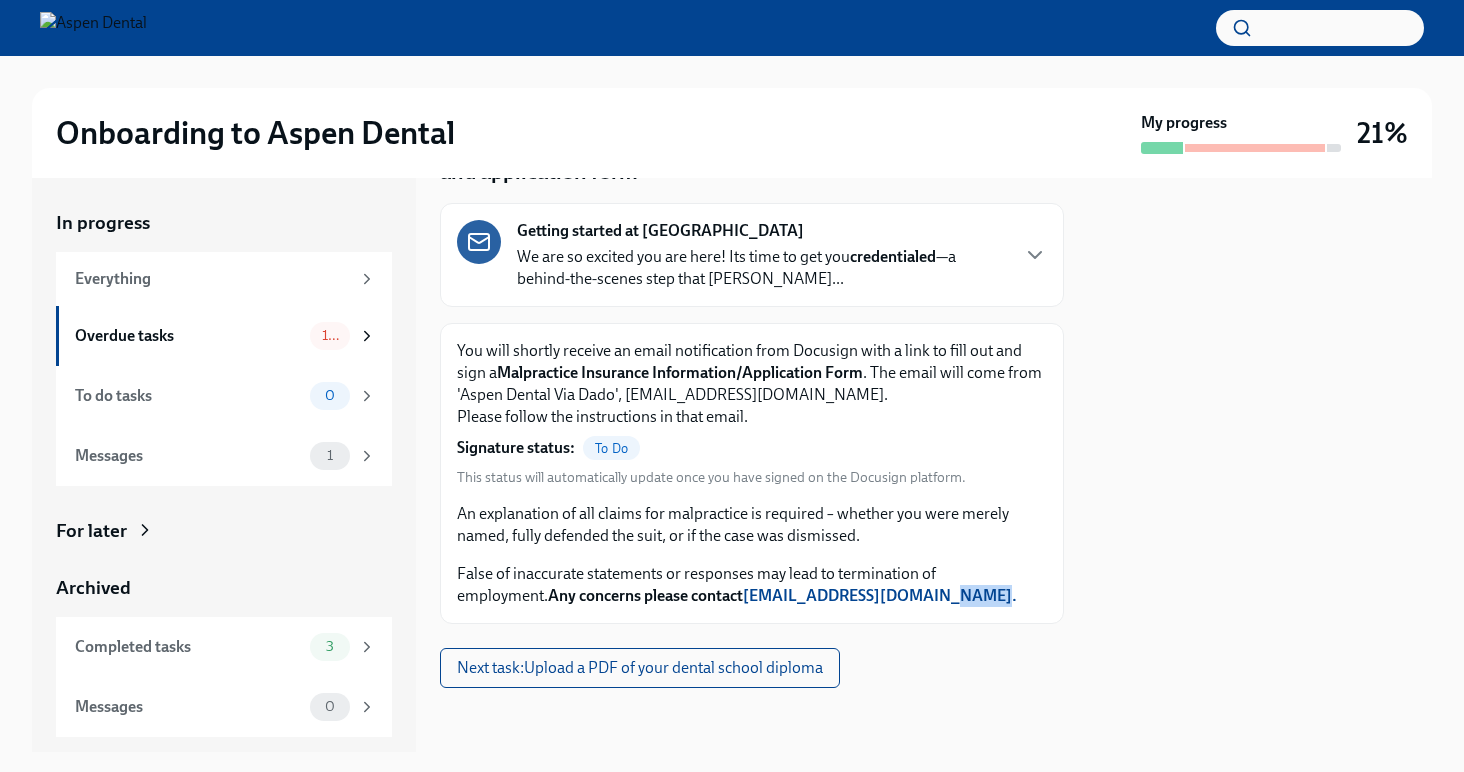 drag, startPoint x: 896, startPoint y: 596, endPoint x: 843, endPoint y: 587, distance: 53.75872 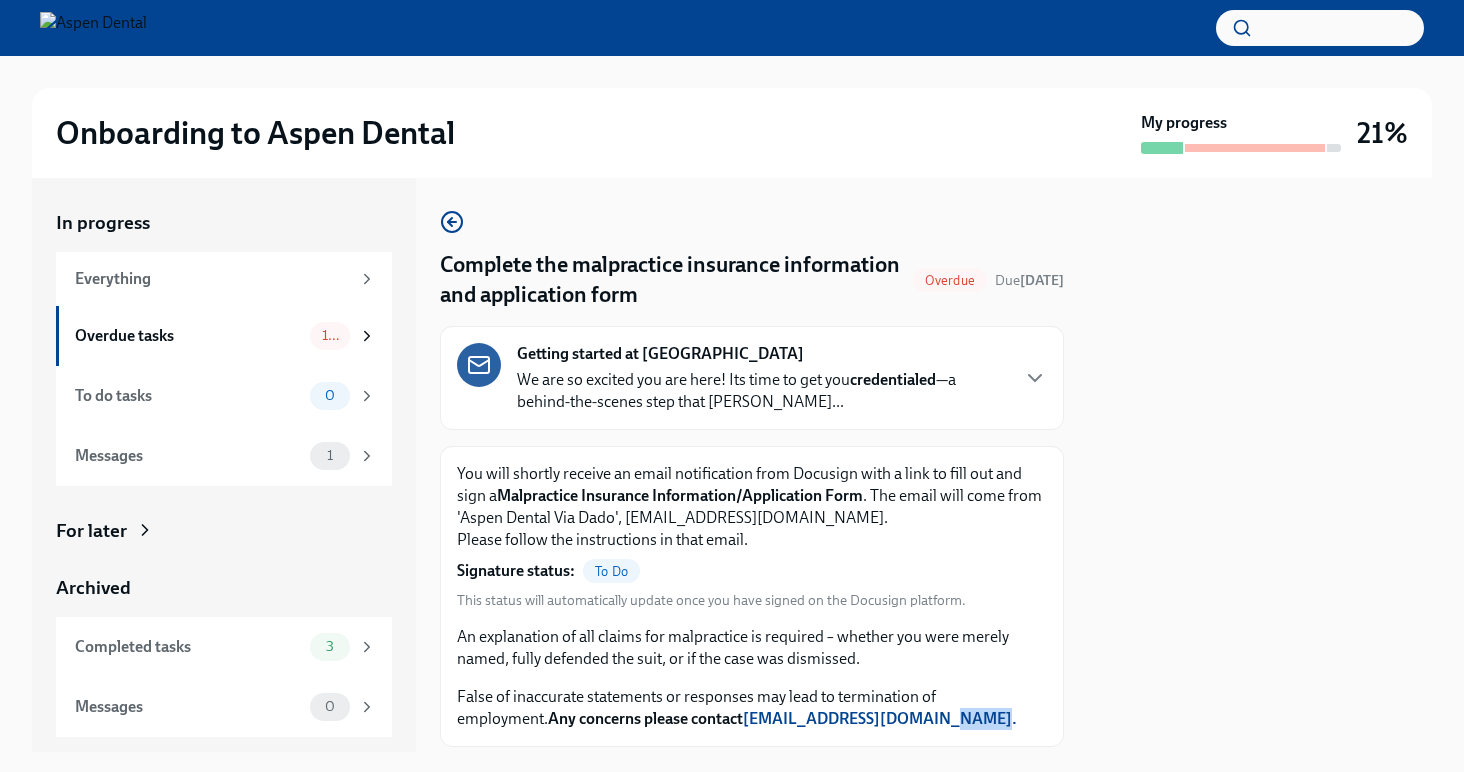 scroll, scrollTop: 123, scrollLeft: 0, axis: vertical 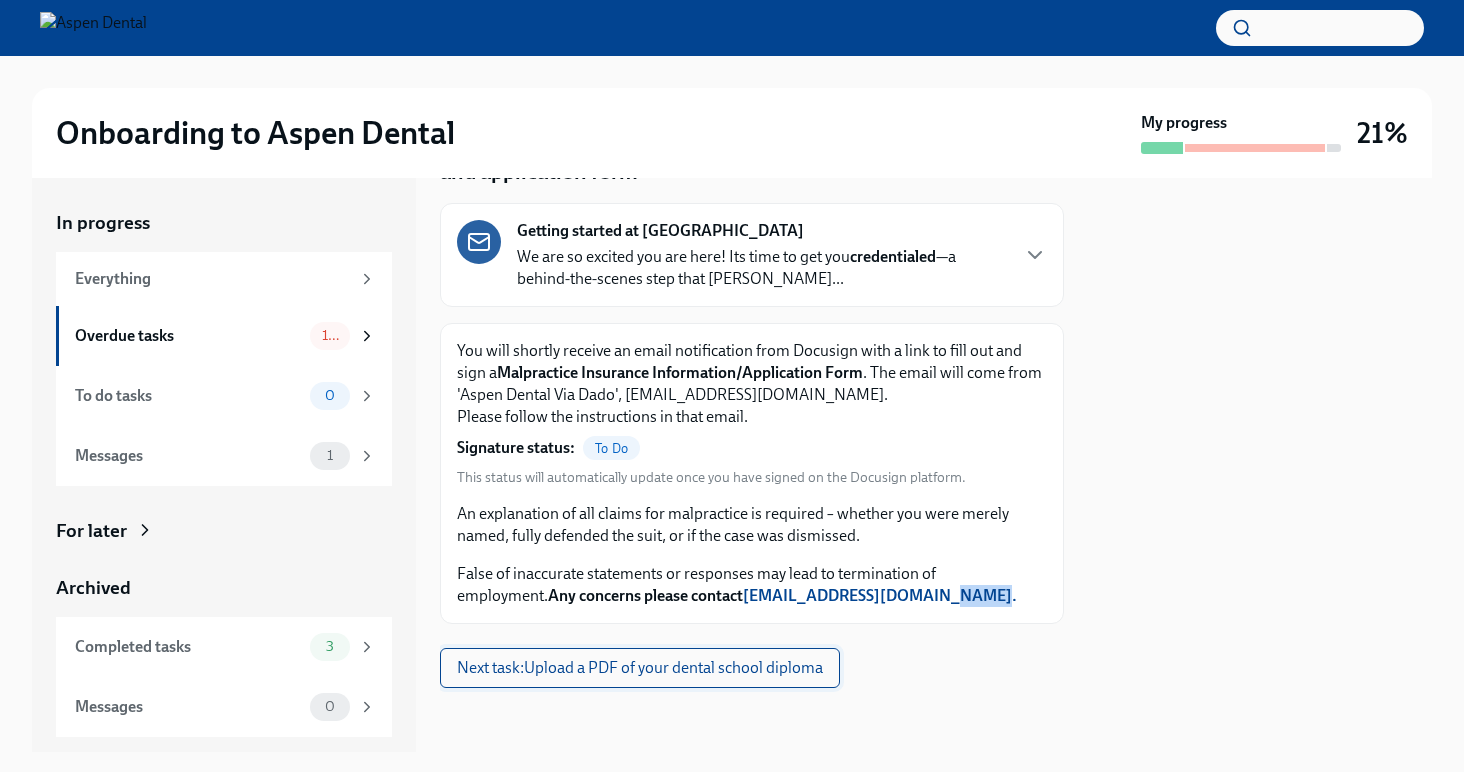 click on "Next task :  Upload a PDF of your dental school diploma" at bounding box center [640, 668] 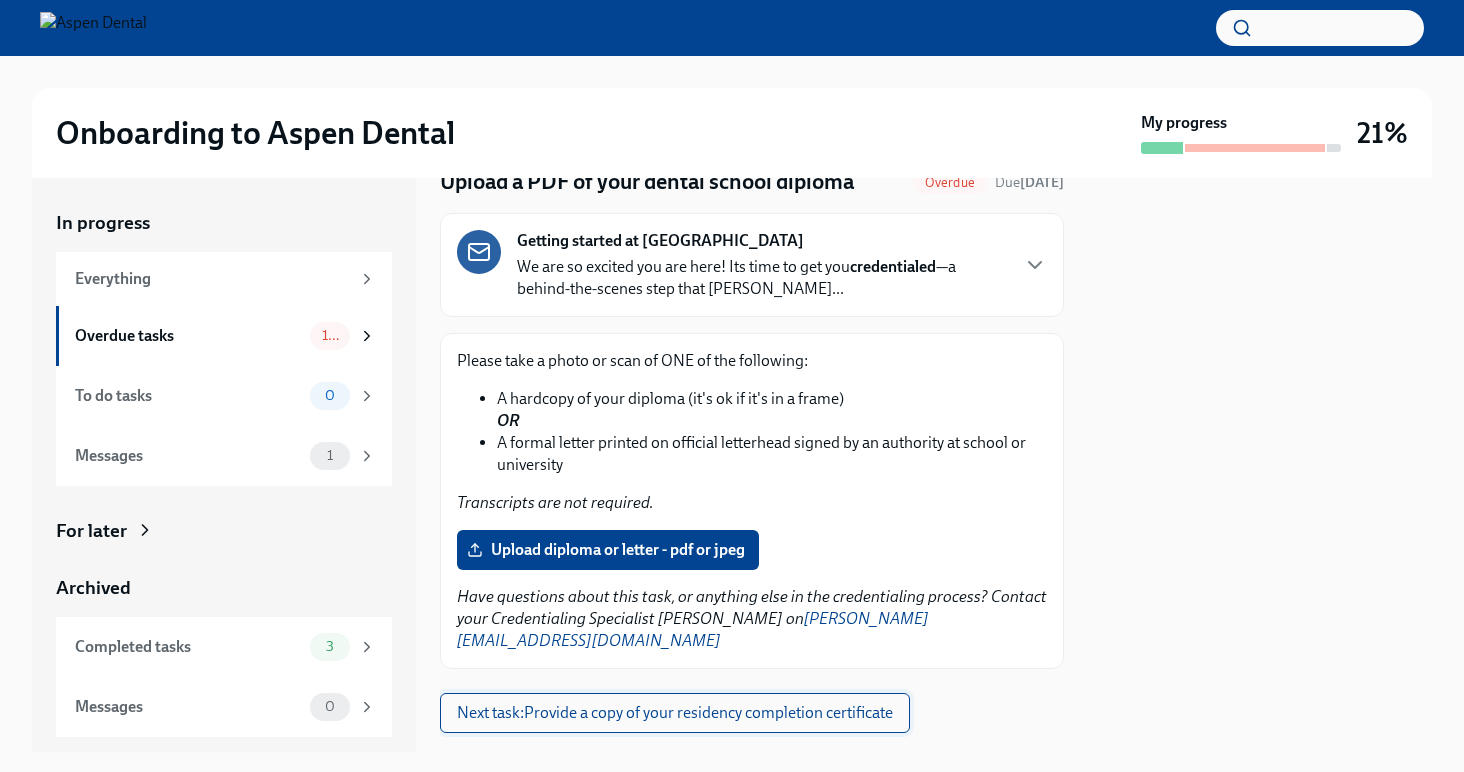 scroll, scrollTop: 106, scrollLeft: 0, axis: vertical 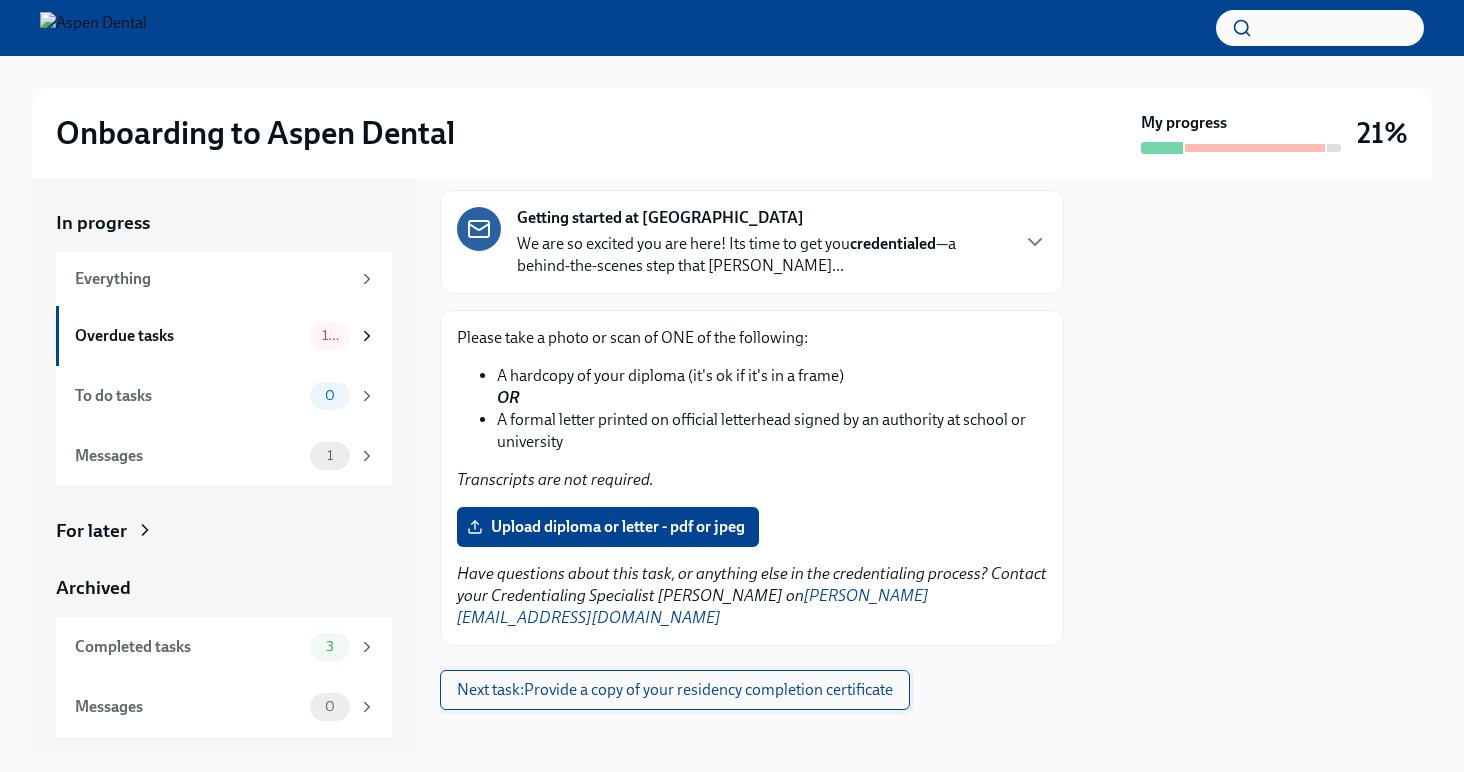 click on "Next task :  Provide a copy of your residency completion certificate" at bounding box center [675, 690] 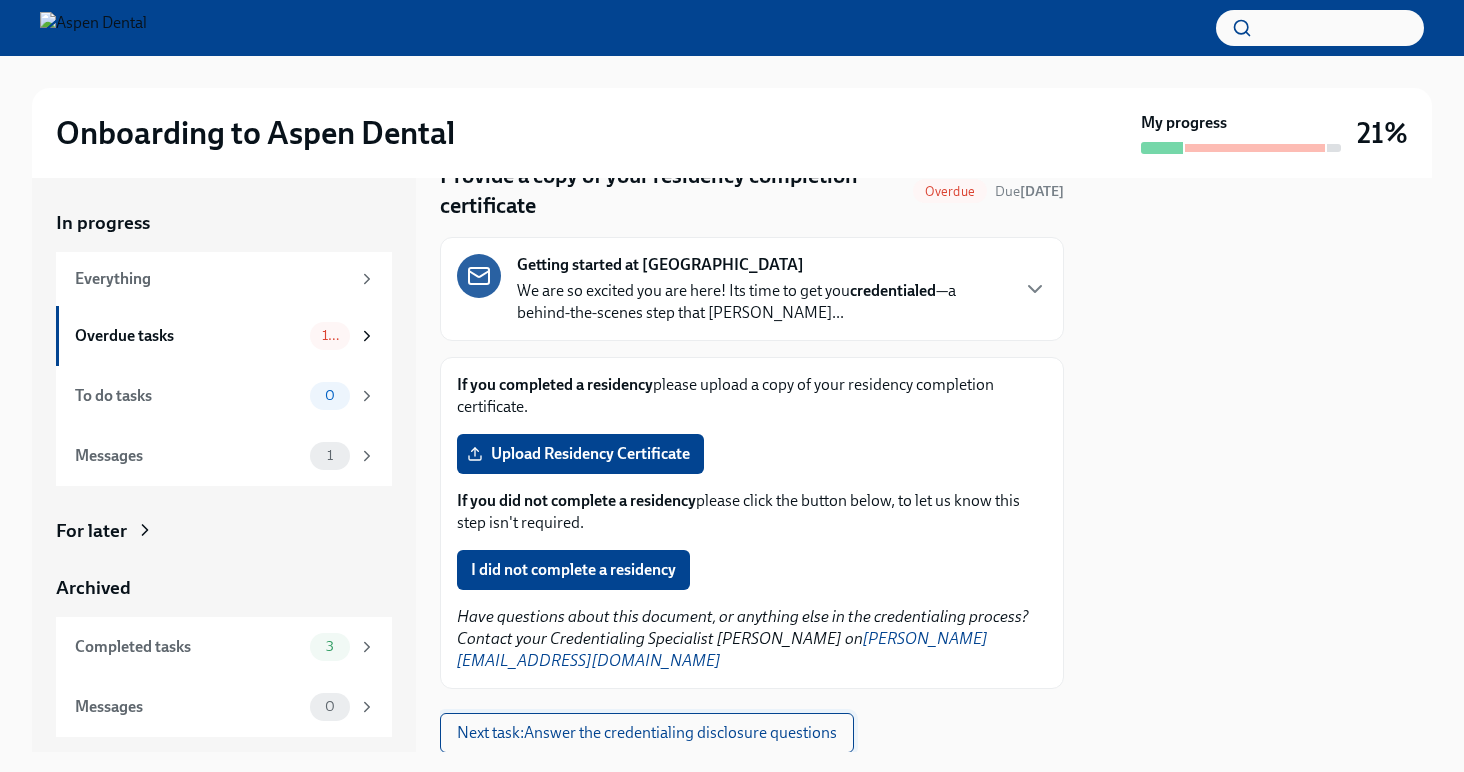 scroll, scrollTop: 110, scrollLeft: 0, axis: vertical 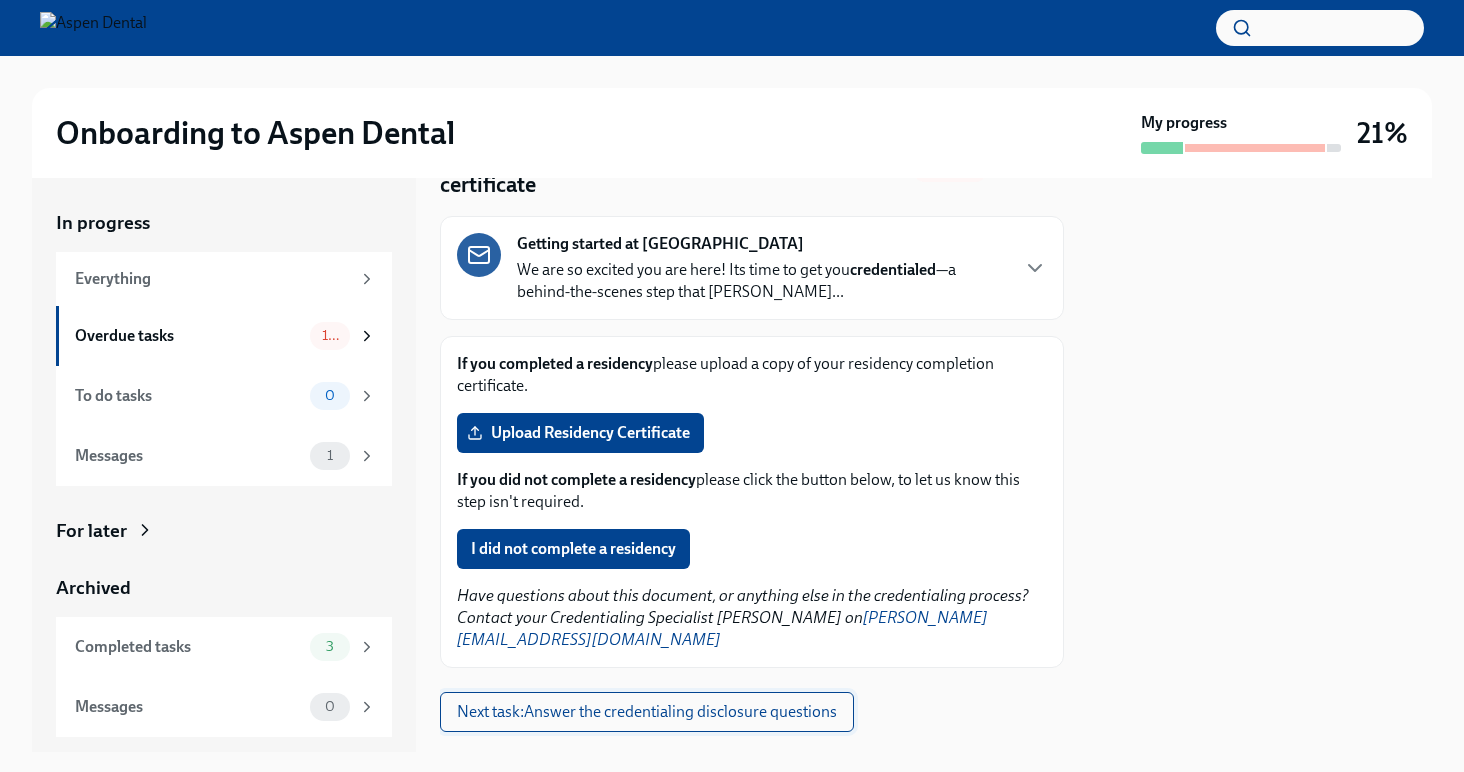 click on "Next task :  Answer the credentialing disclosure questions" at bounding box center [647, 712] 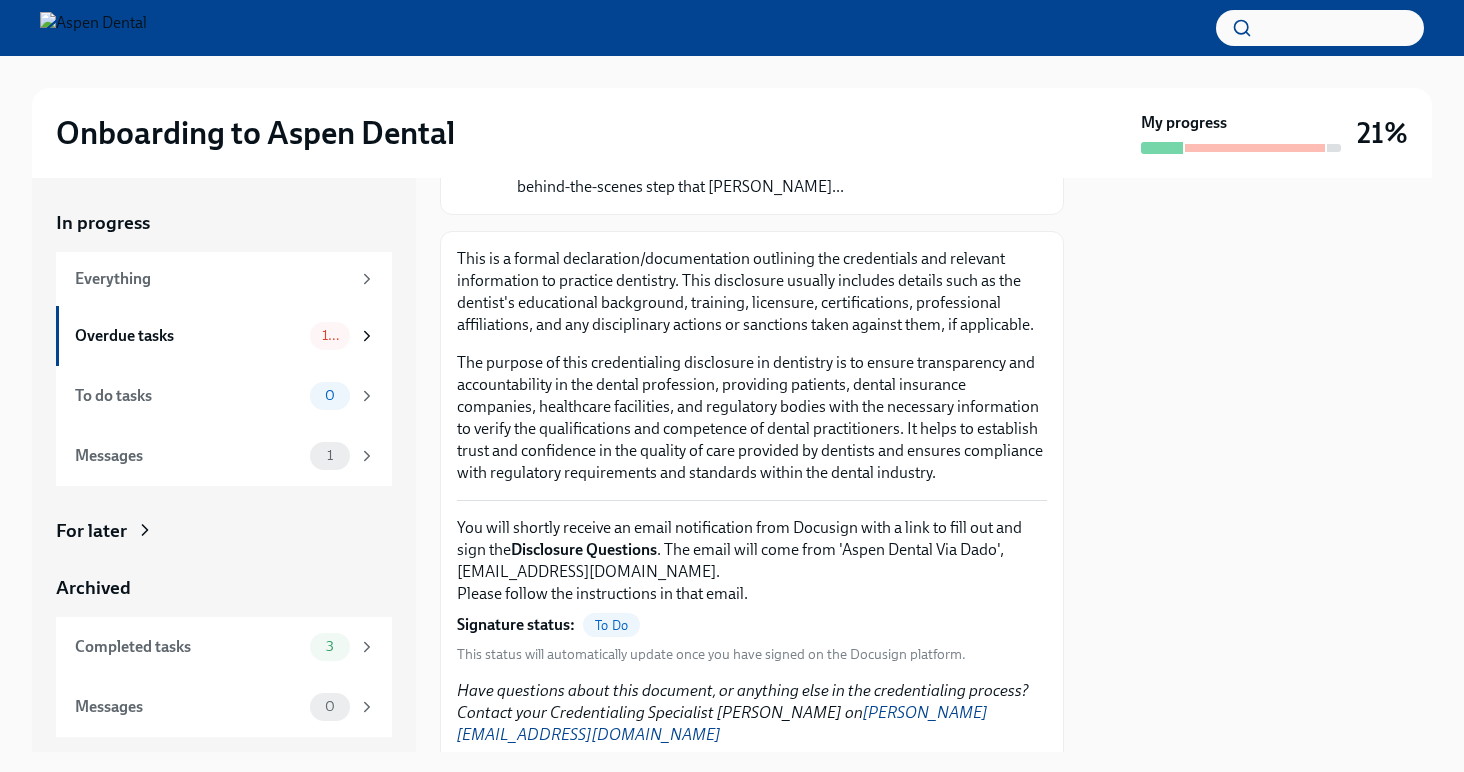 scroll, scrollTop: 0, scrollLeft: 0, axis: both 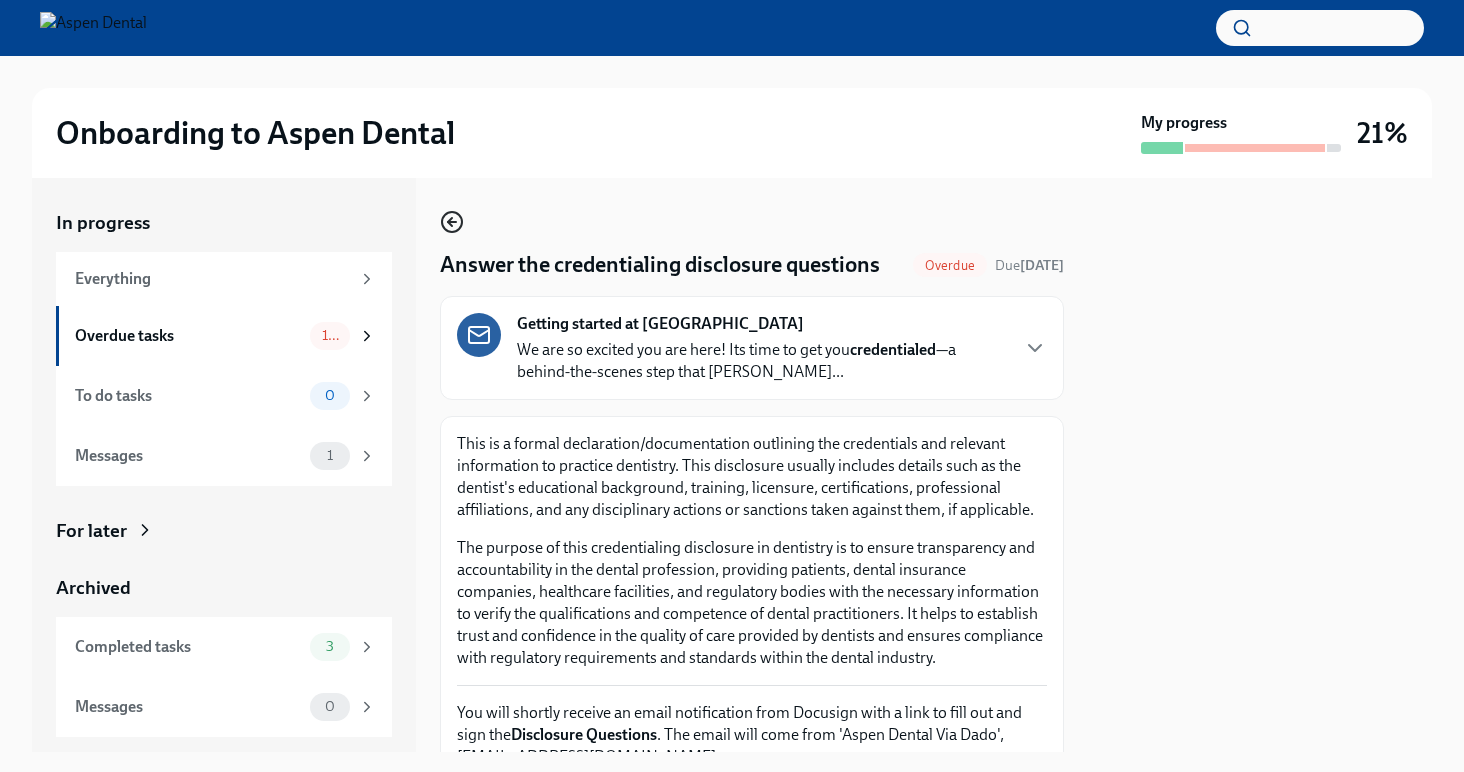 click 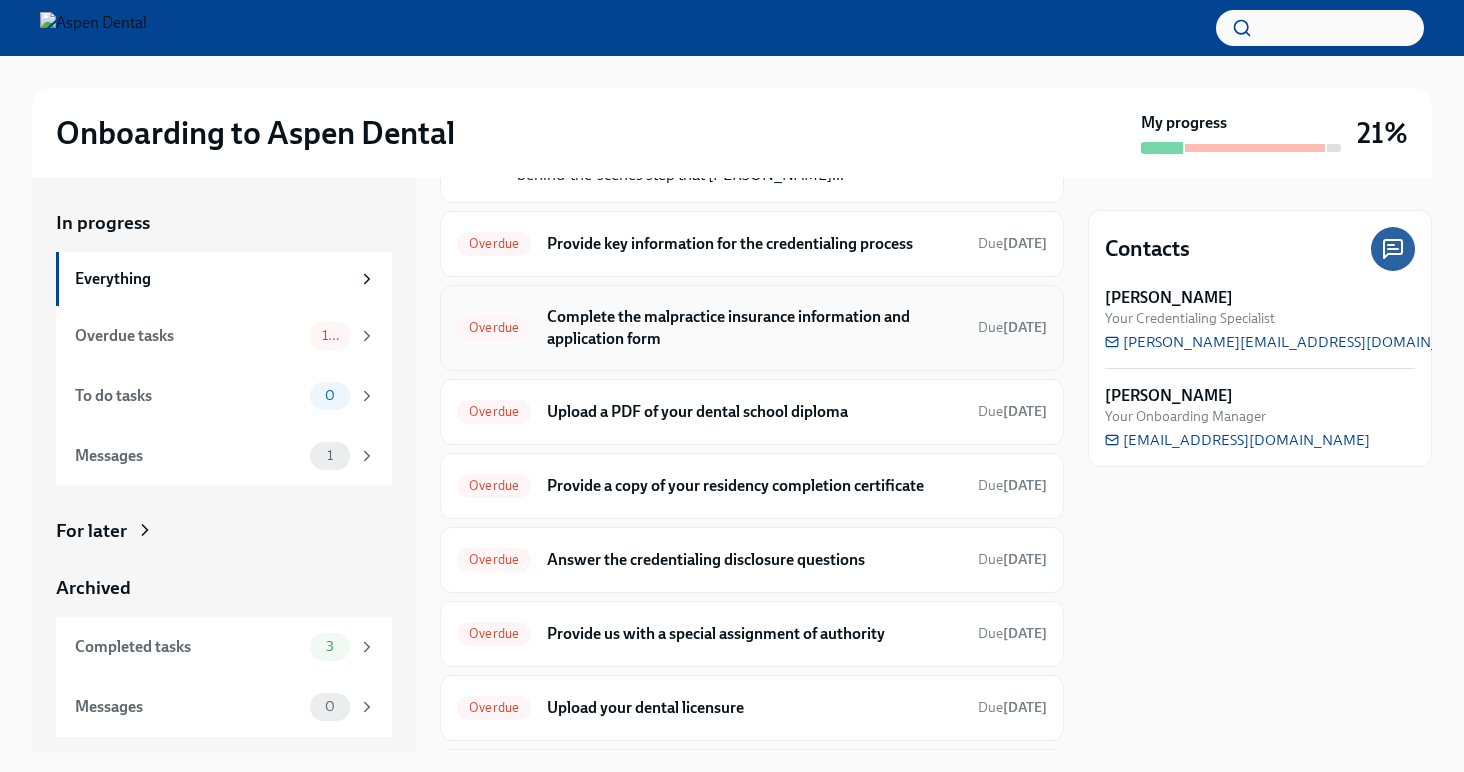 scroll, scrollTop: 161, scrollLeft: 0, axis: vertical 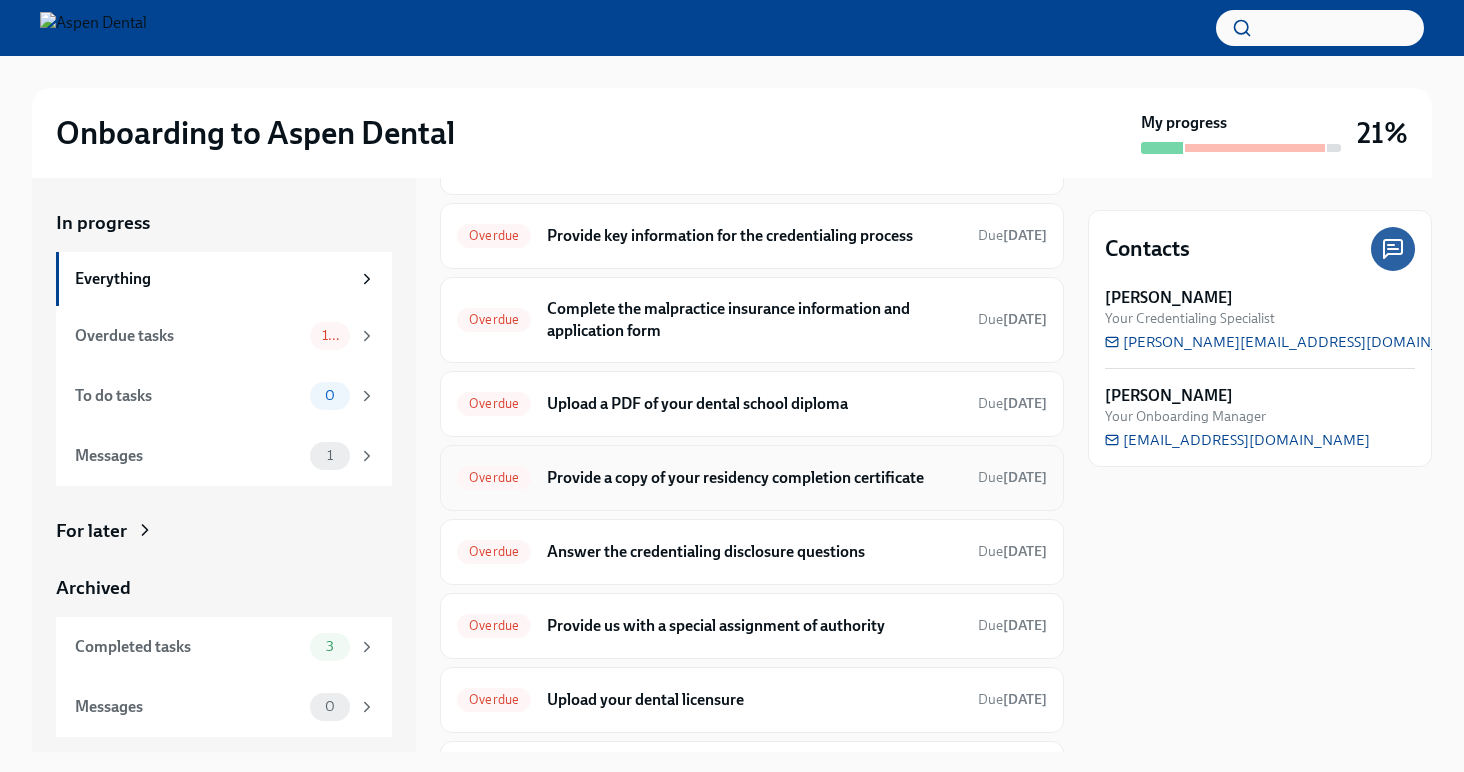 click on "Provide a copy of your residency completion certificate" at bounding box center [754, 478] 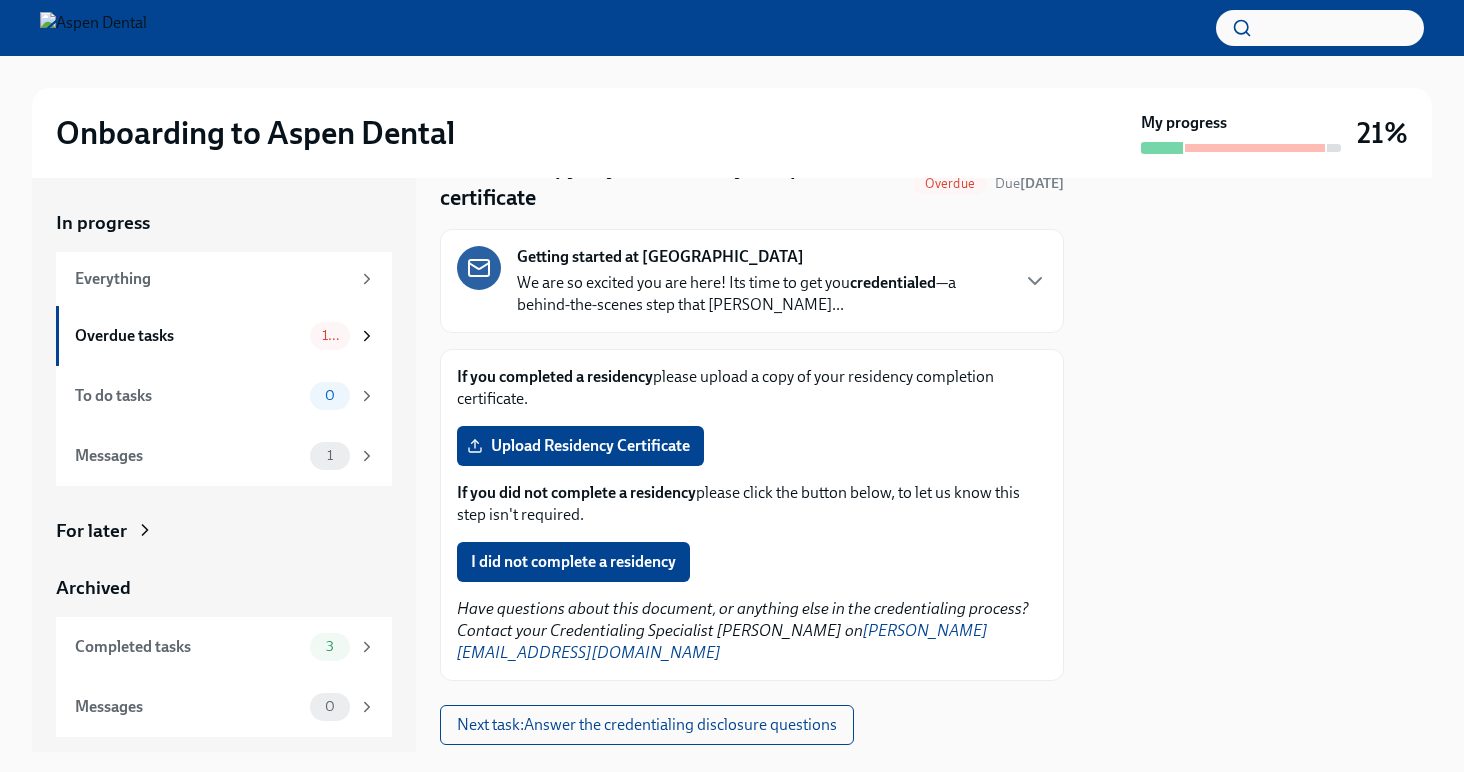 scroll, scrollTop: 132, scrollLeft: 0, axis: vertical 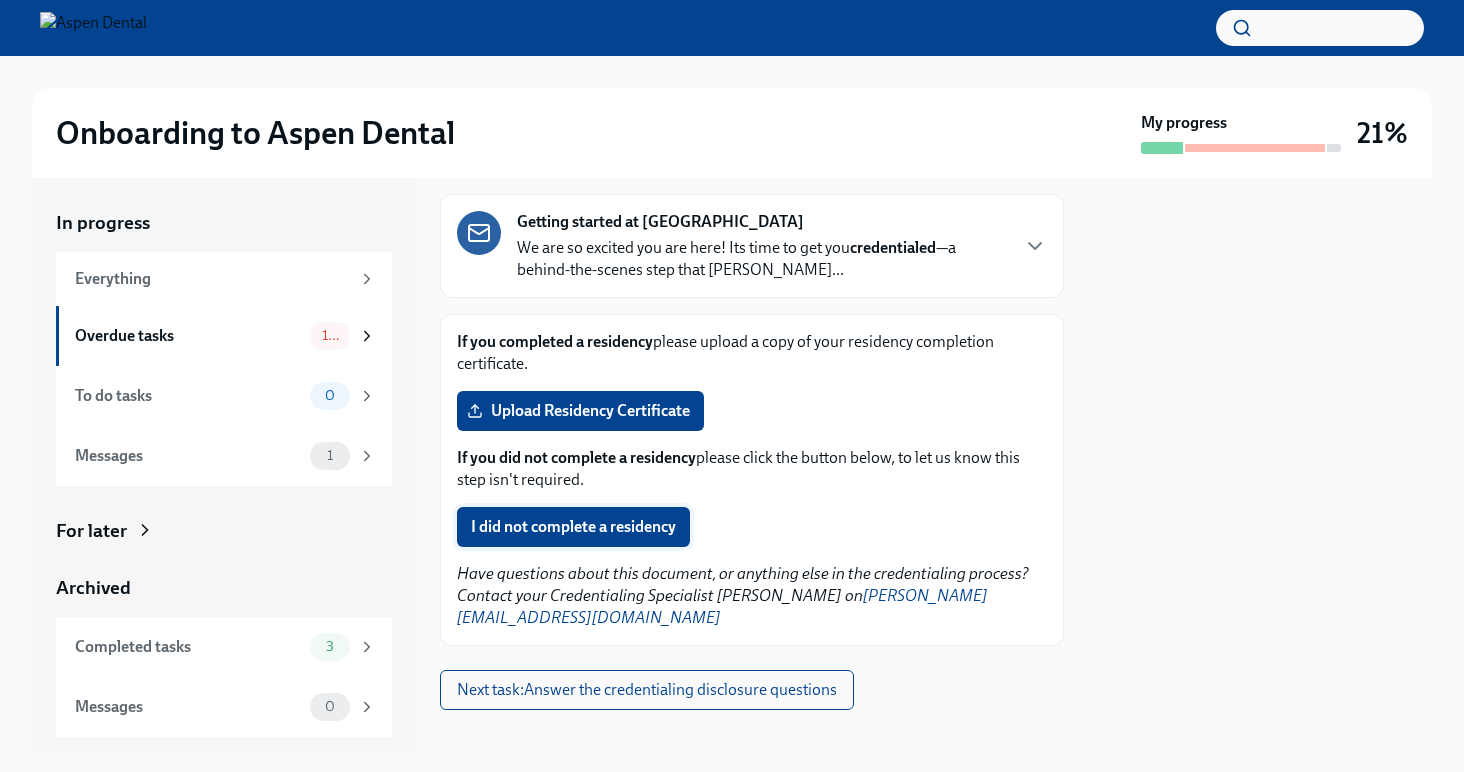 click on "I did not complete a residency" at bounding box center (573, 527) 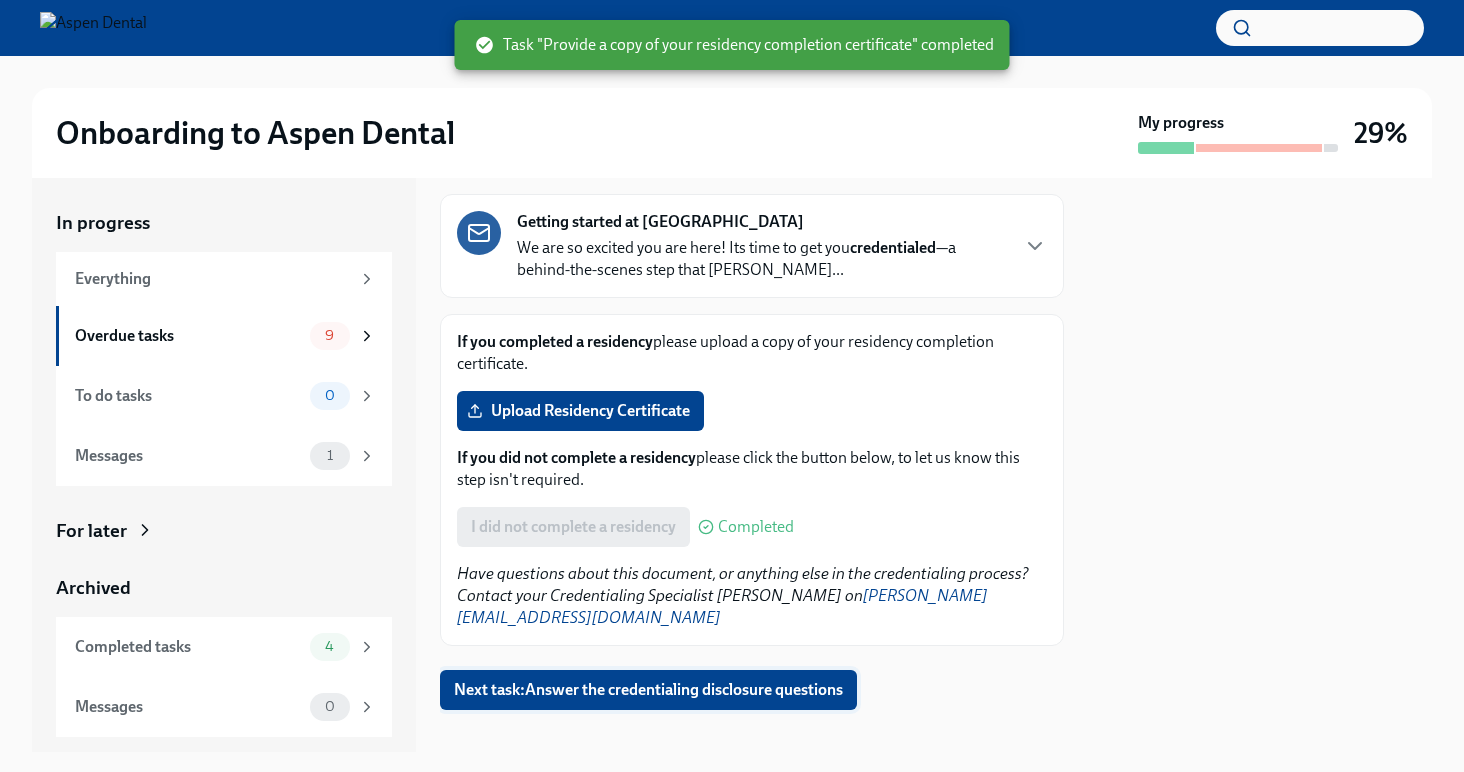 click on "Next task :  Answer the credentialing disclosure questions" at bounding box center [648, 690] 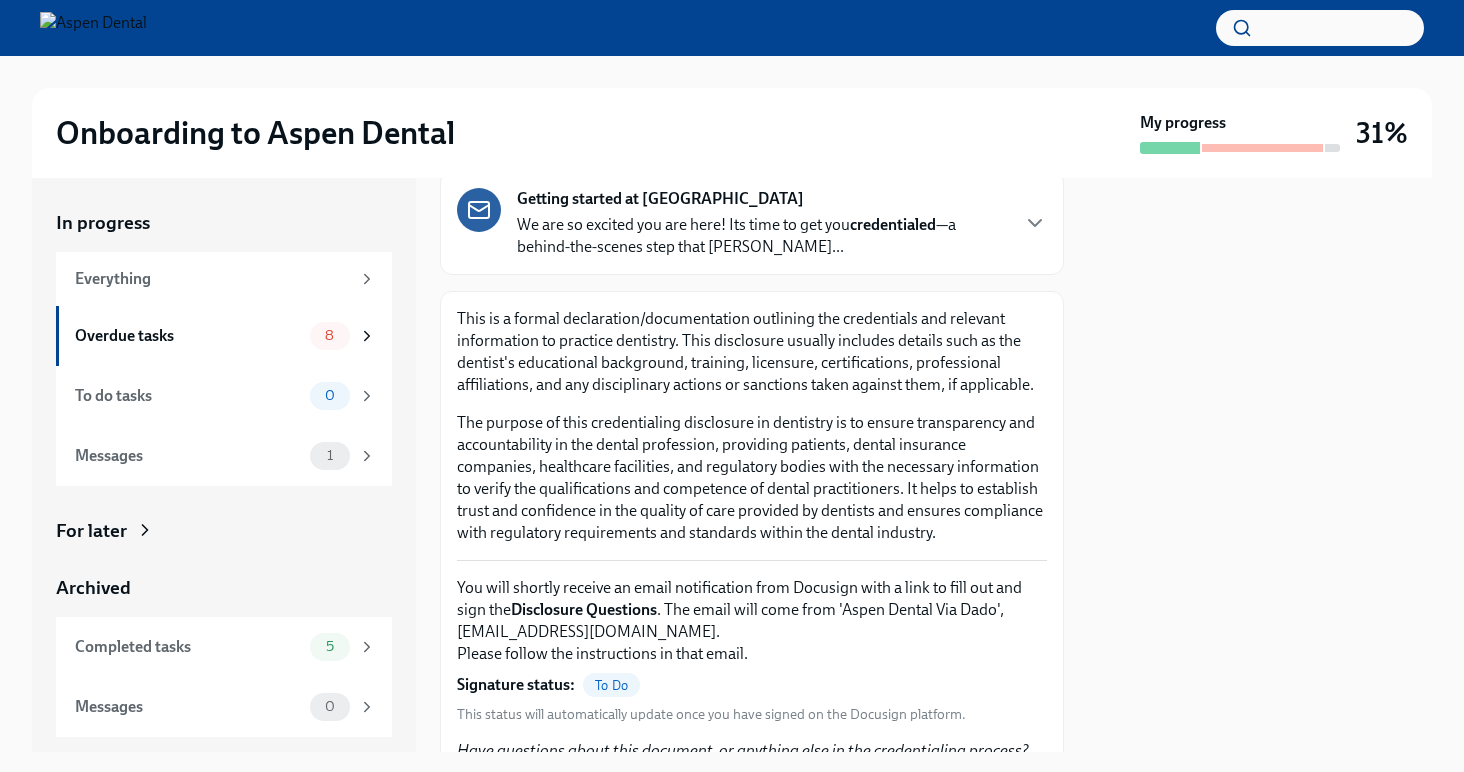 scroll, scrollTop: 302, scrollLeft: 0, axis: vertical 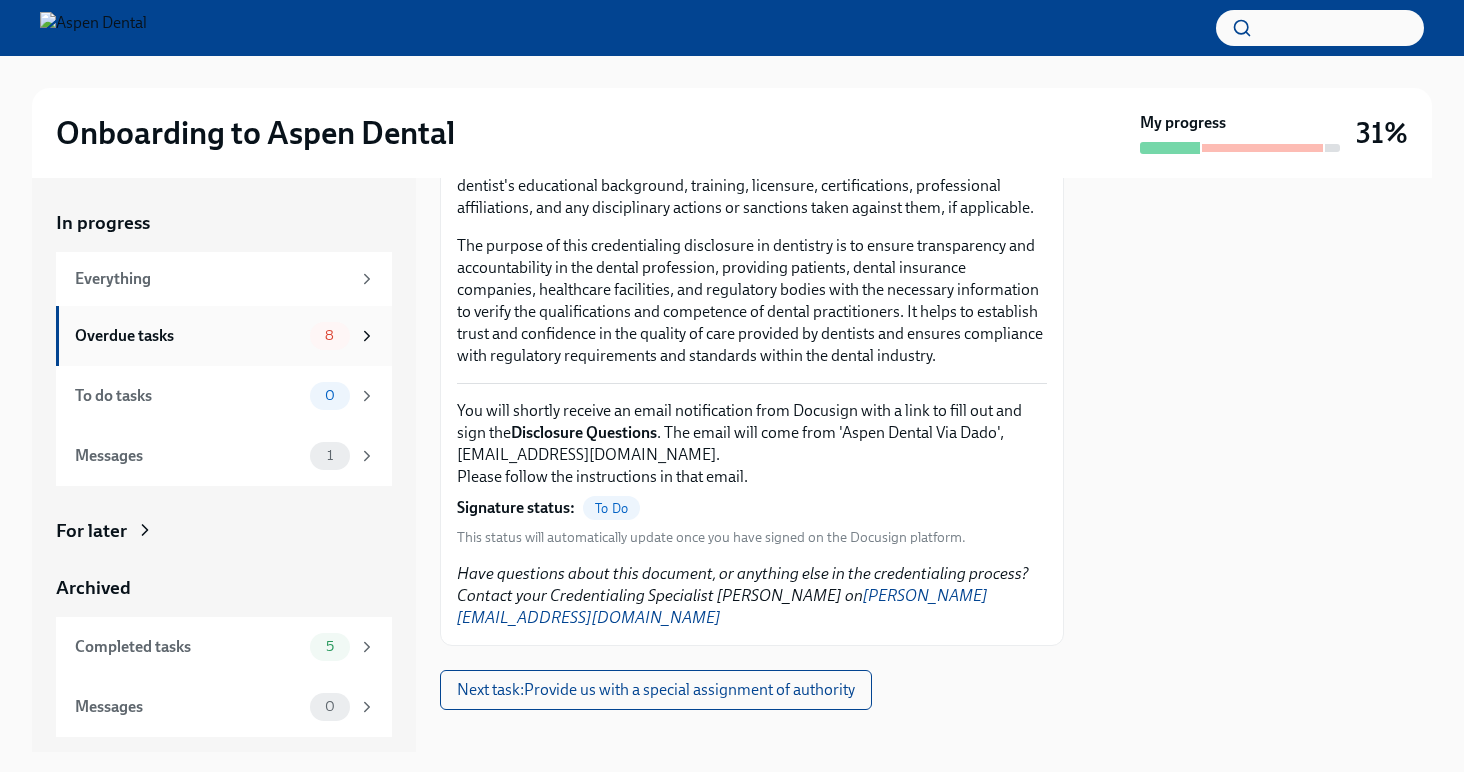 click on "8" at bounding box center (330, 336) 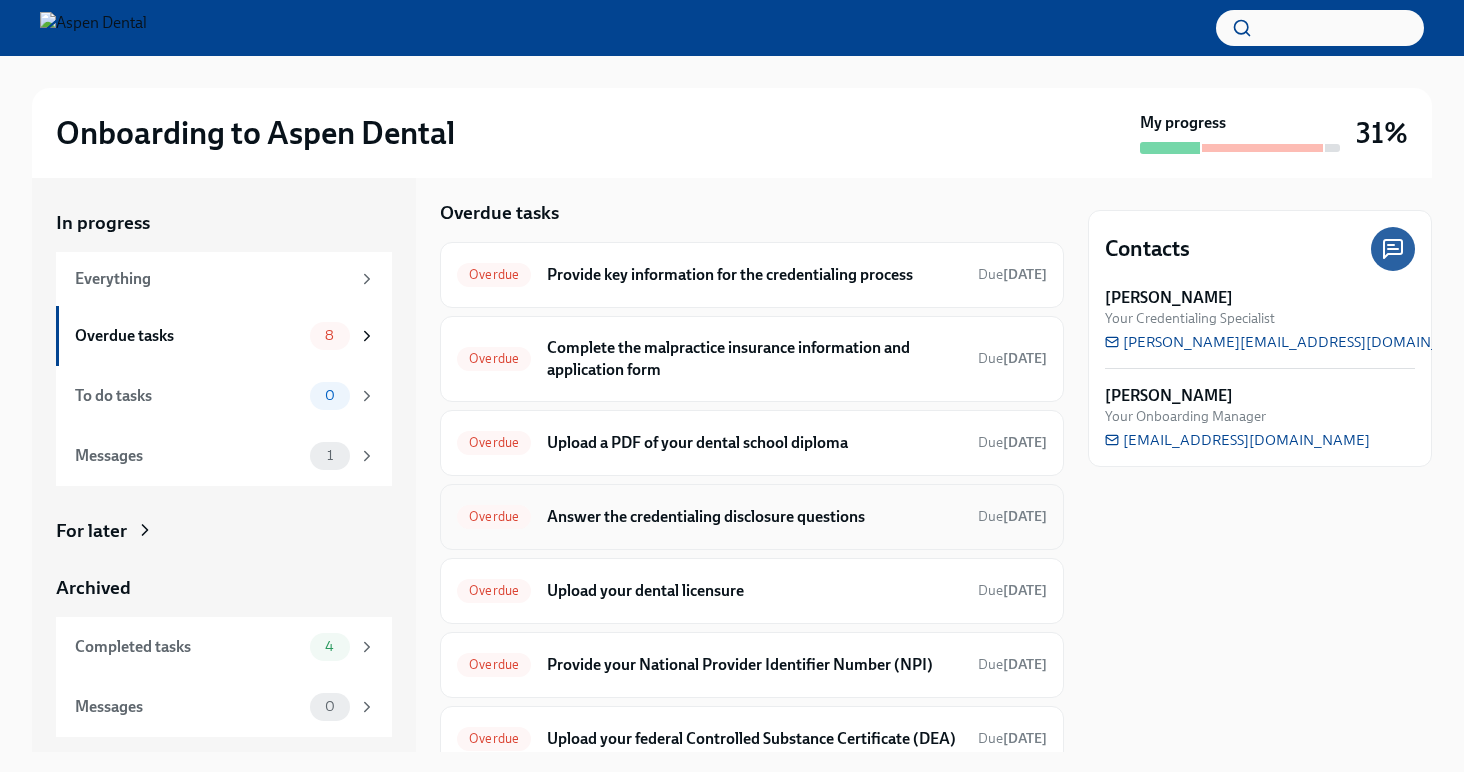 scroll, scrollTop: 0, scrollLeft: 0, axis: both 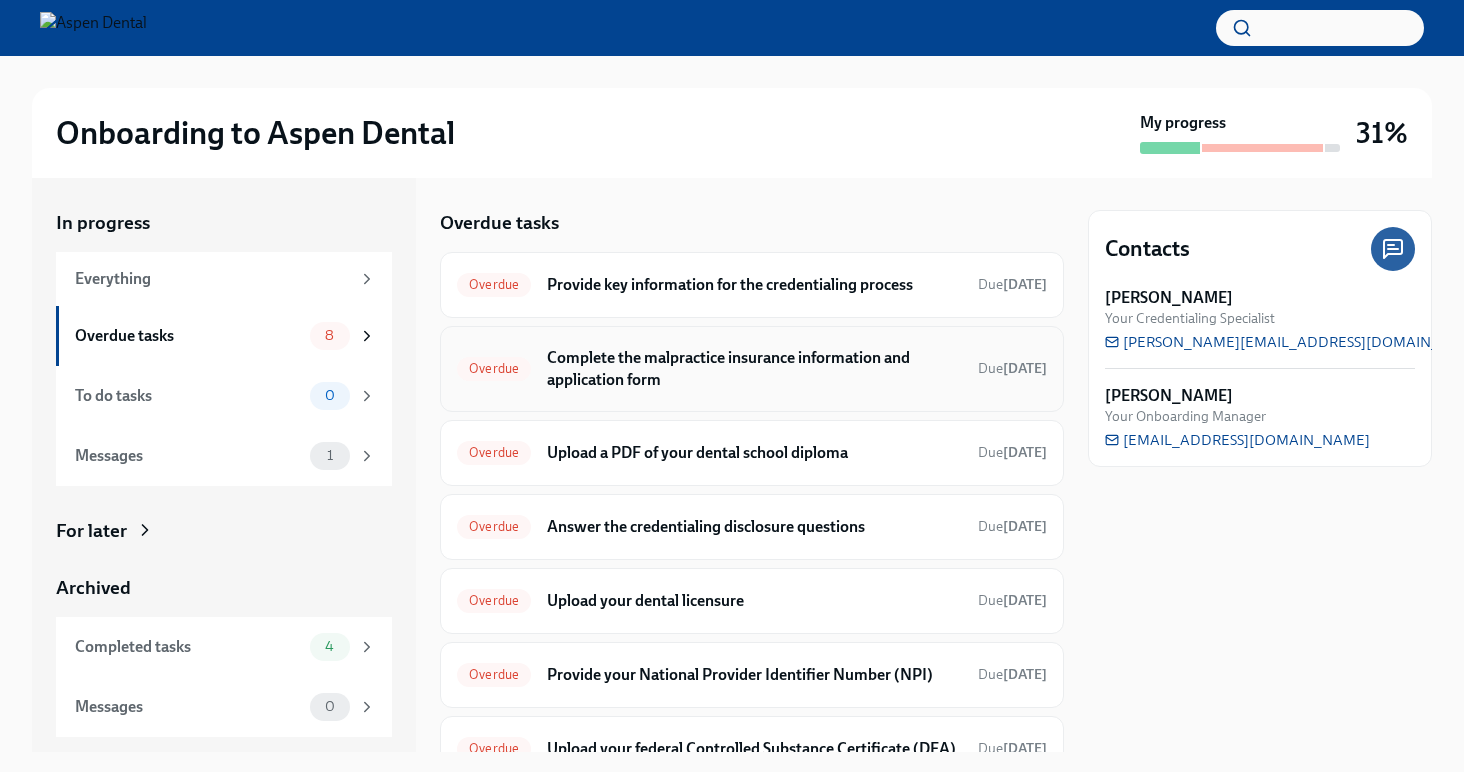 click on "Complete the malpractice insurance information and application form" at bounding box center (754, 369) 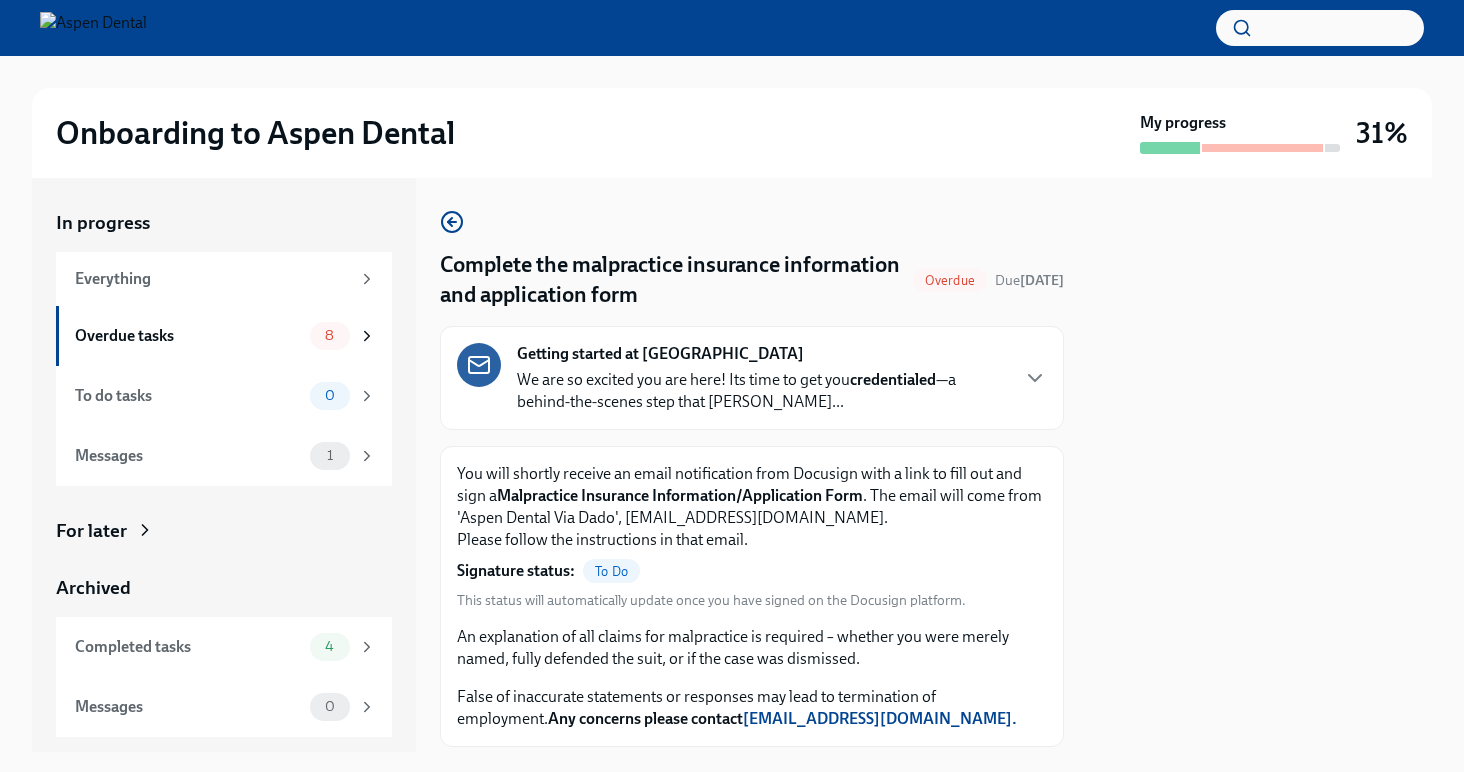 click on "You will shortly receive an email notification from Docusign with a link to fill out and sign a  Malpractice Insurance Information/Application Form . The email will come from 'Aspen Dental Via Dado', [EMAIL_ADDRESS][DOMAIN_NAME].
Please follow the instructions in that email." at bounding box center [752, 507] 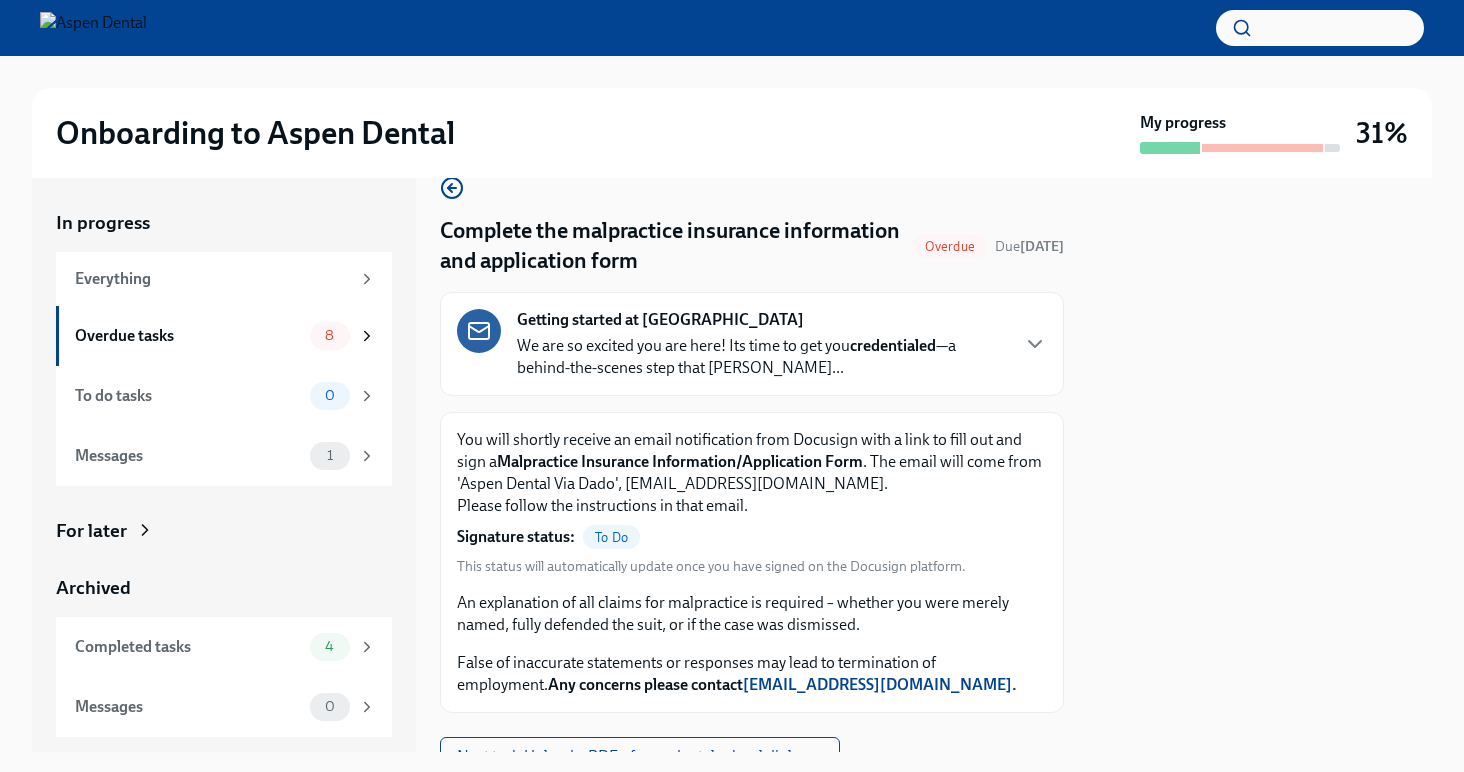 scroll, scrollTop: 37, scrollLeft: 0, axis: vertical 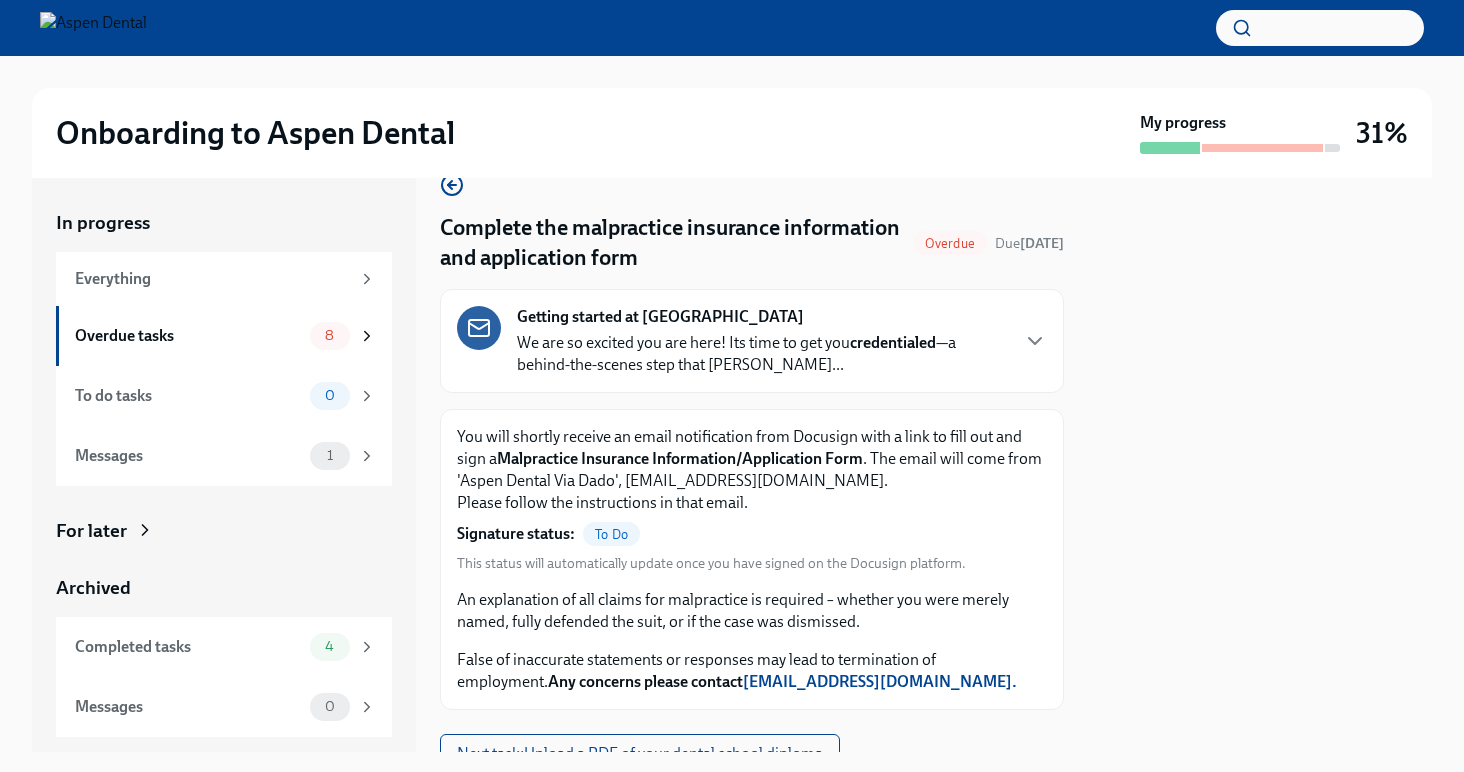 click on "Any concerns please contact  [EMAIL_ADDRESS][DOMAIN_NAME]." at bounding box center [782, 681] 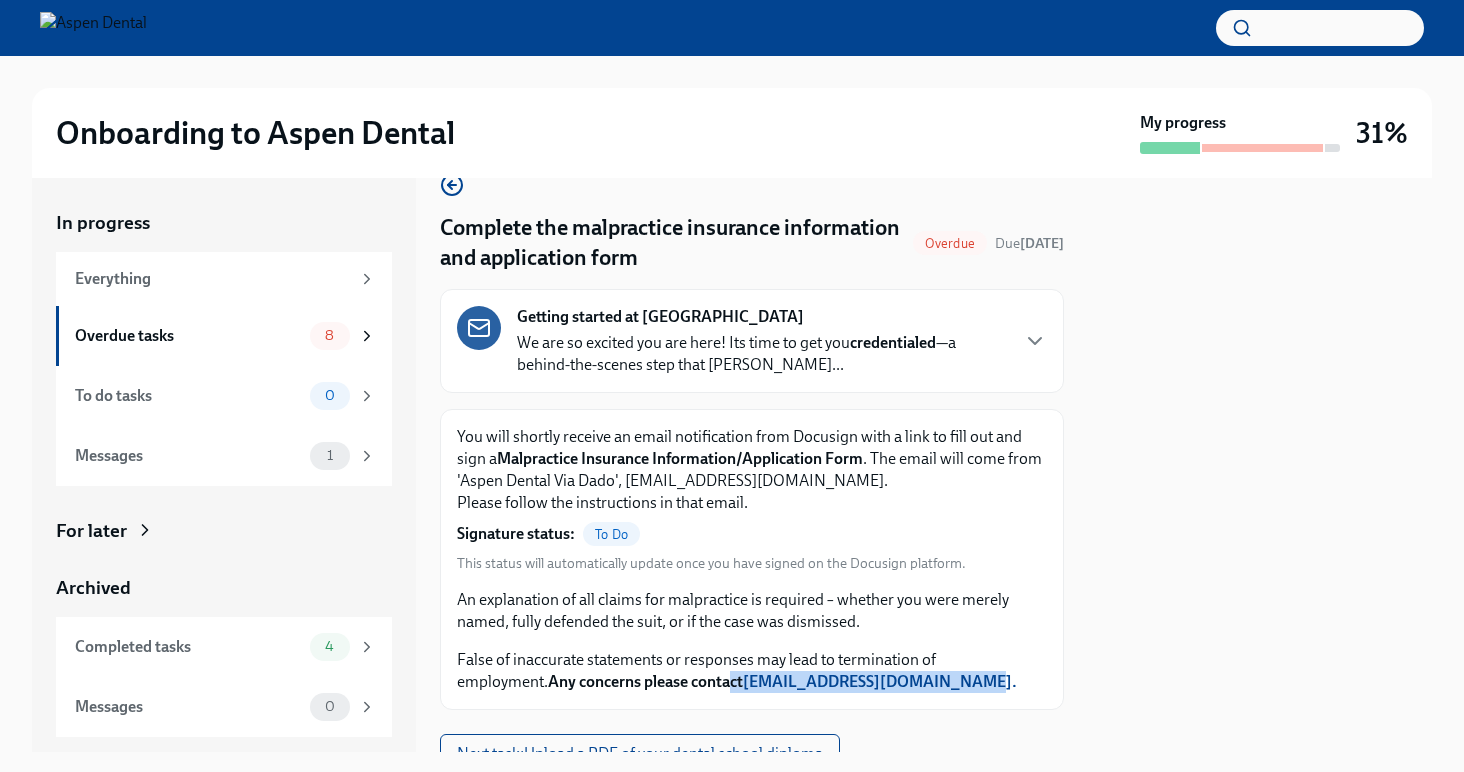 drag, startPoint x: 642, startPoint y: 677, endPoint x: 872, endPoint y: 682, distance: 230.05434 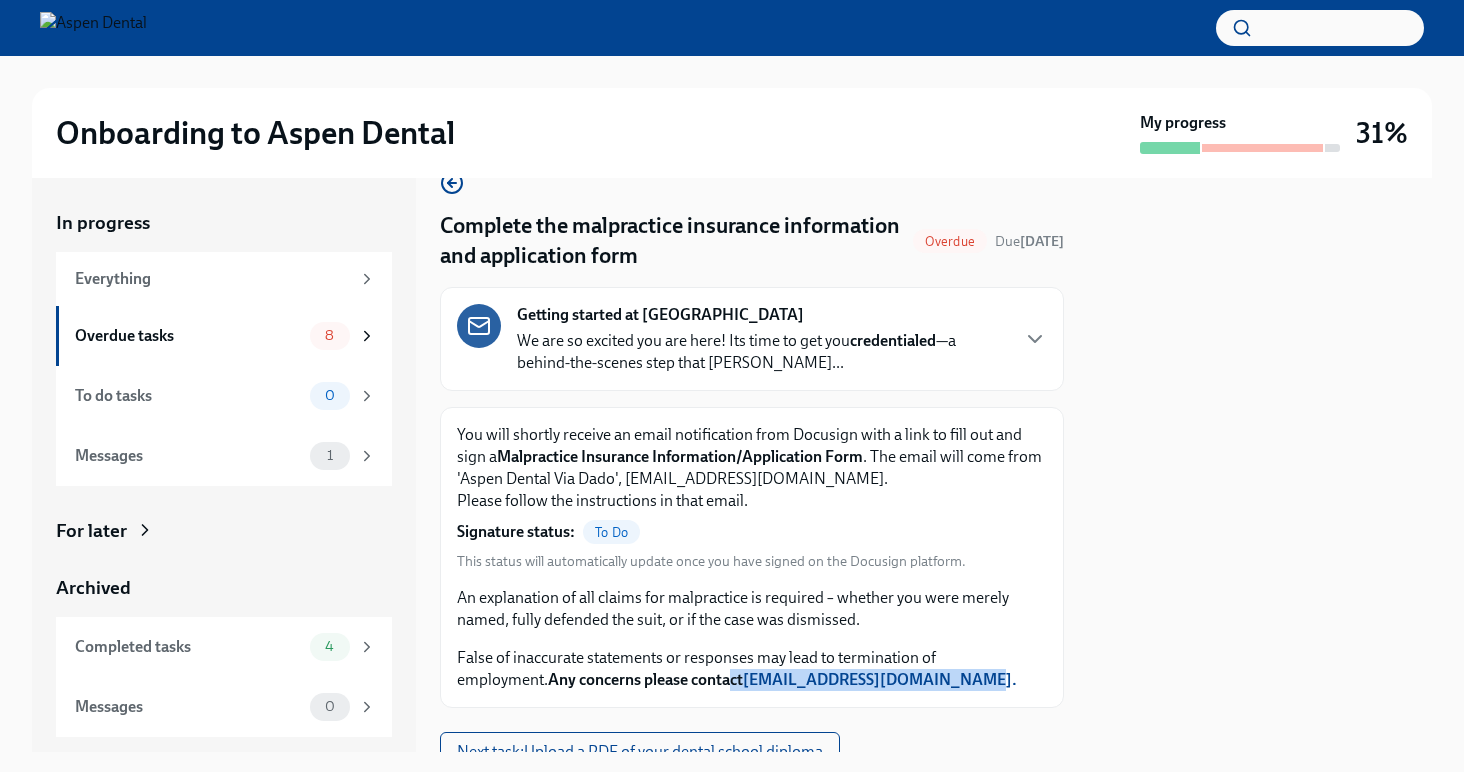 scroll, scrollTop: 123, scrollLeft: 0, axis: vertical 